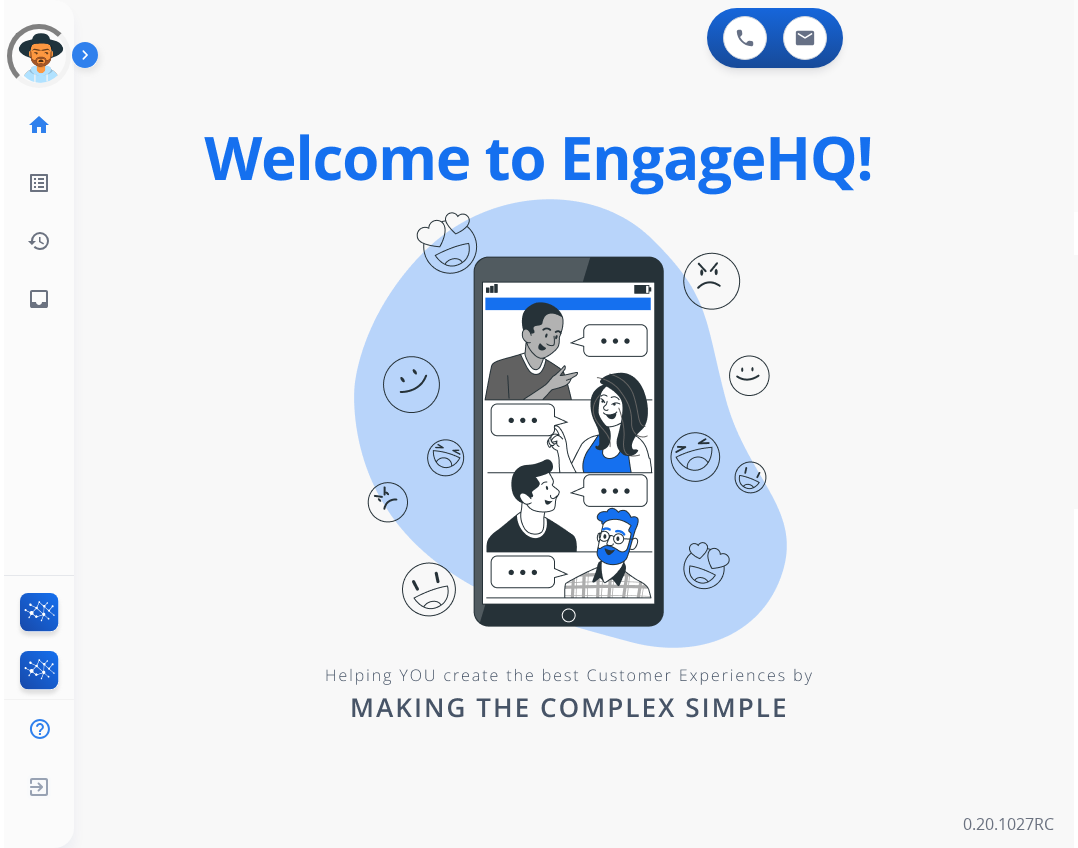 scroll, scrollTop: 0, scrollLeft: 0, axis: both 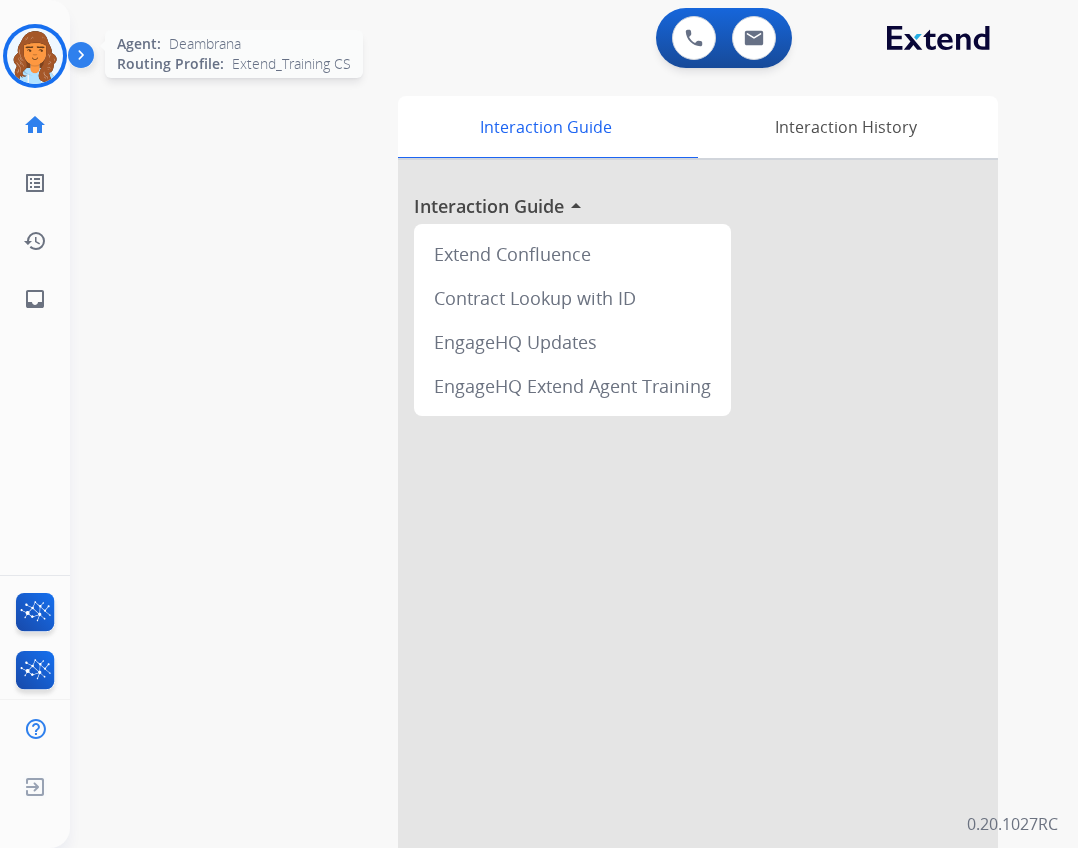 click at bounding box center (35, 56) 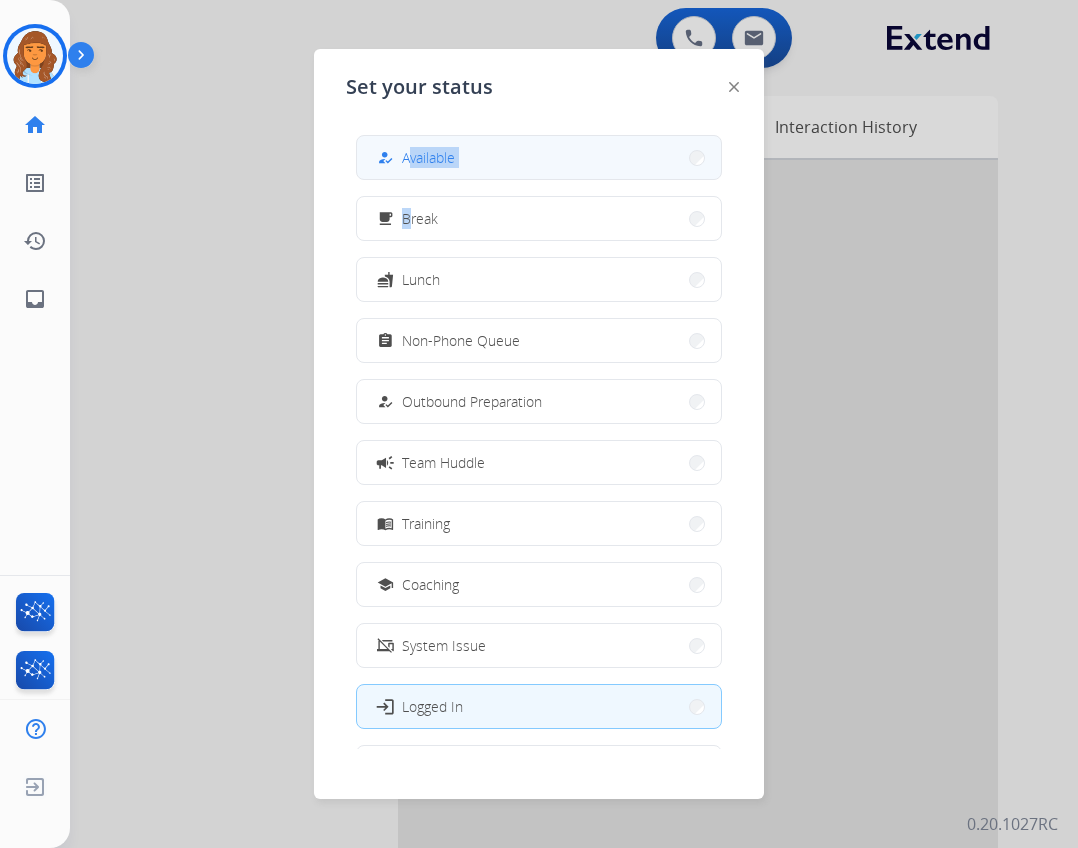 drag, startPoint x: 411, startPoint y: 180, endPoint x: 411, endPoint y: 164, distance: 16 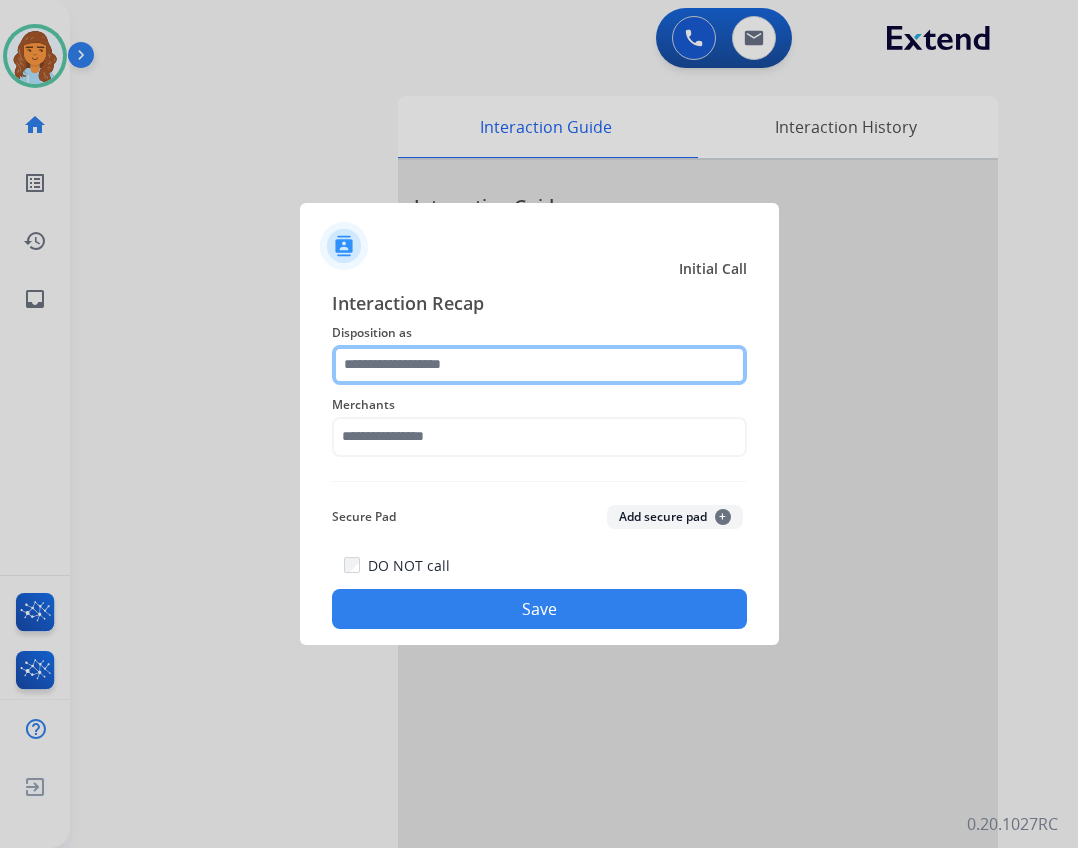 click 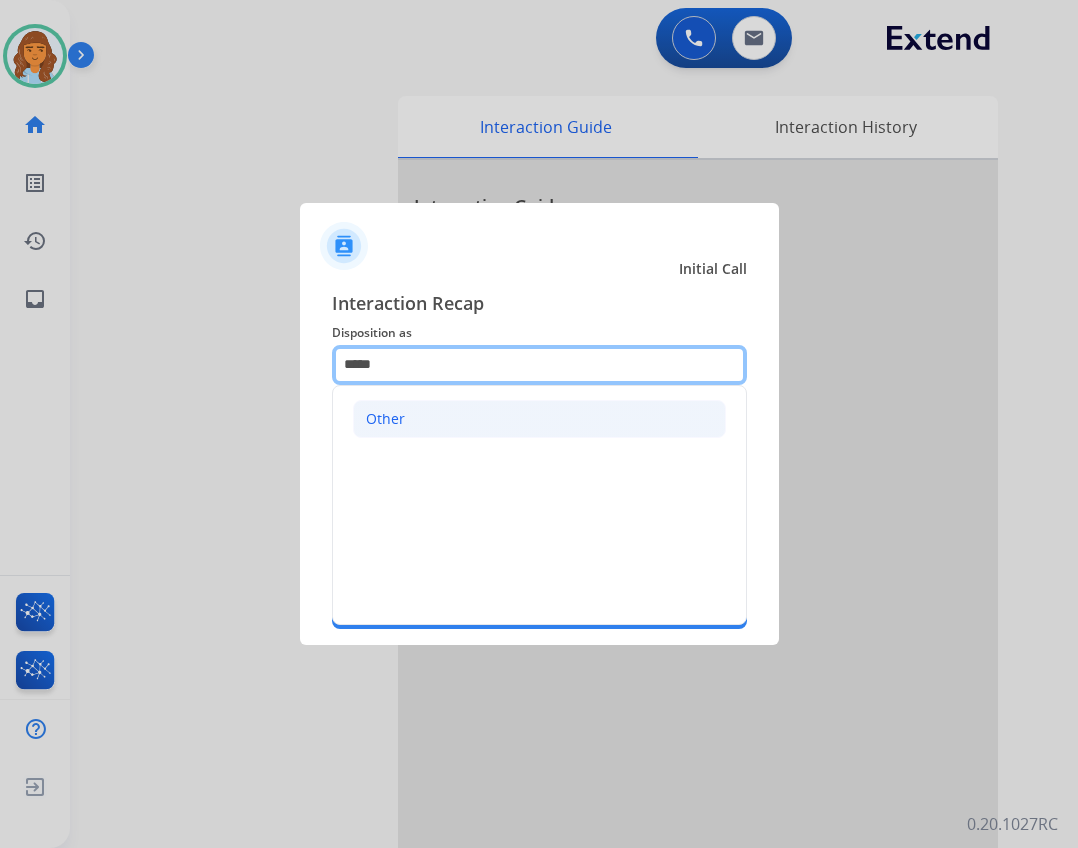 type on "*****" 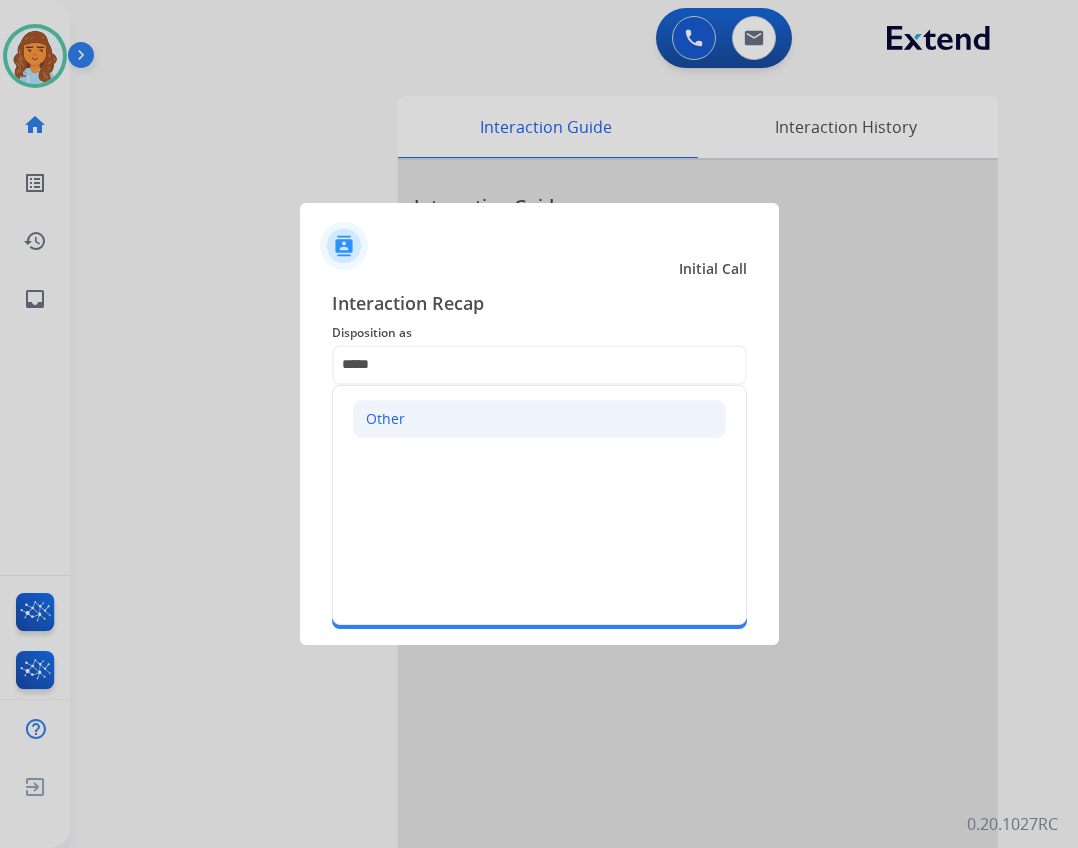 click on "Other" 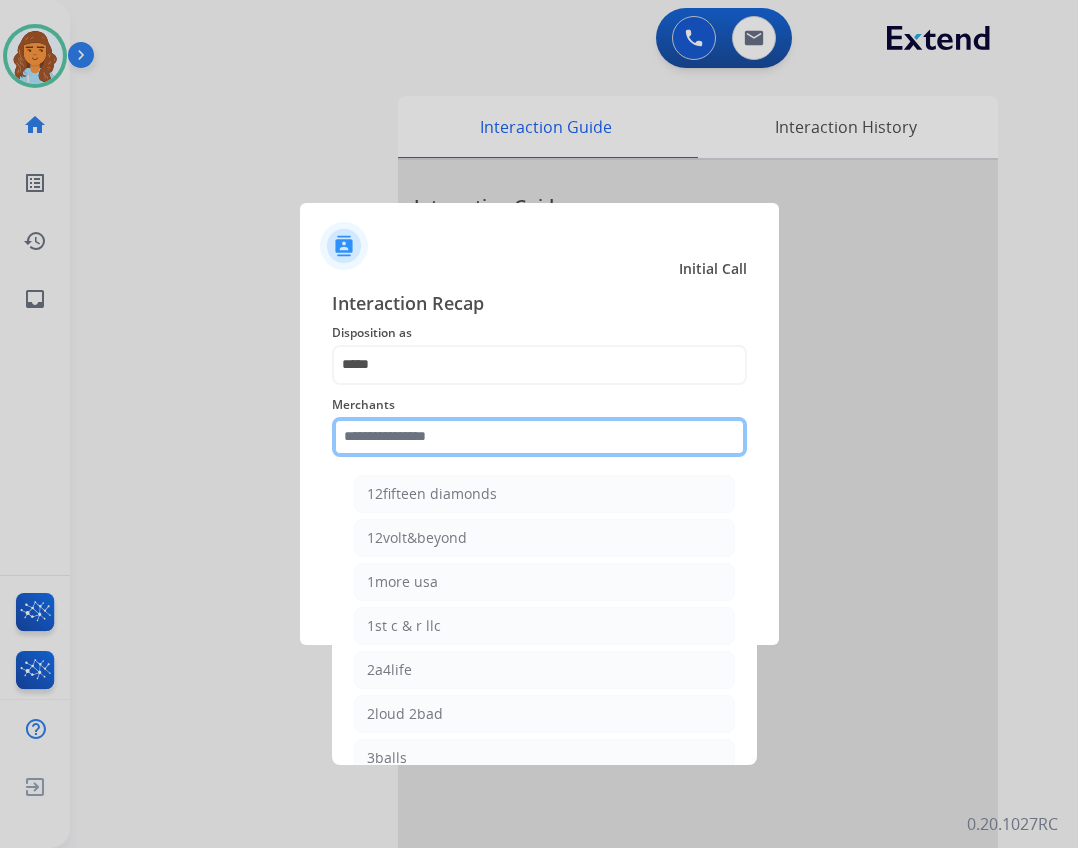 click 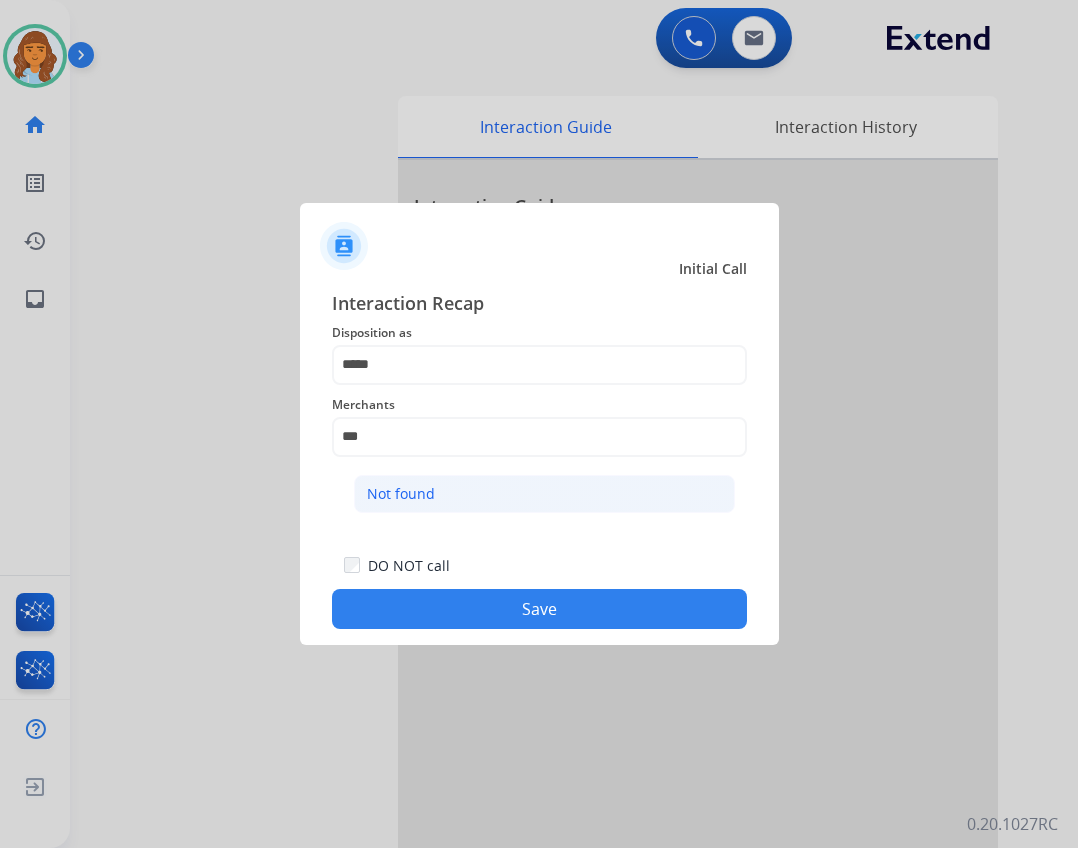 click on "Not found" 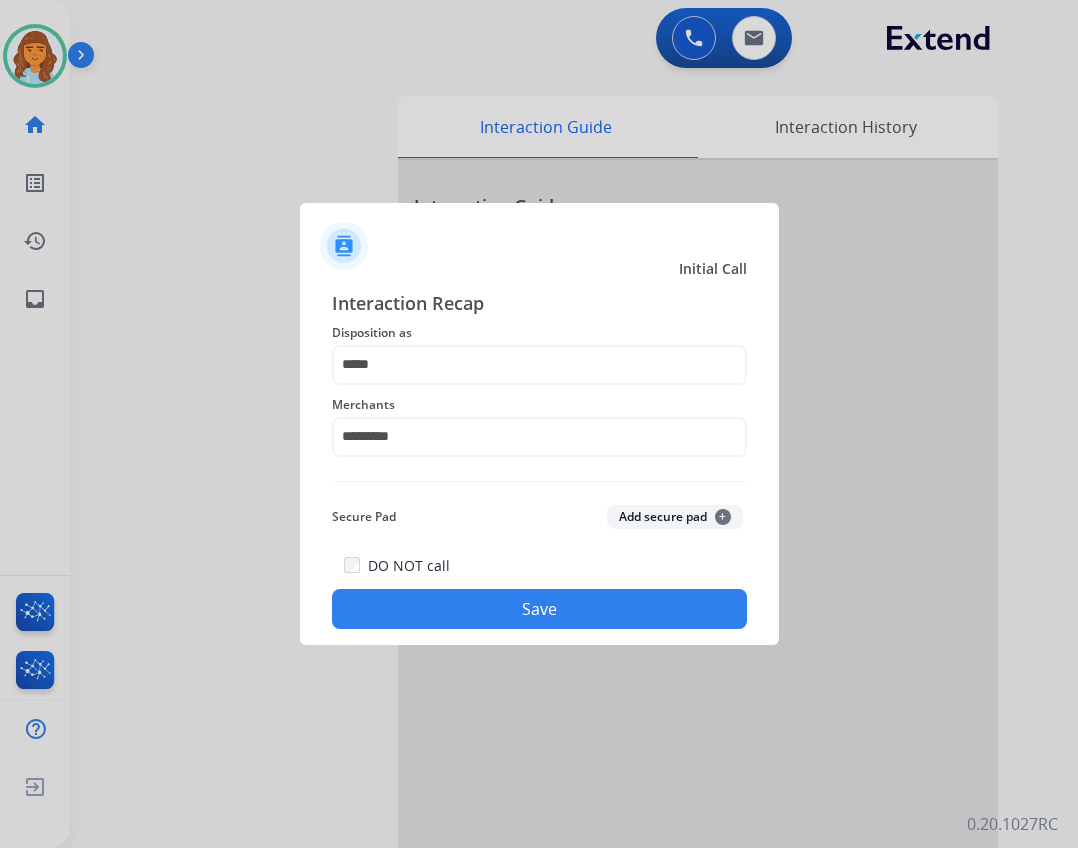click on "Save" 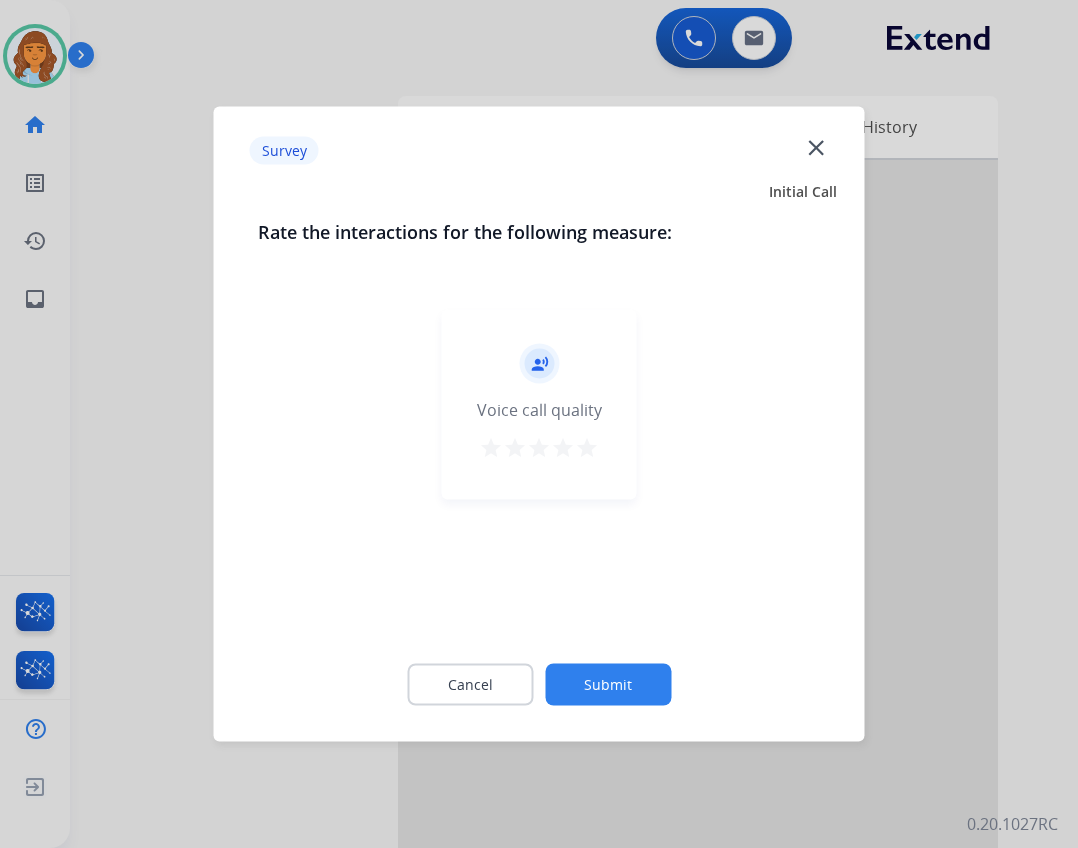 click on "close" 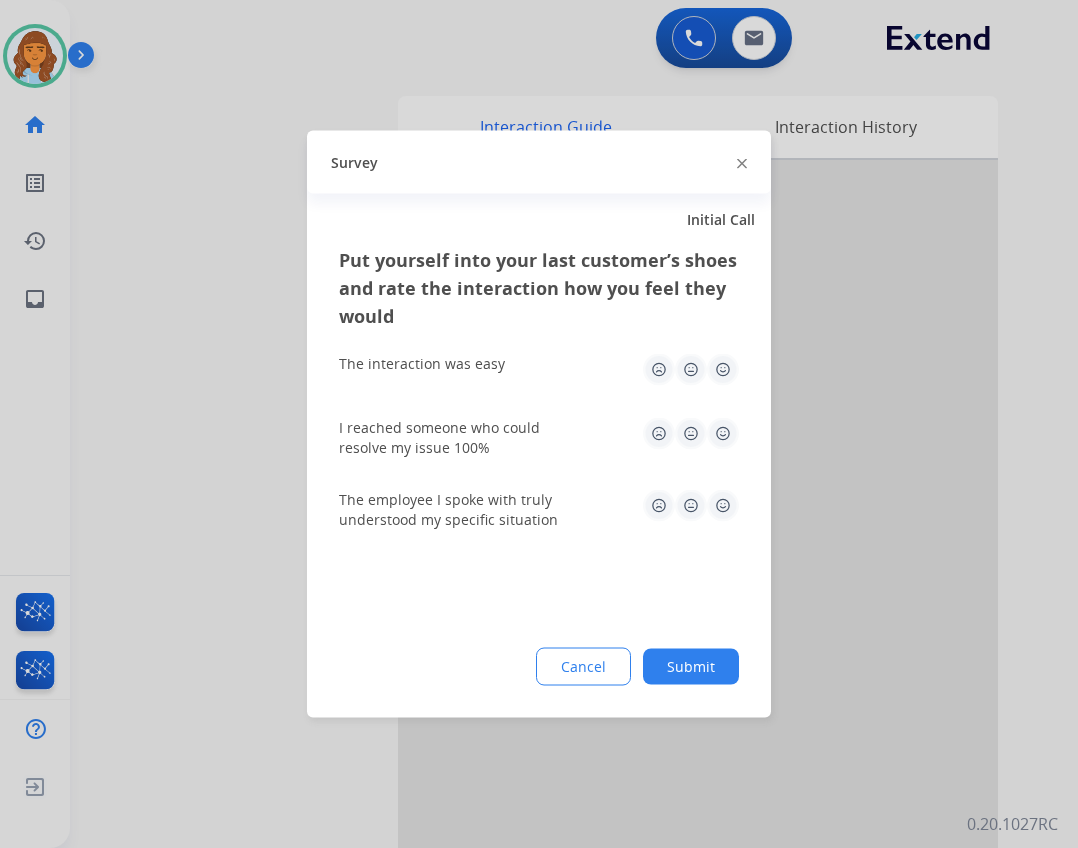 click on "Survey" 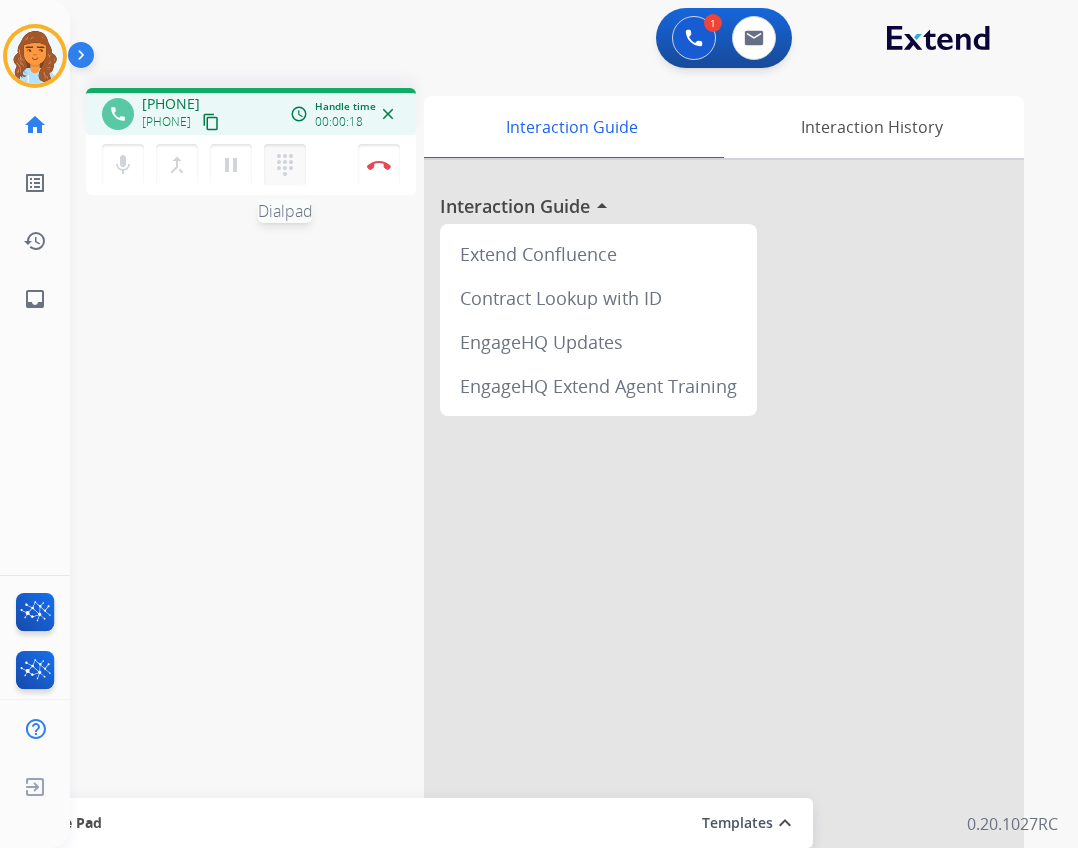 click on "dialpad" at bounding box center (285, 165) 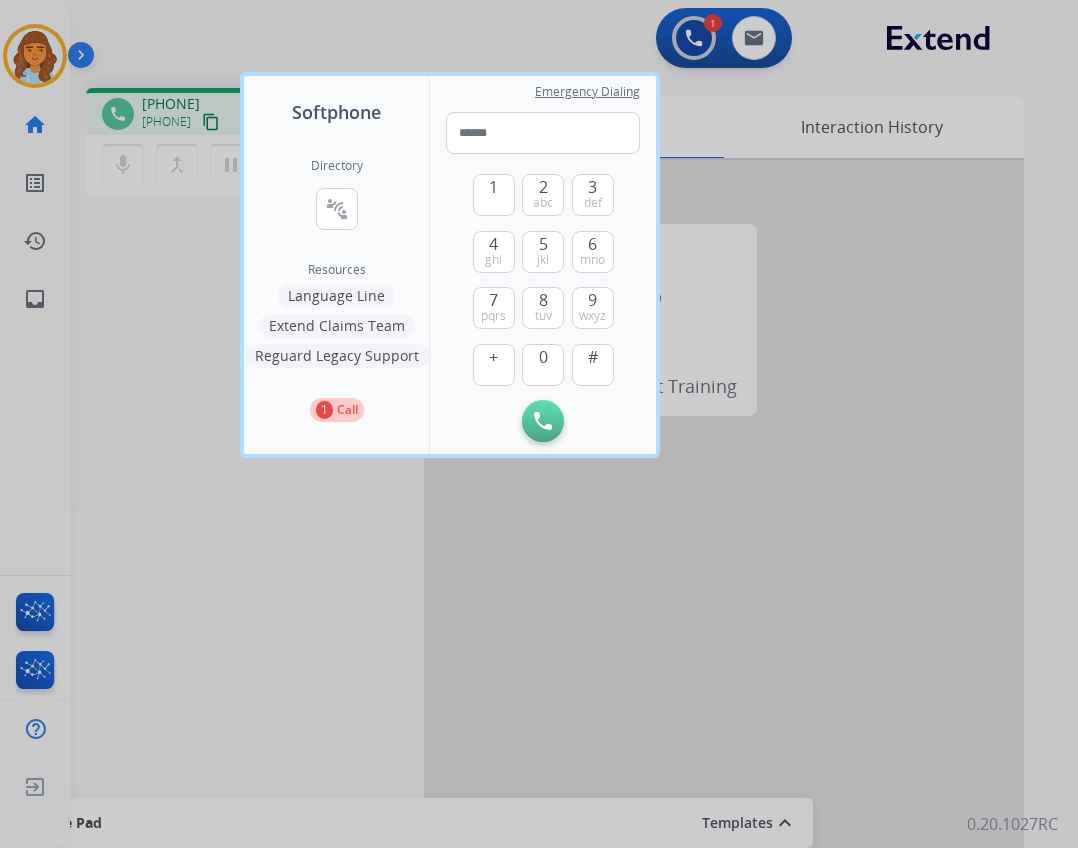 click on "Language Line" at bounding box center [336, 296] 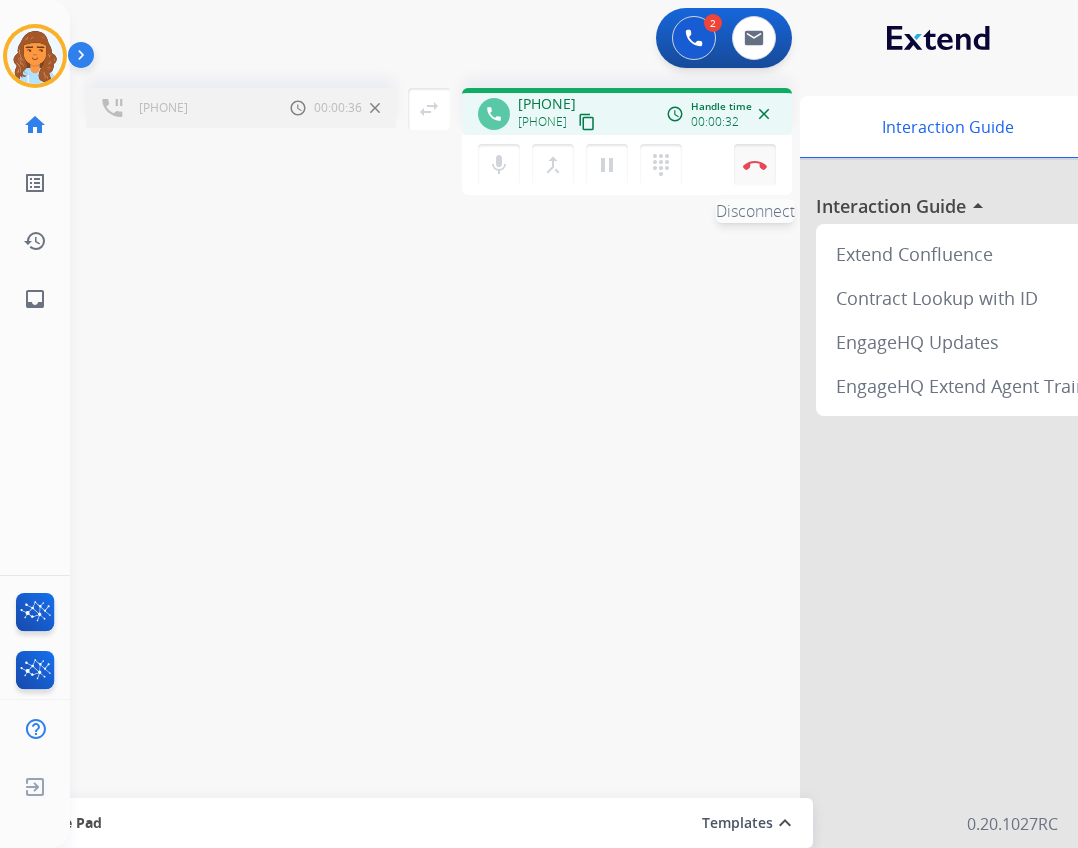 click on "Disconnect" at bounding box center (755, 165) 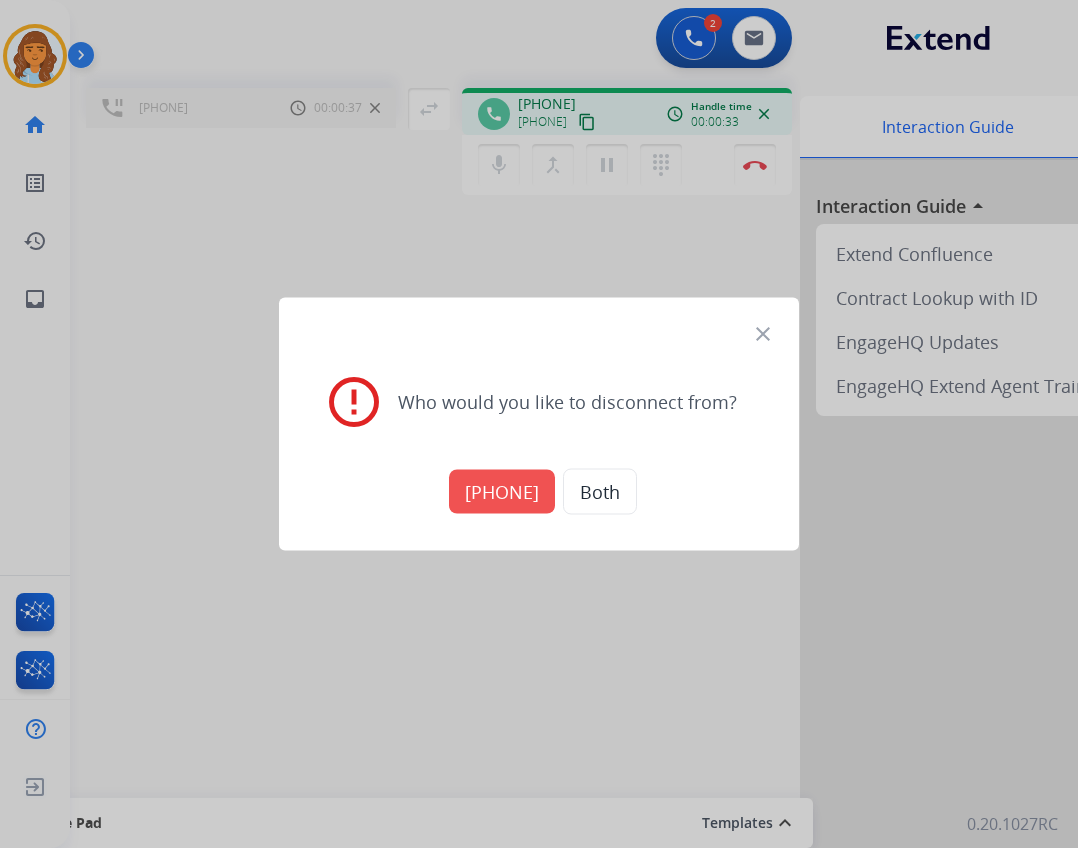 click on "[PHONE]" at bounding box center (502, 492) 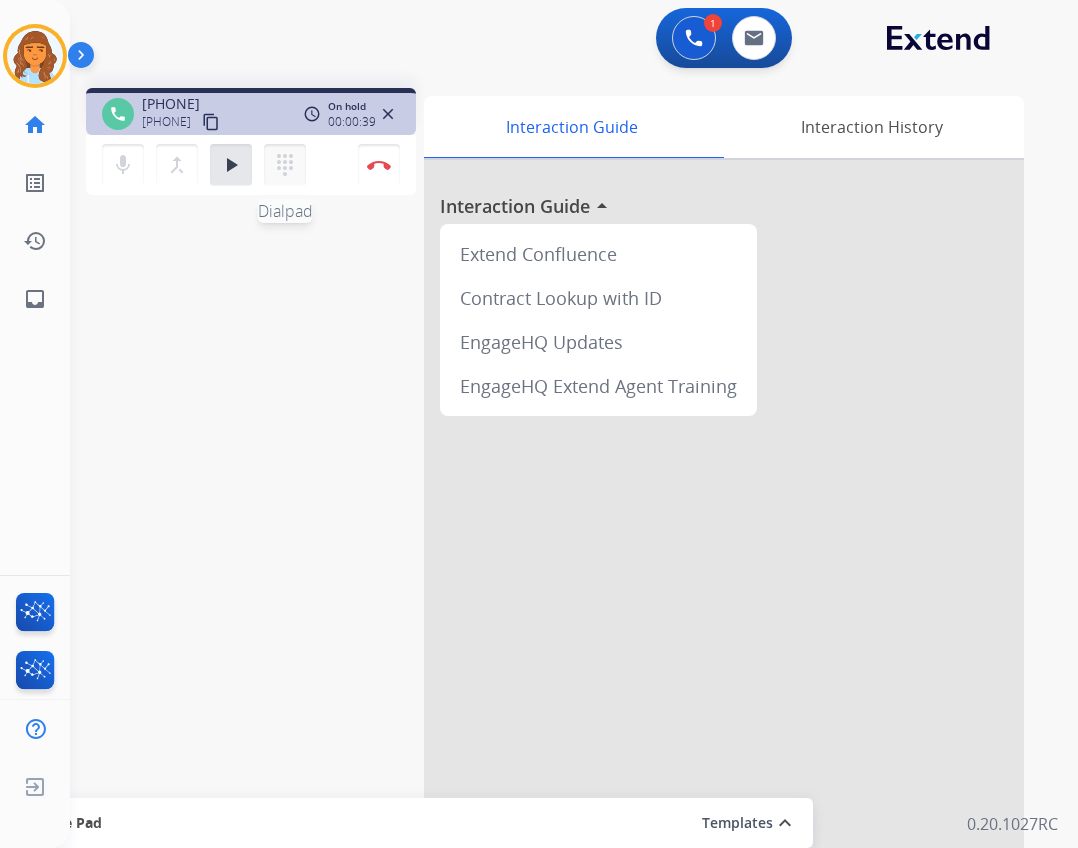 click on "dialpad" at bounding box center [285, 165] 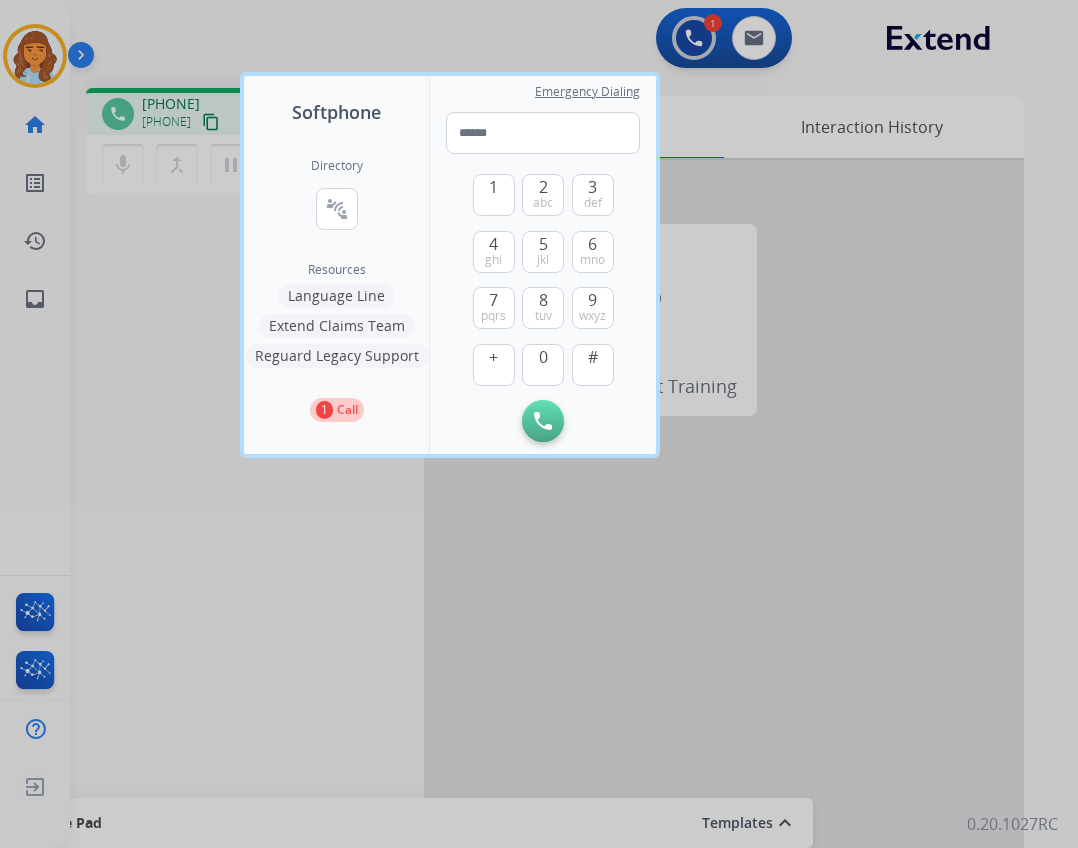 click on "Language Line" at bounding box center (336, 296) 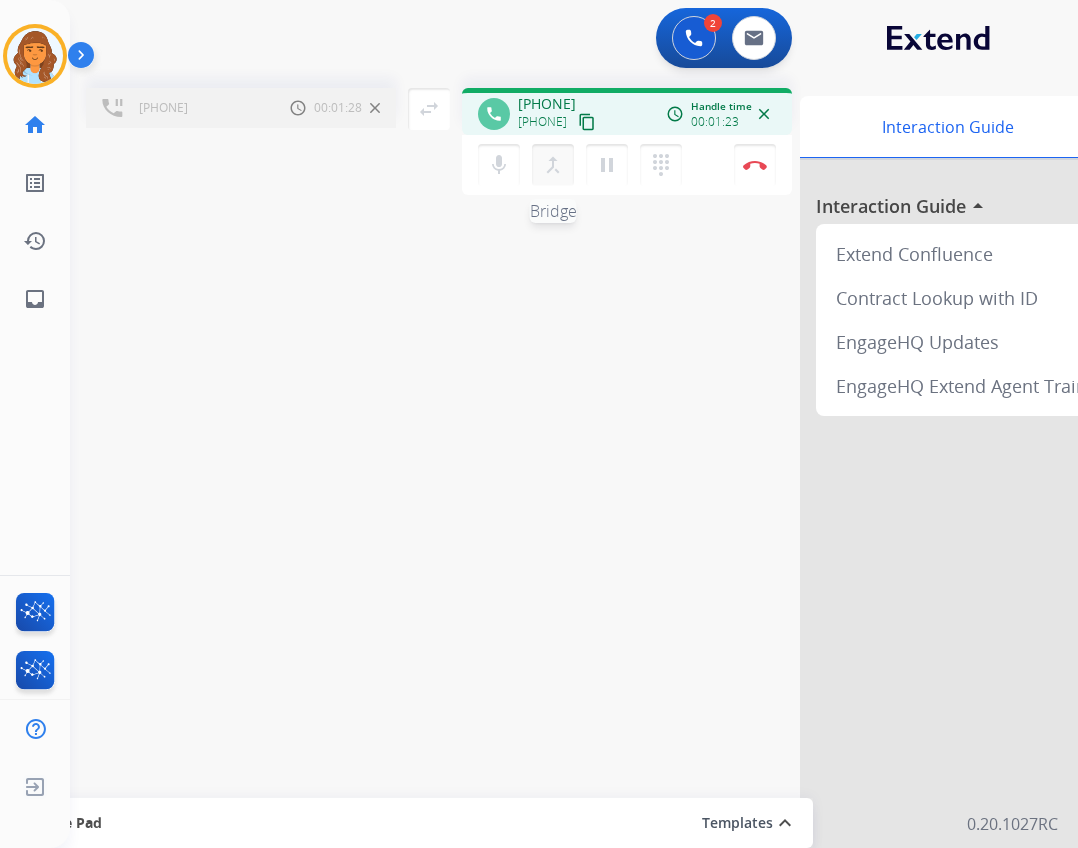 click on "merge_type Bridge" at bounding box center [553, 165] 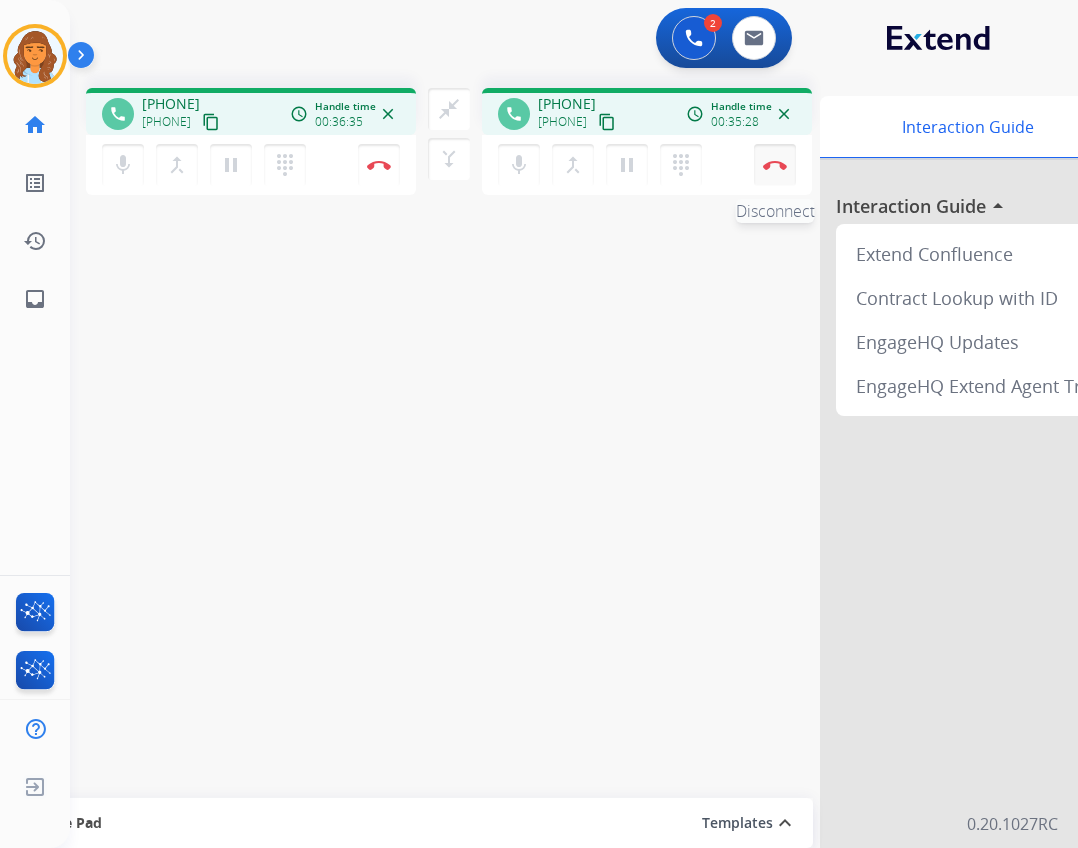 click at bounding box center [379, 165] 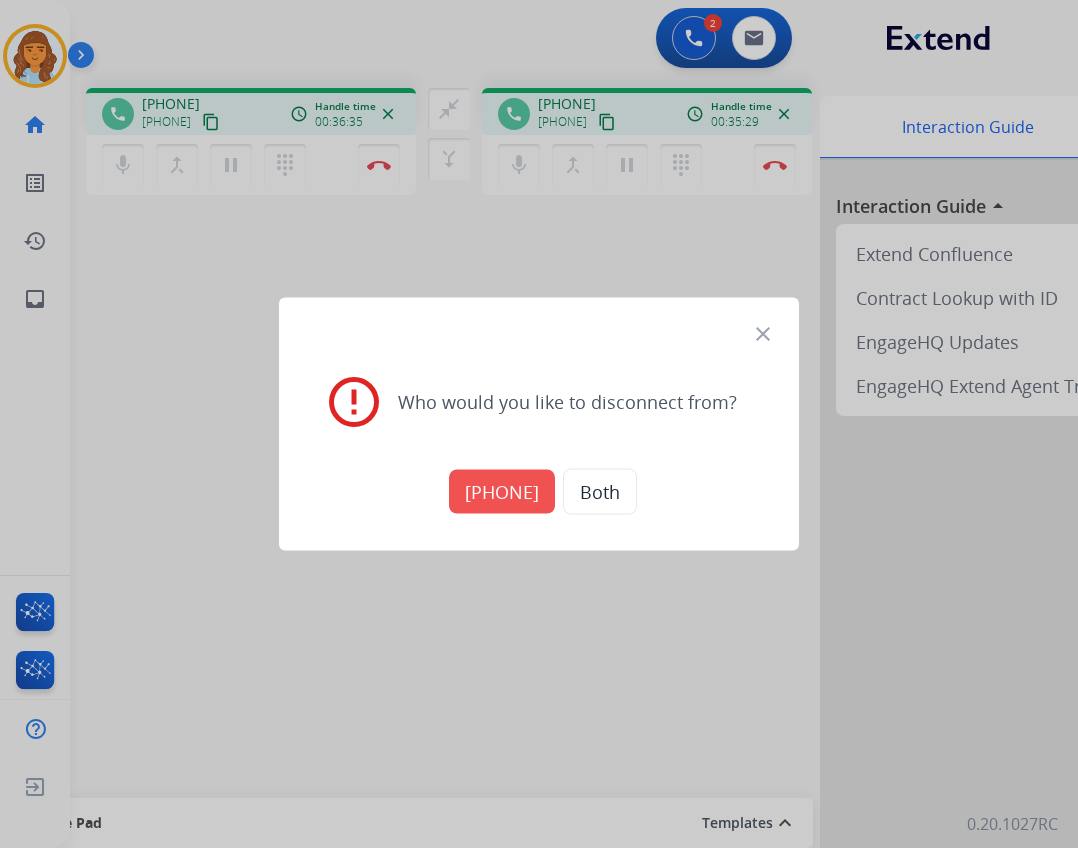 click on "[PHONE]" at bounding box center (502, 492) 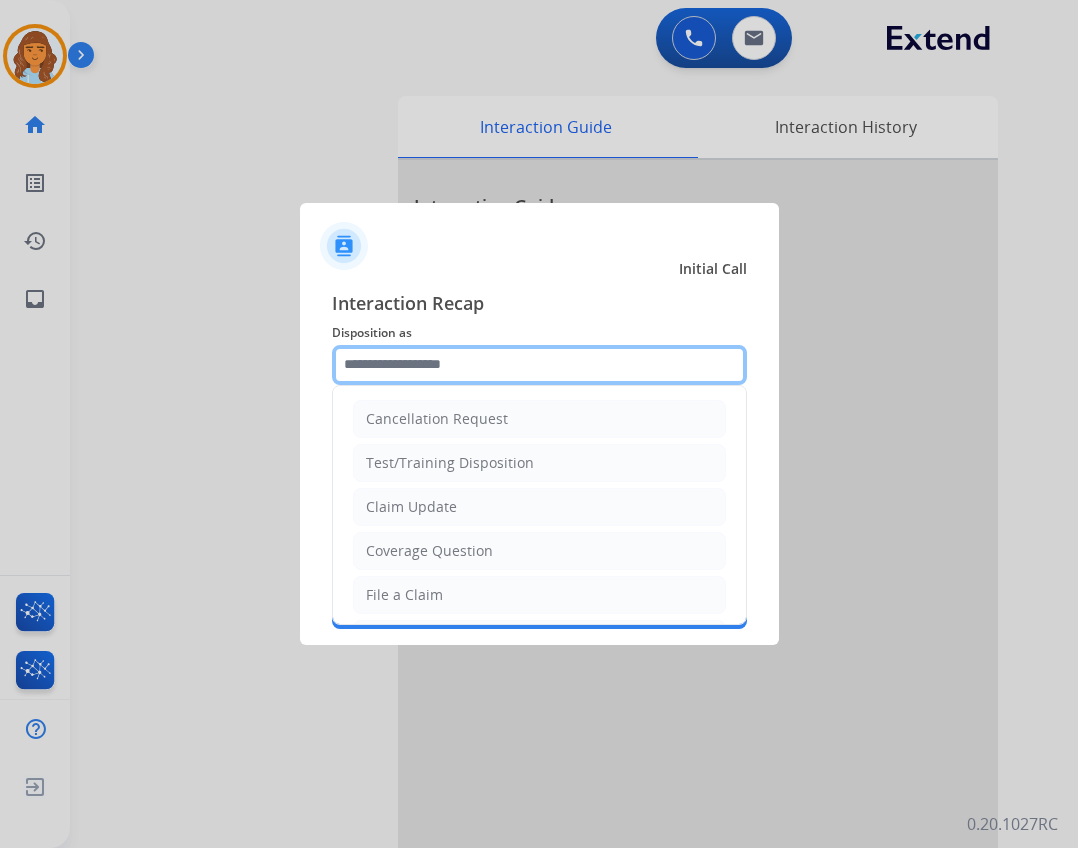 click 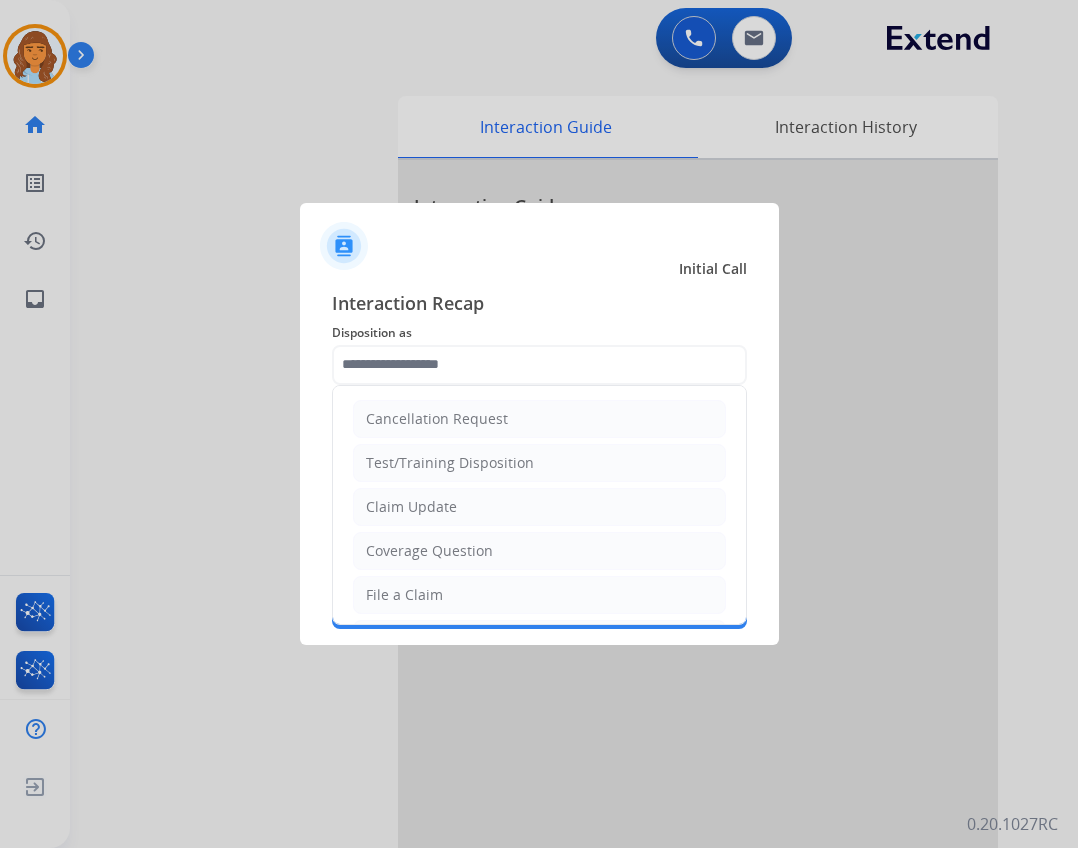 click on "Cancellation Request   Test/Training Disposition   Claim Update   Coverage Question   File a Claim   MyExtend Support   Virtual or Tremendous Card Support   Inquiring about Fraud   Account Update   Resend Contract or Shipping Label   Other   Service Support" 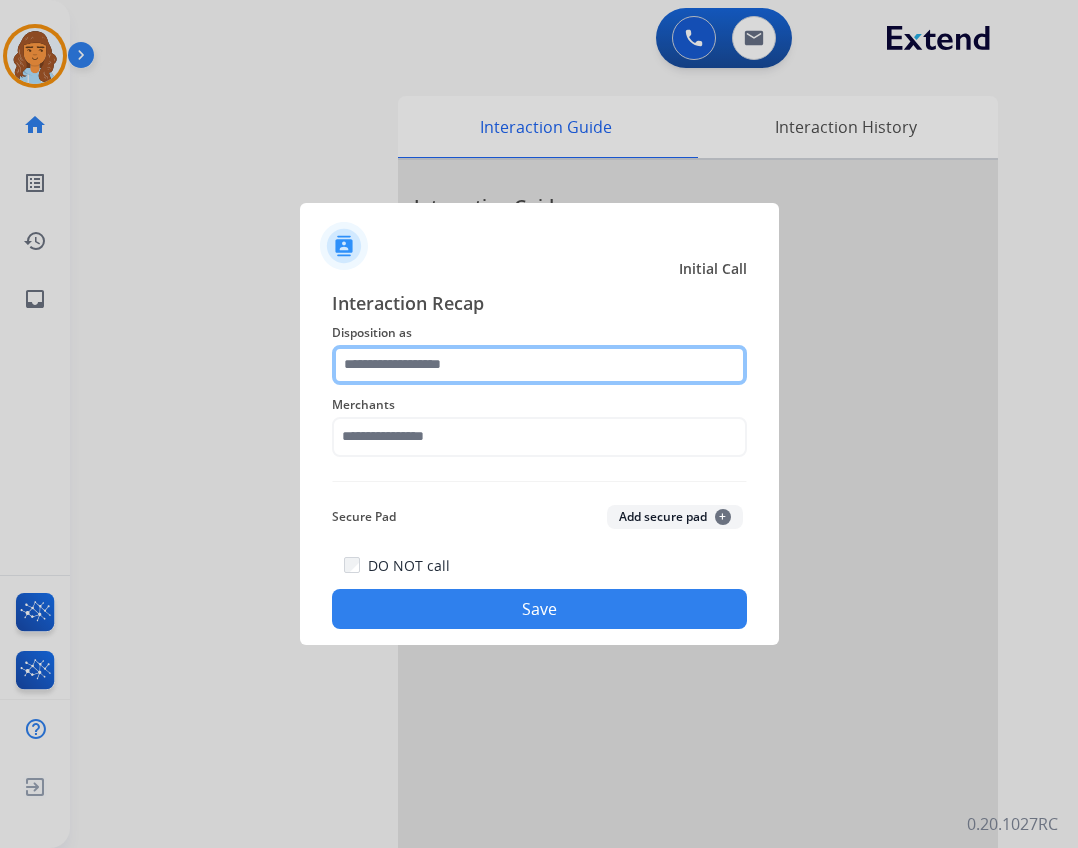 drag, startPoint x: 524, startPoint y: 344, endPoint x: 519, endPoint y: 354, distance: 11.18034 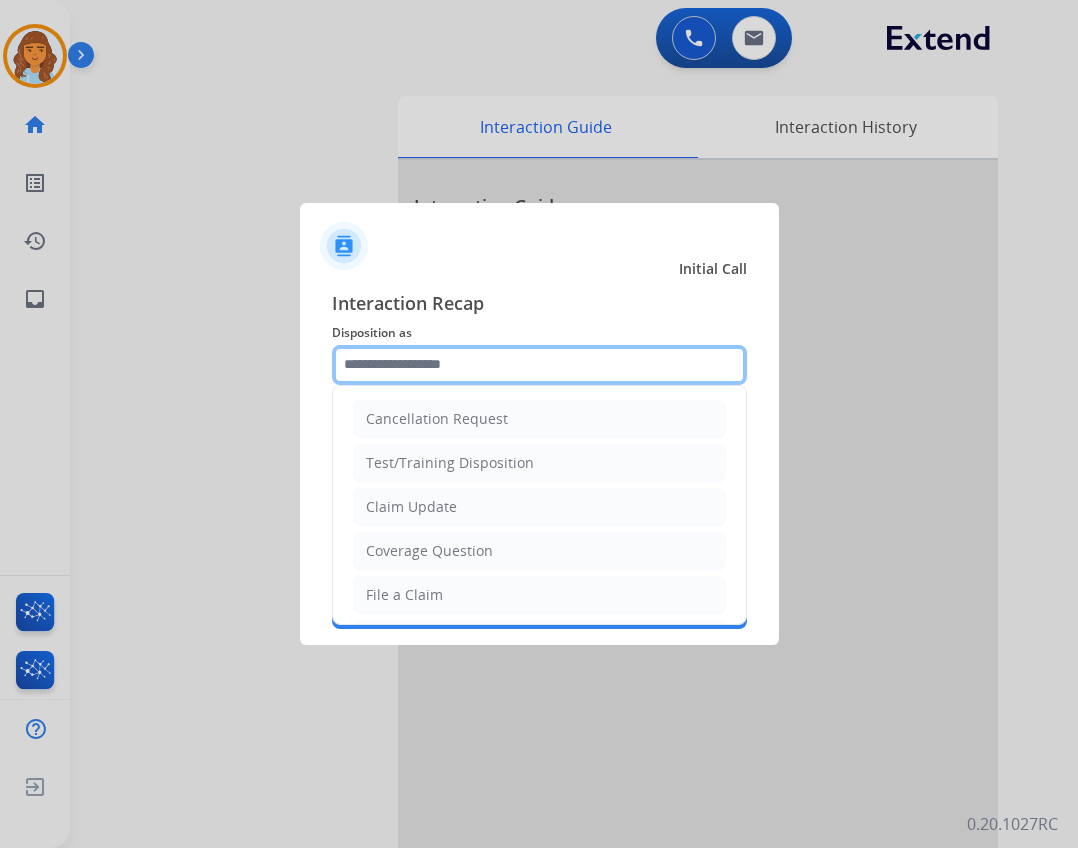 type on "*" 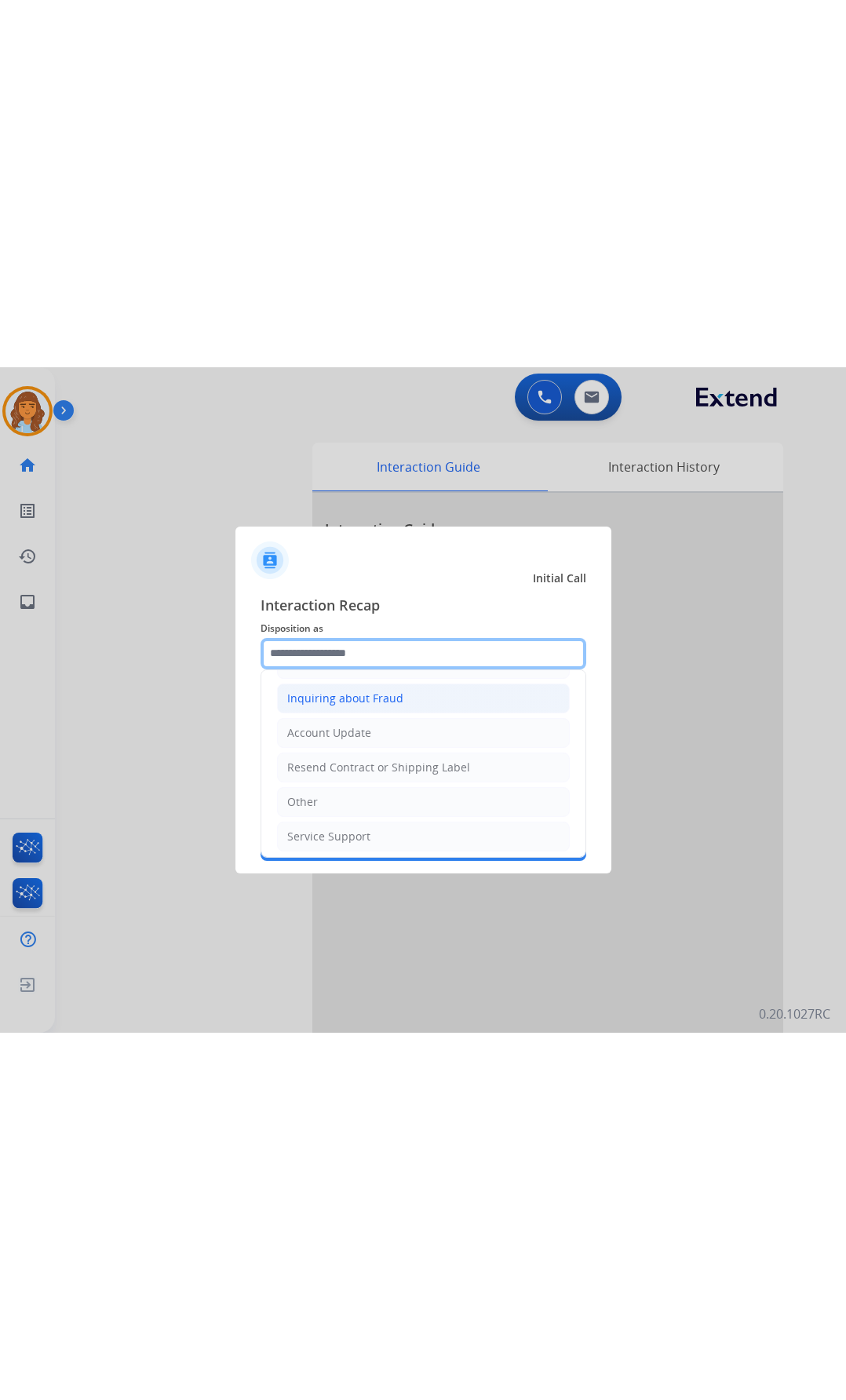scroll, scrollTop: 245, scrollLeft: 0, axis: vertical 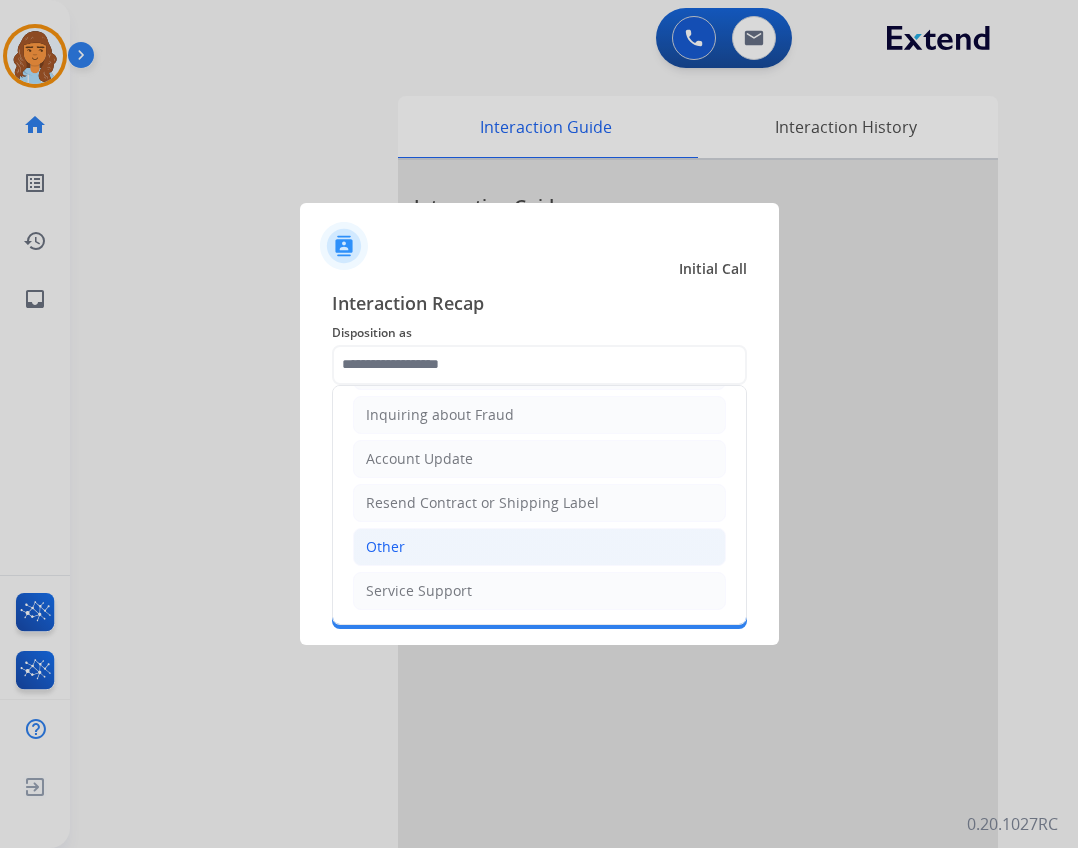 click on "Other" 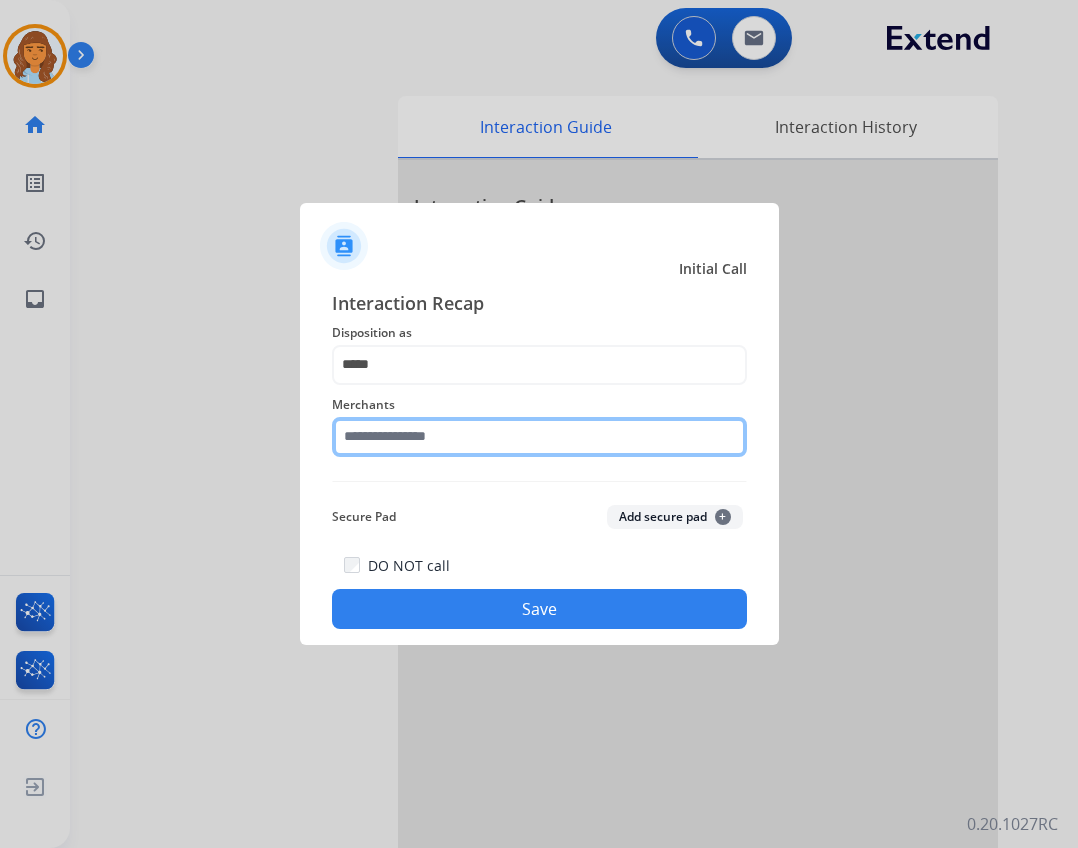 click 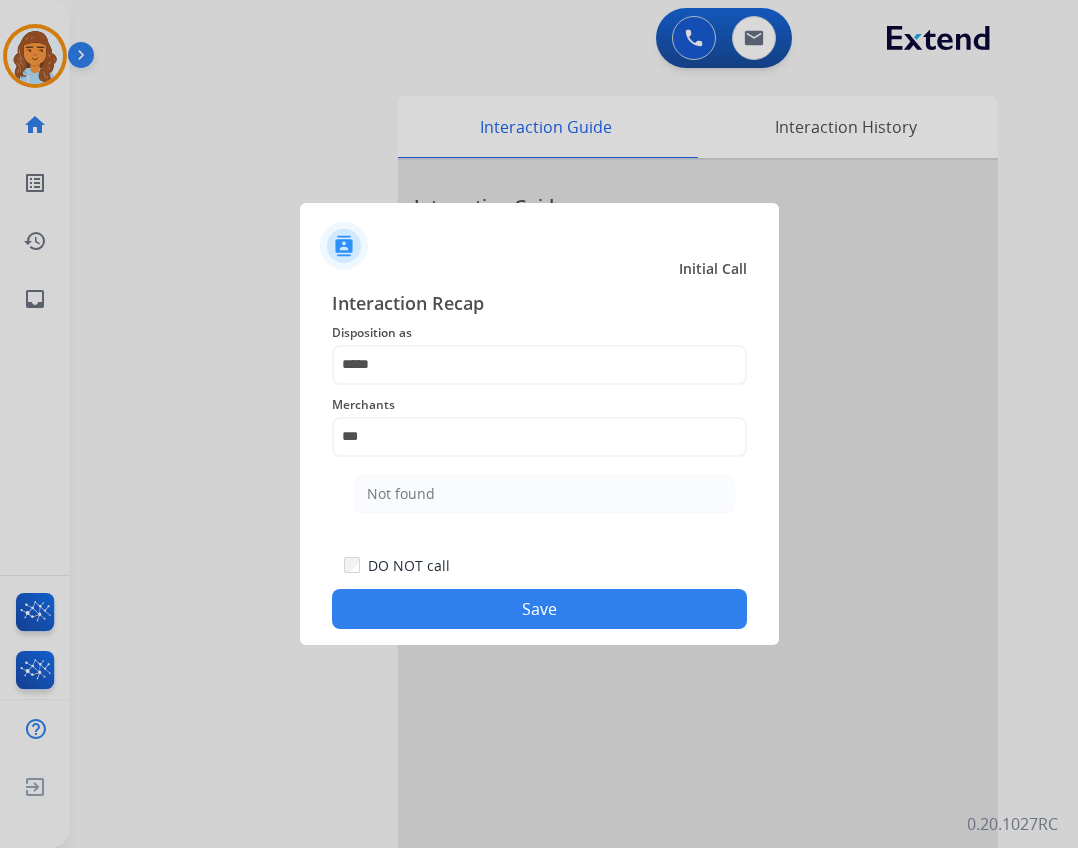 drag, startPoint x: 463, startPoint y: 521, endPoint x: 445, endPoint y: 499, distance: 28.42534 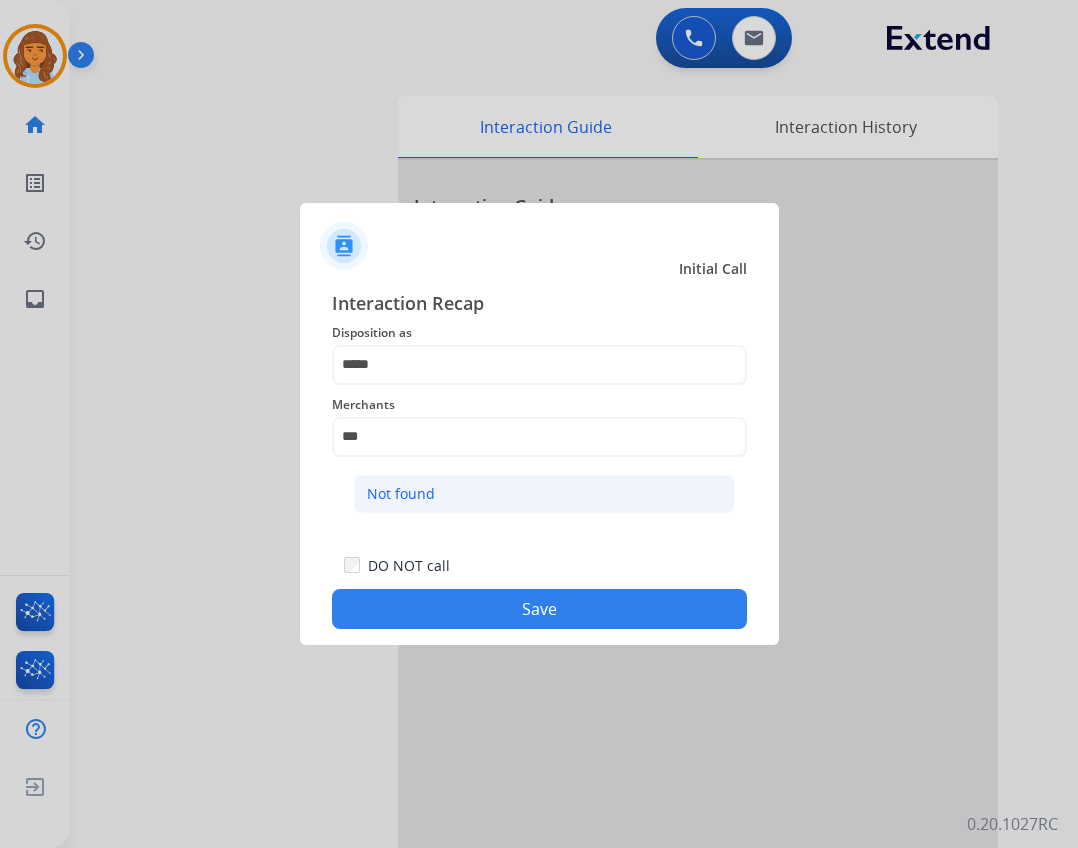 click on "Not found" 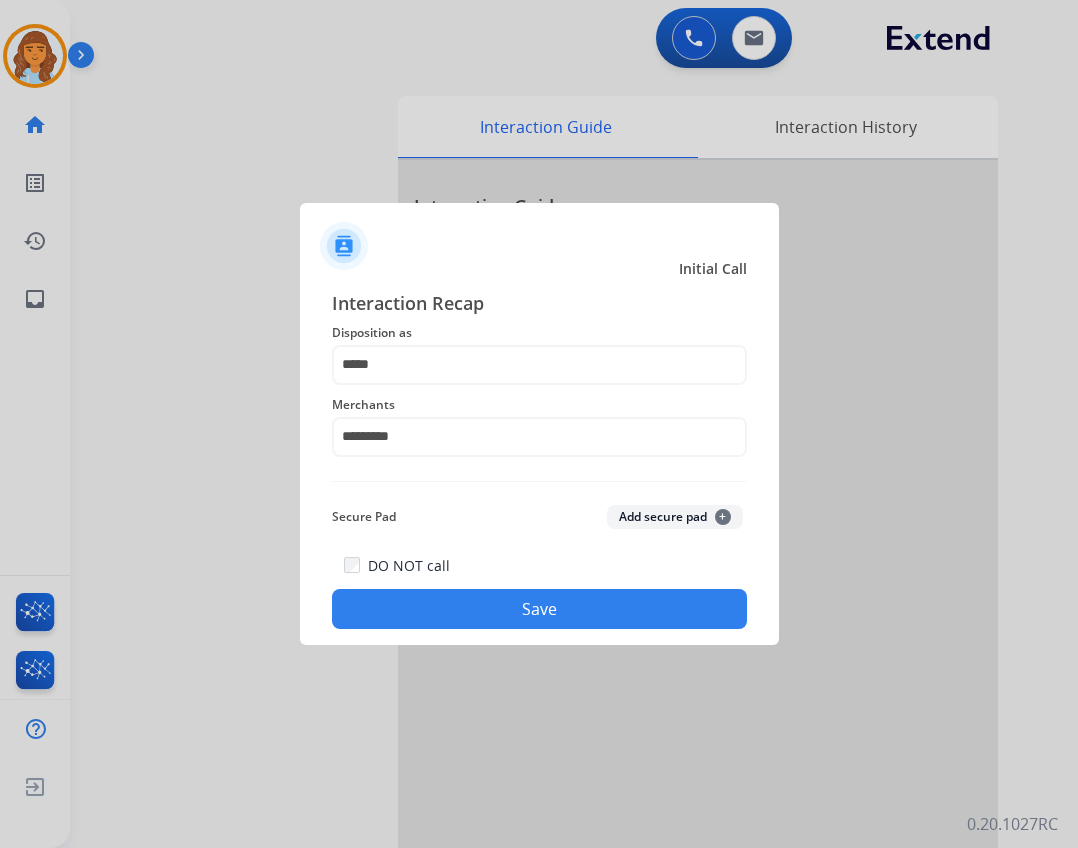 click on "DO NOT call   Save" 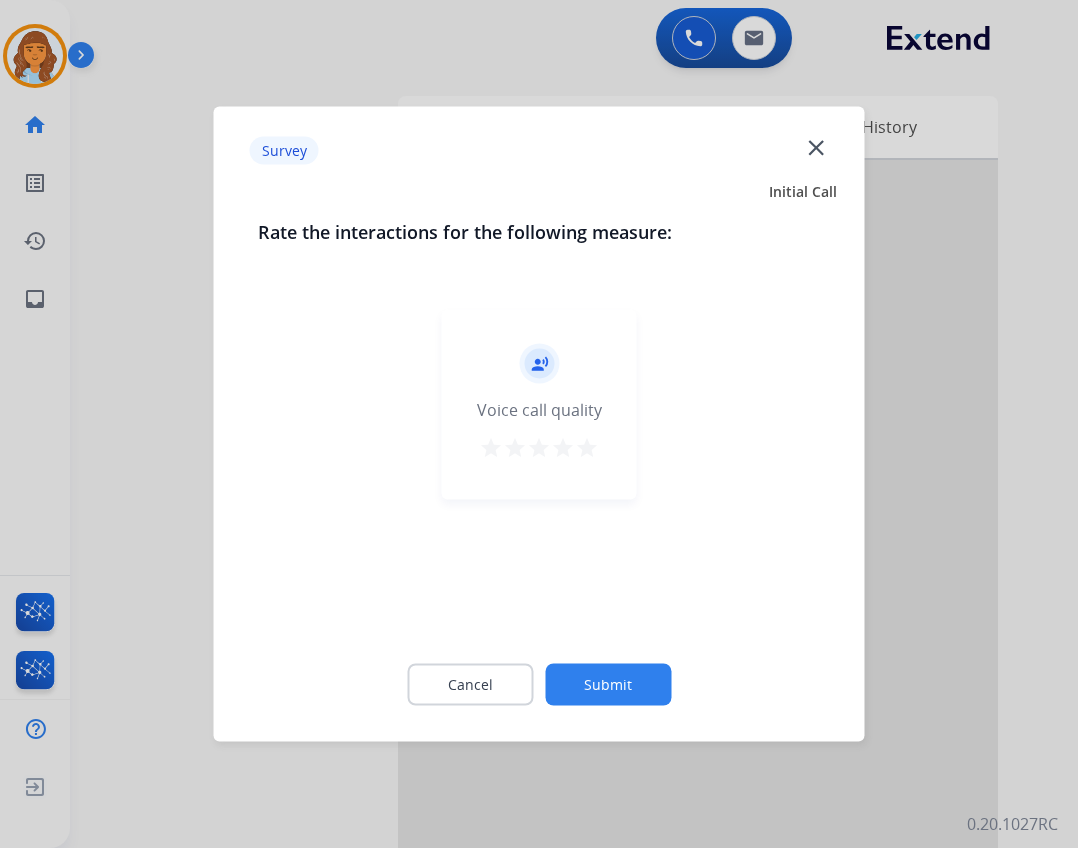 click on "close" 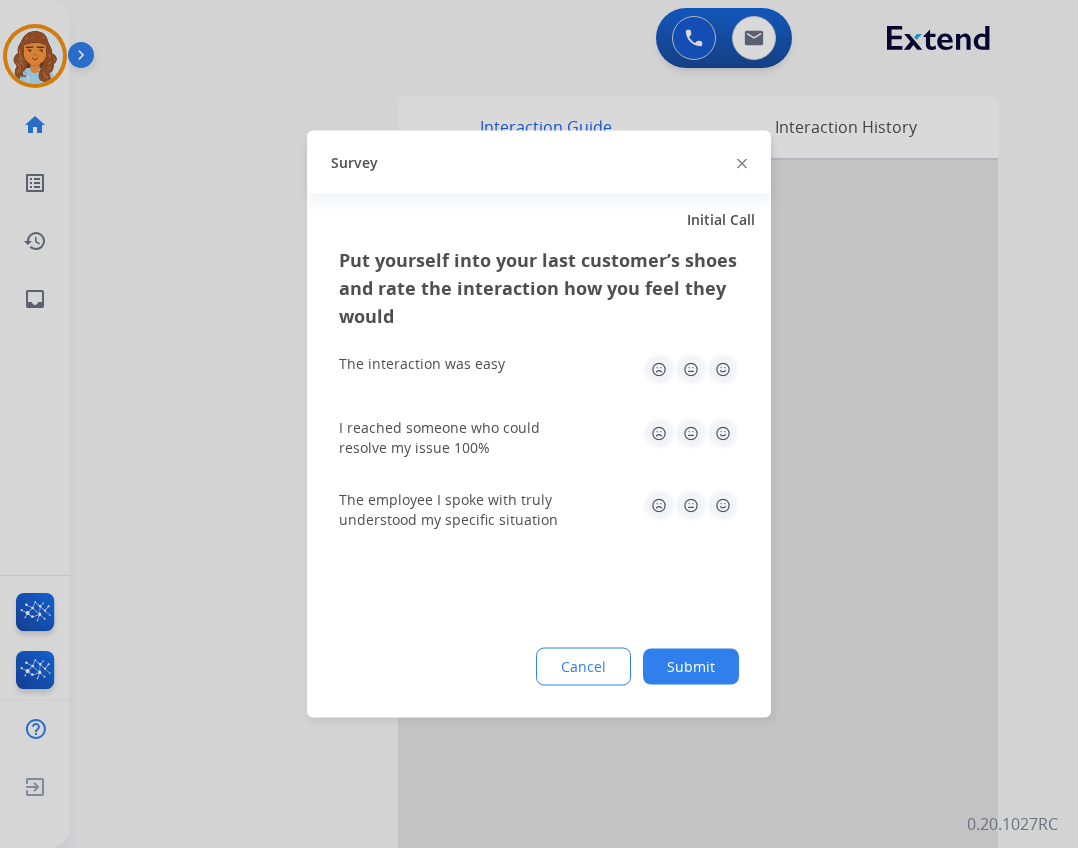 drag, startPoint x: 758, startPoint y: 146, endPoint x: 747, endPoint y: 154, distance: 13.601471 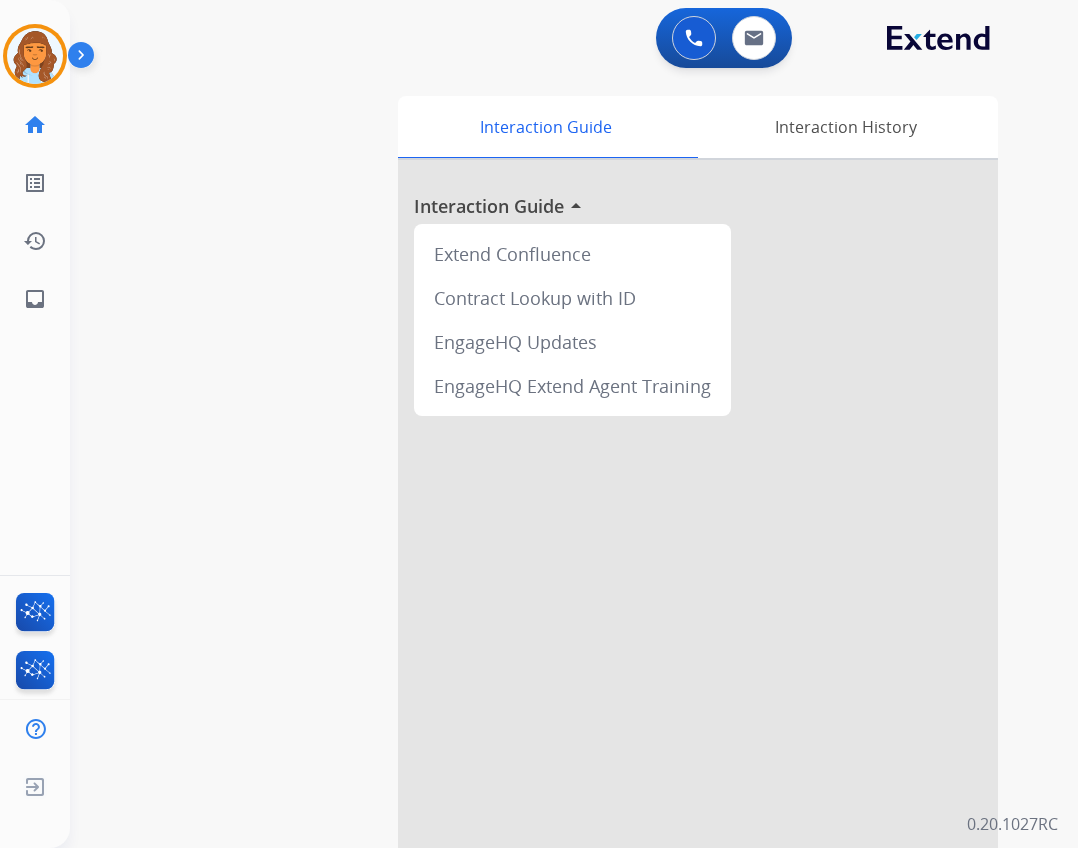 drag, startPoint x: 55, startPoint y: 54, endPoint x: 67, endPoint y: 63, distance: 15 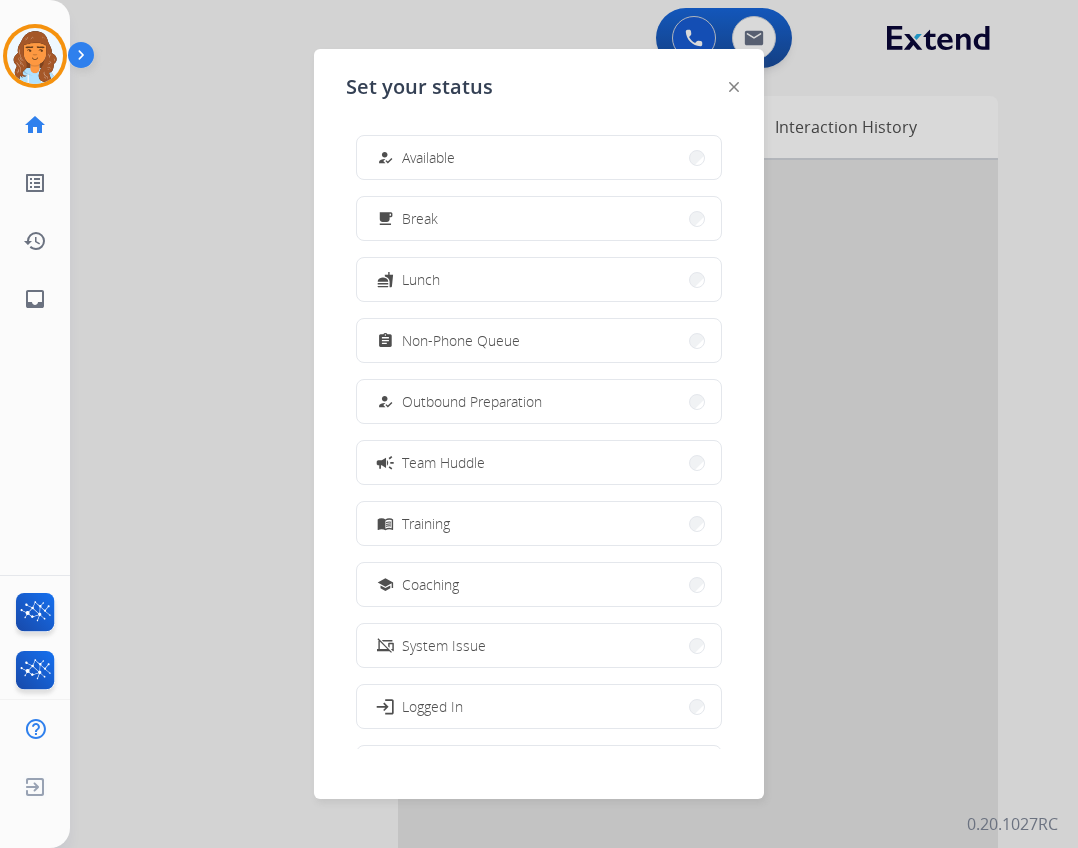 click on "how_to_reg Available" at bounding box center (539, 157) 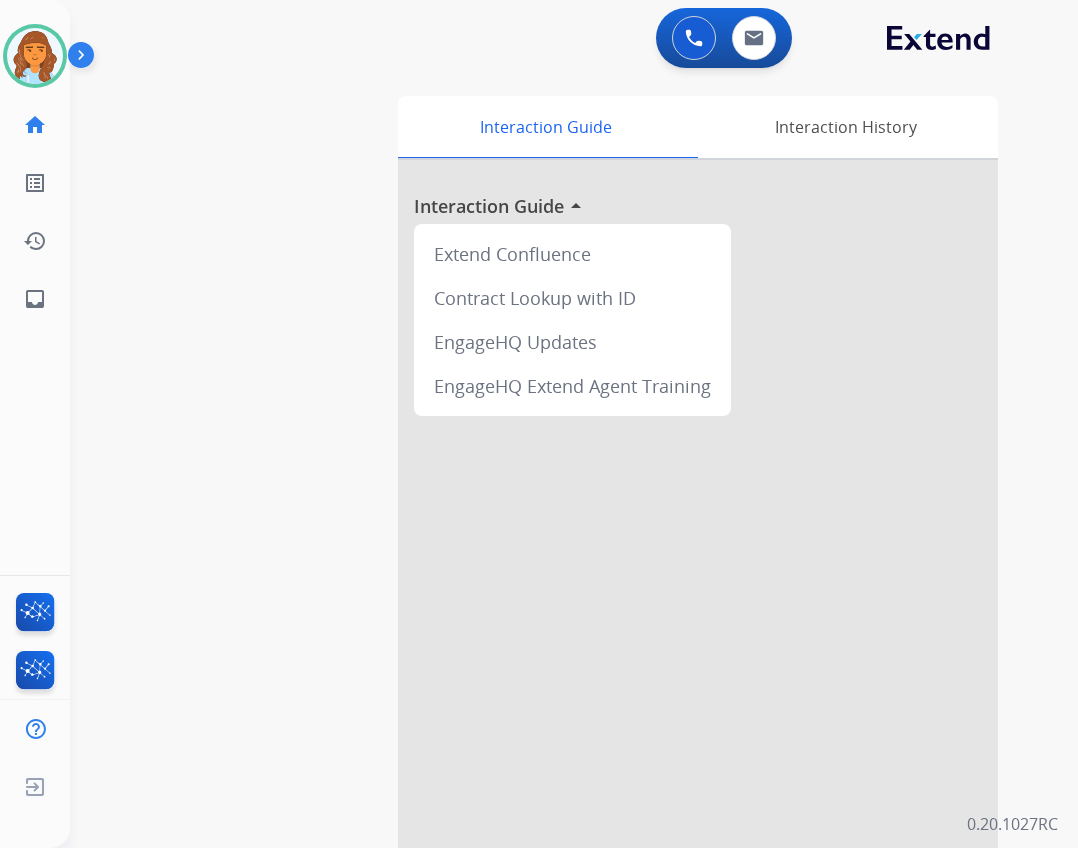 click on "0 Voice Interactions  0  Email Interactions" at bounding box center [724, 38] 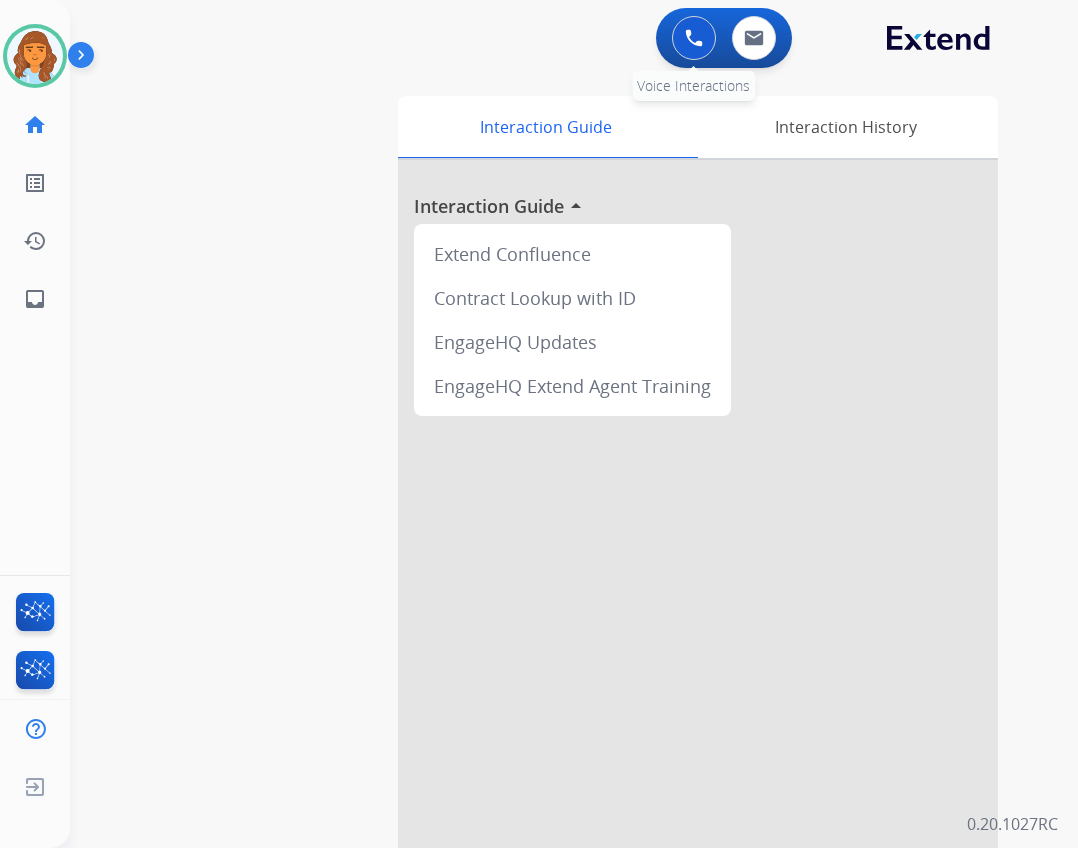 click at bounding box center (694, 38) 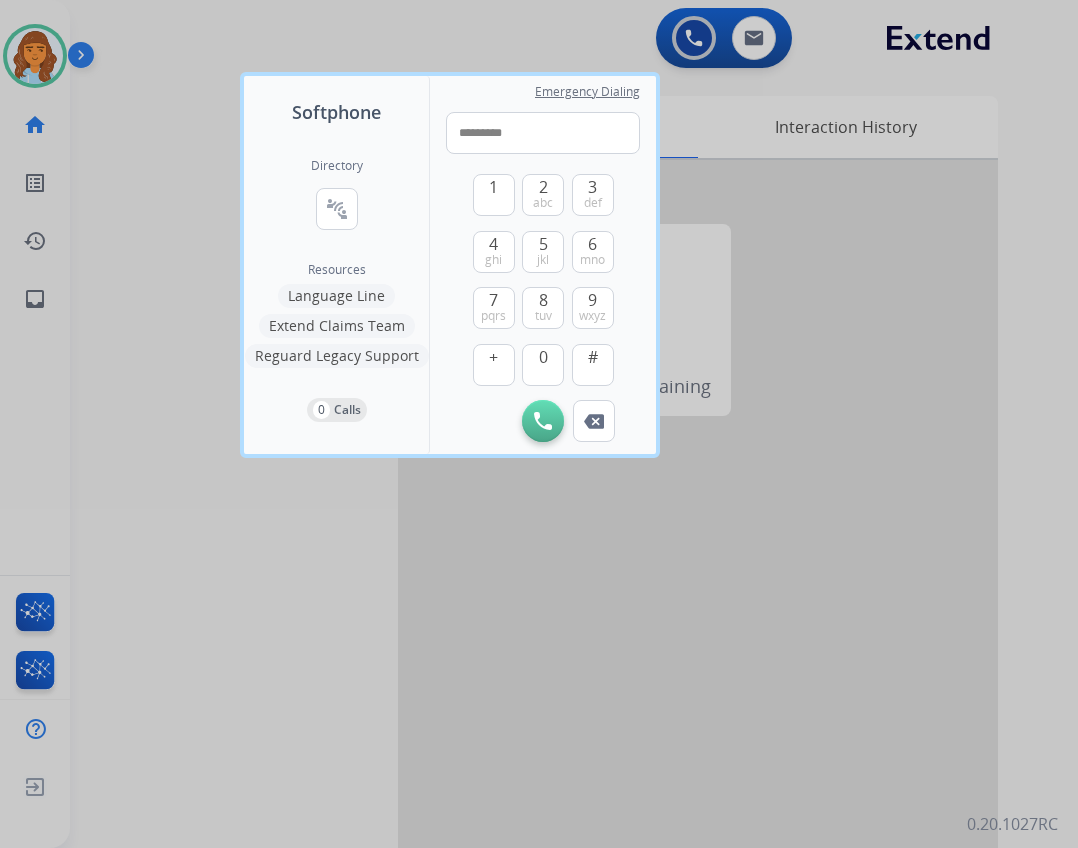 type on "**********" 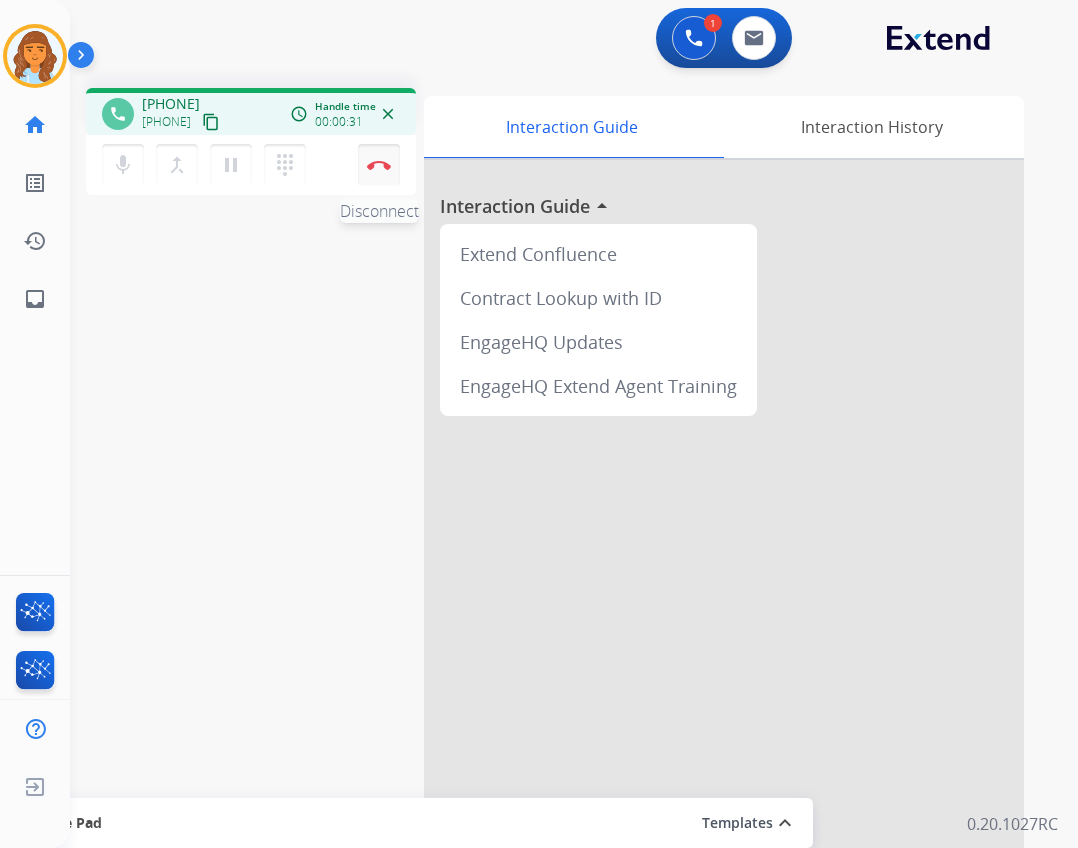 click on "Disconnect" at bounding box center (379, 165) 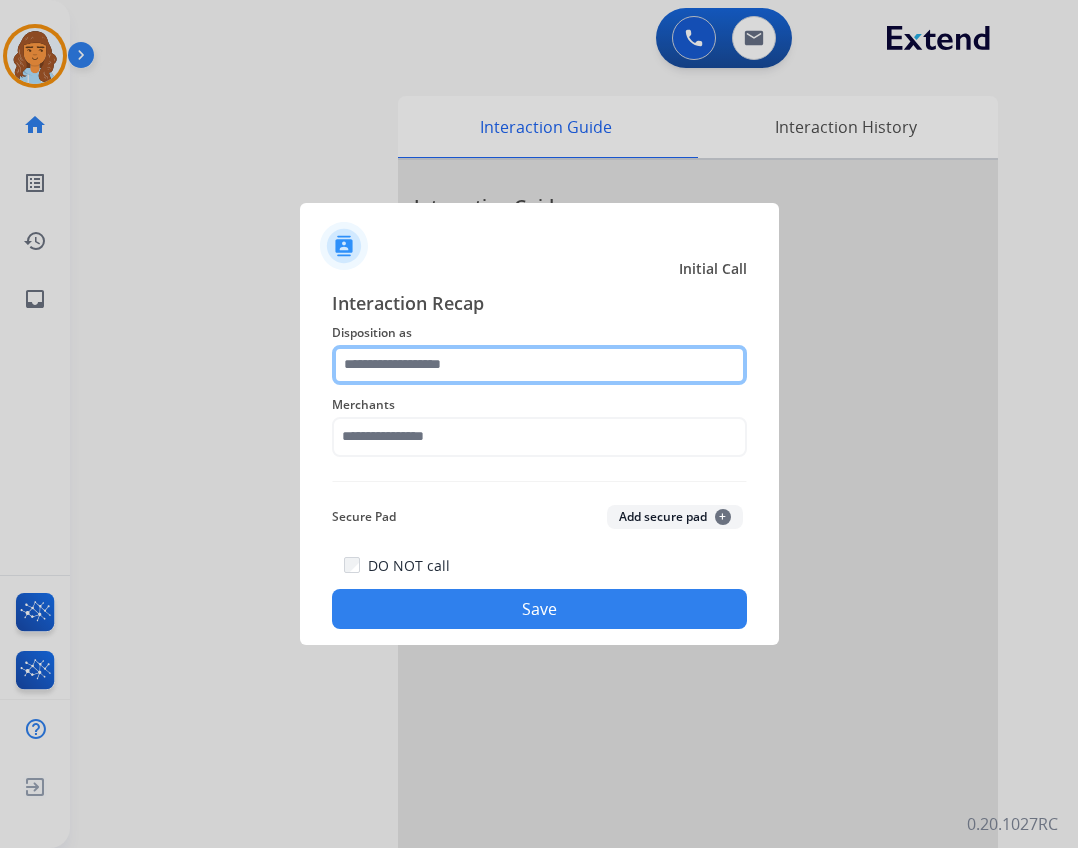 click 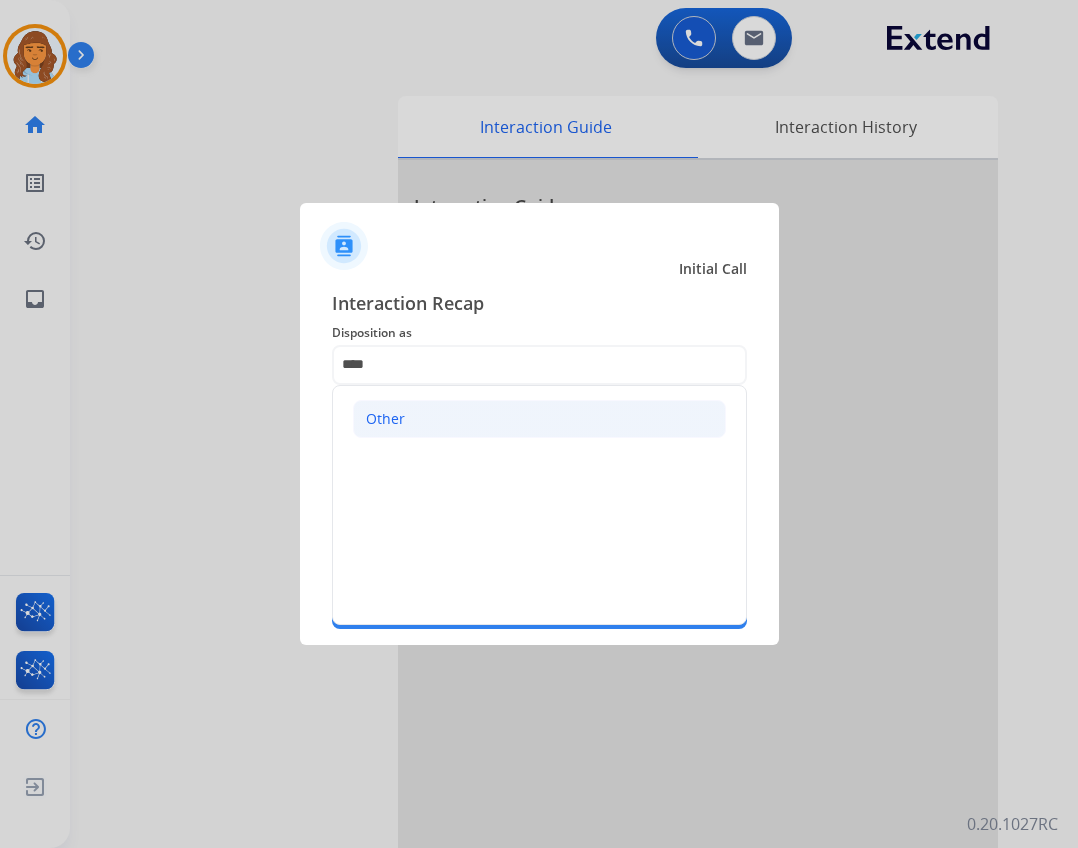 click on "Other" 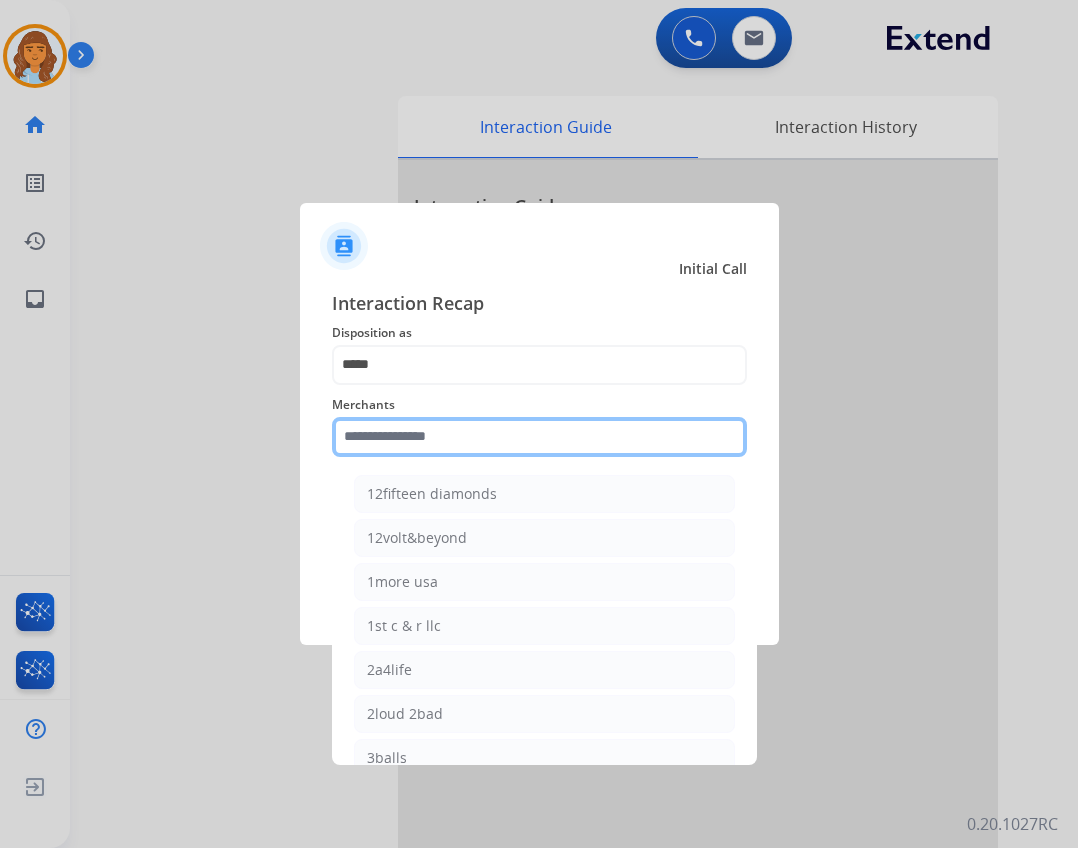 click 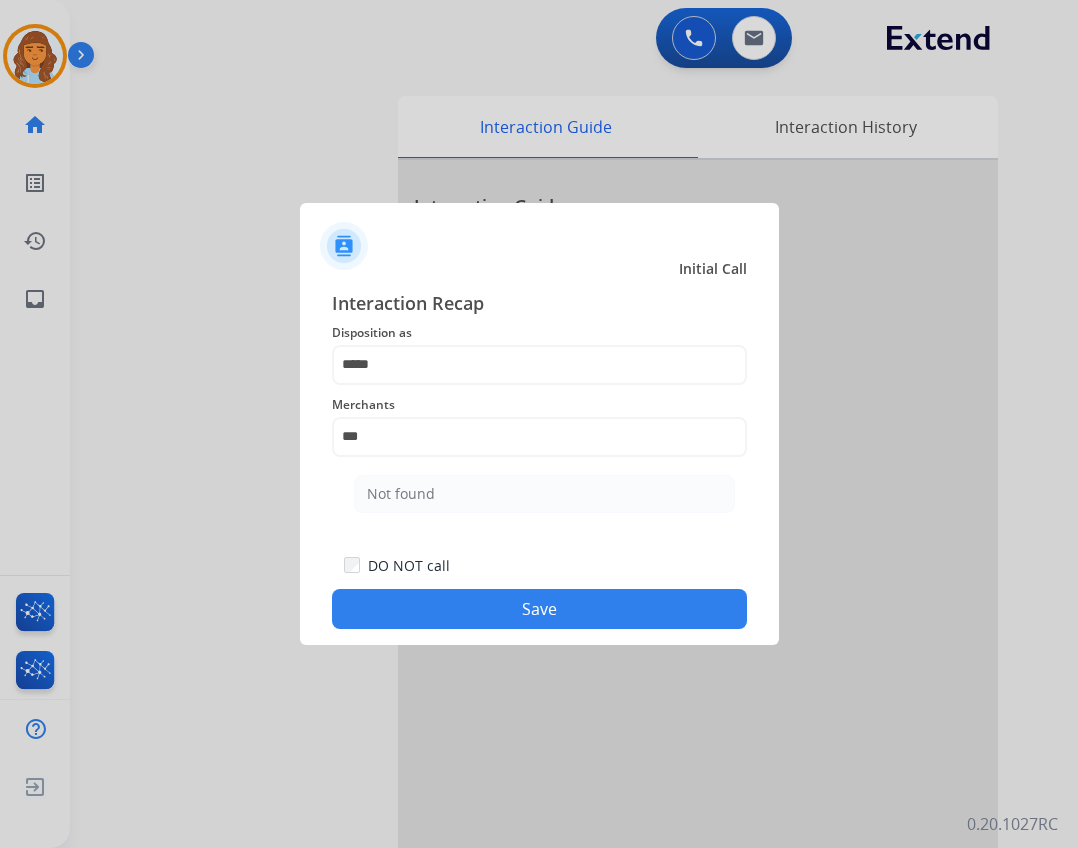 click on "Not found" 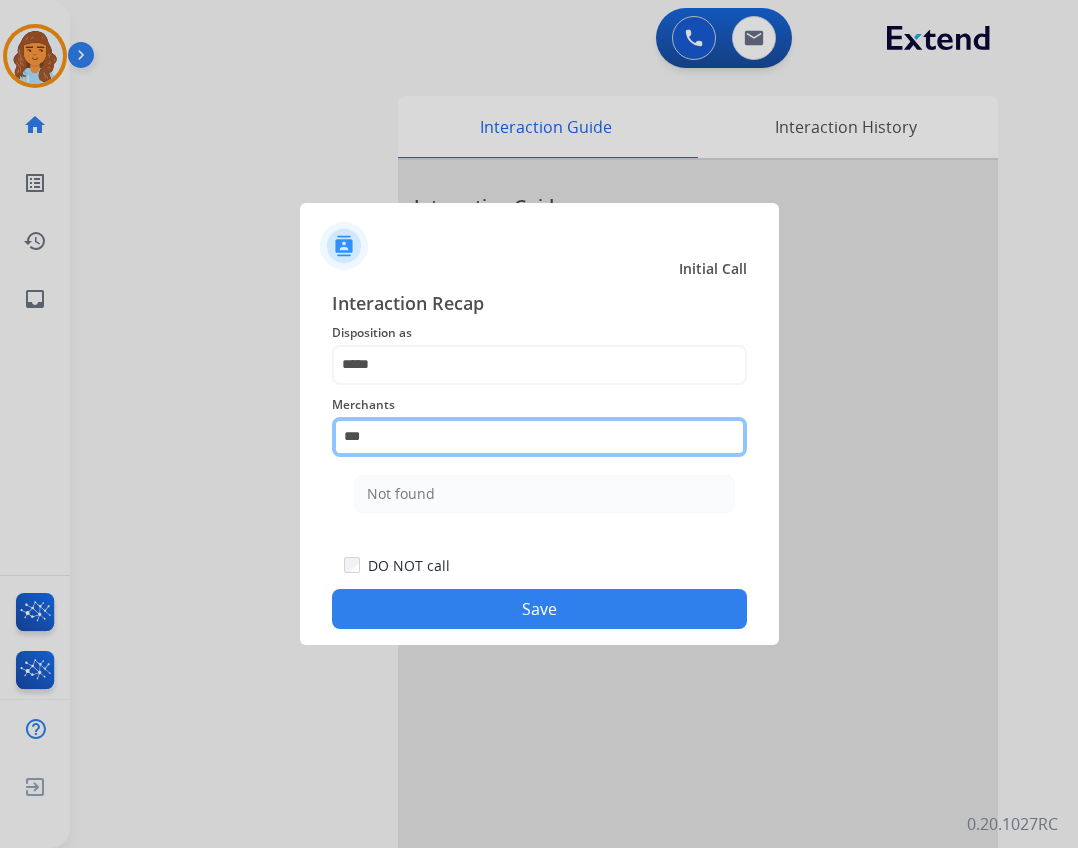 drag, startPoint x: 488, startPoint y: 445, endPoint x: 482, endPoint y: 463, distance: 18.973665 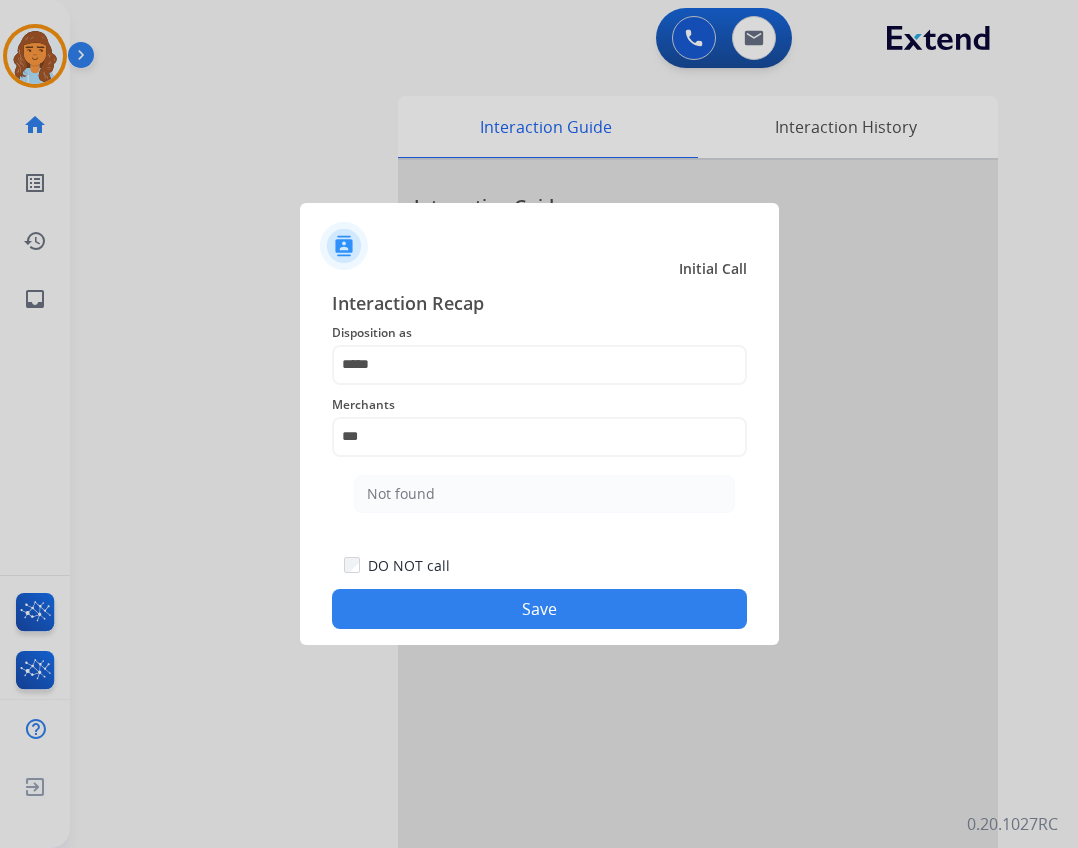 drag, startPoint x: 487, startPoint y: 499, endPoint x: 483, endPoint y: 509, distance: 10.770329 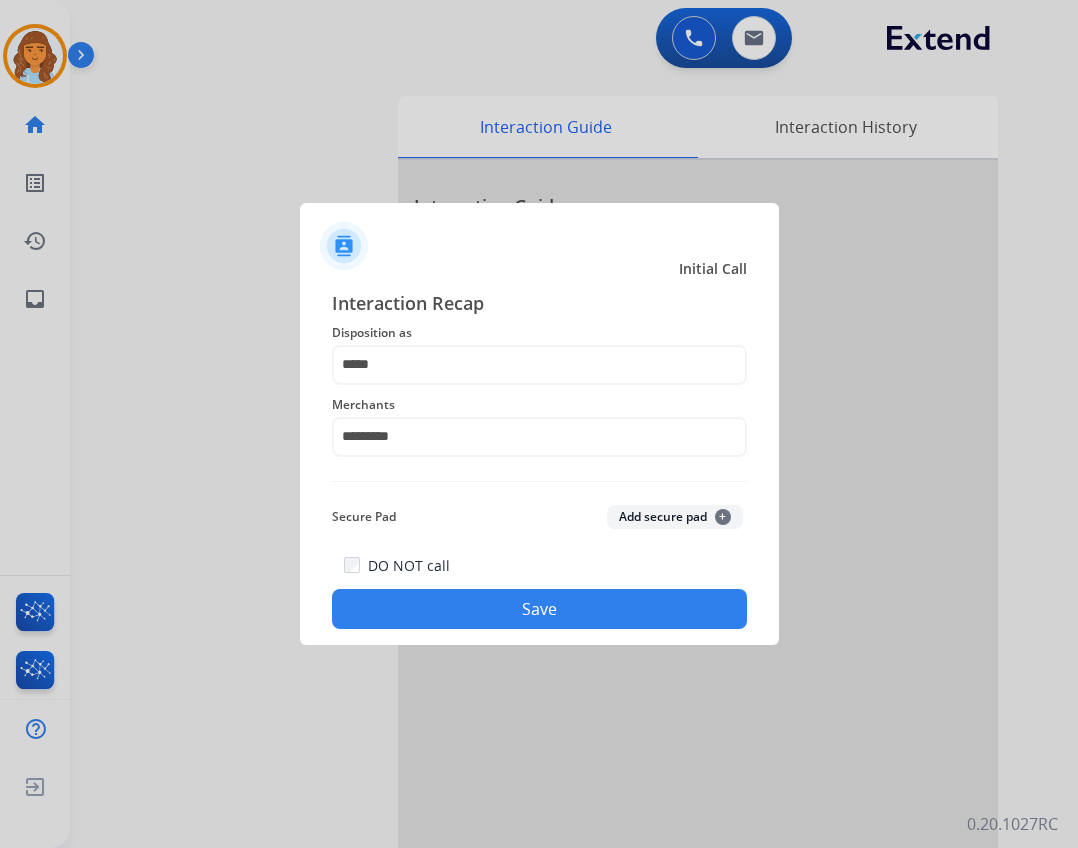 drag, startPoint x: 487, startPoint y: 520, endPoint x: 518, endPoint y: 585, distance: 72.013885 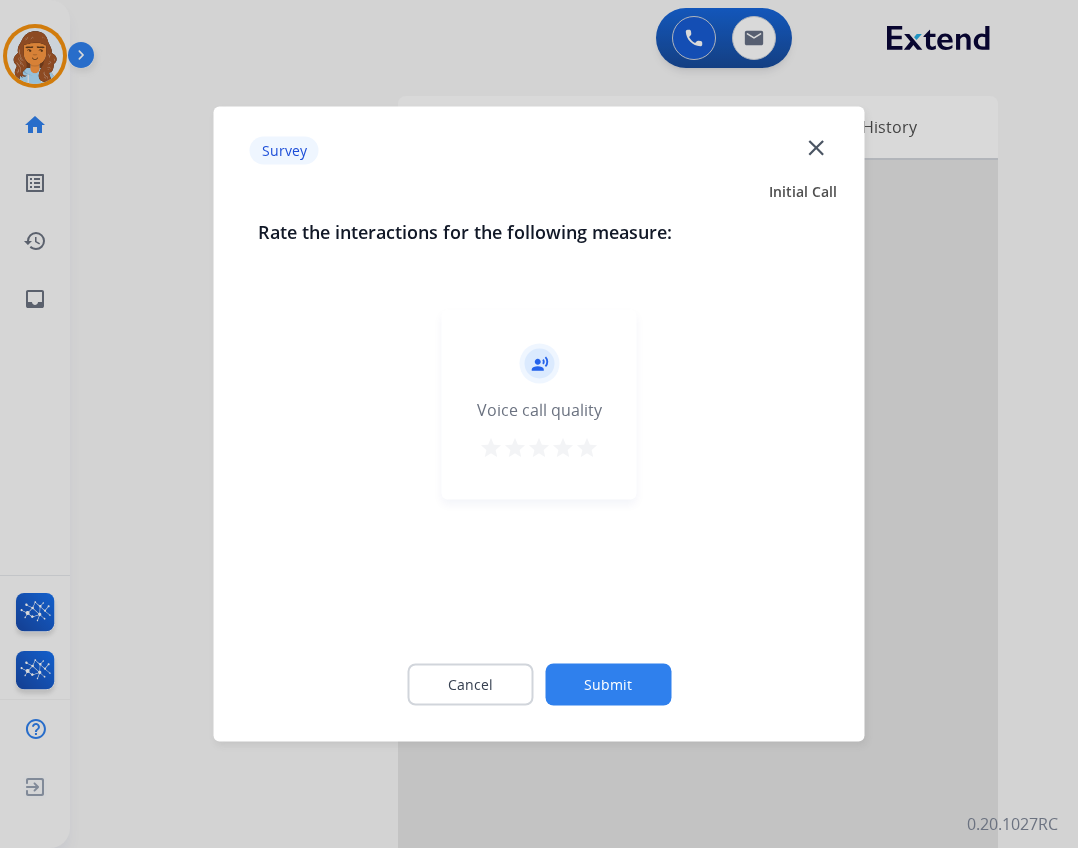 click on "record_voice_over   Voice call quality   star   star   star   star   star" 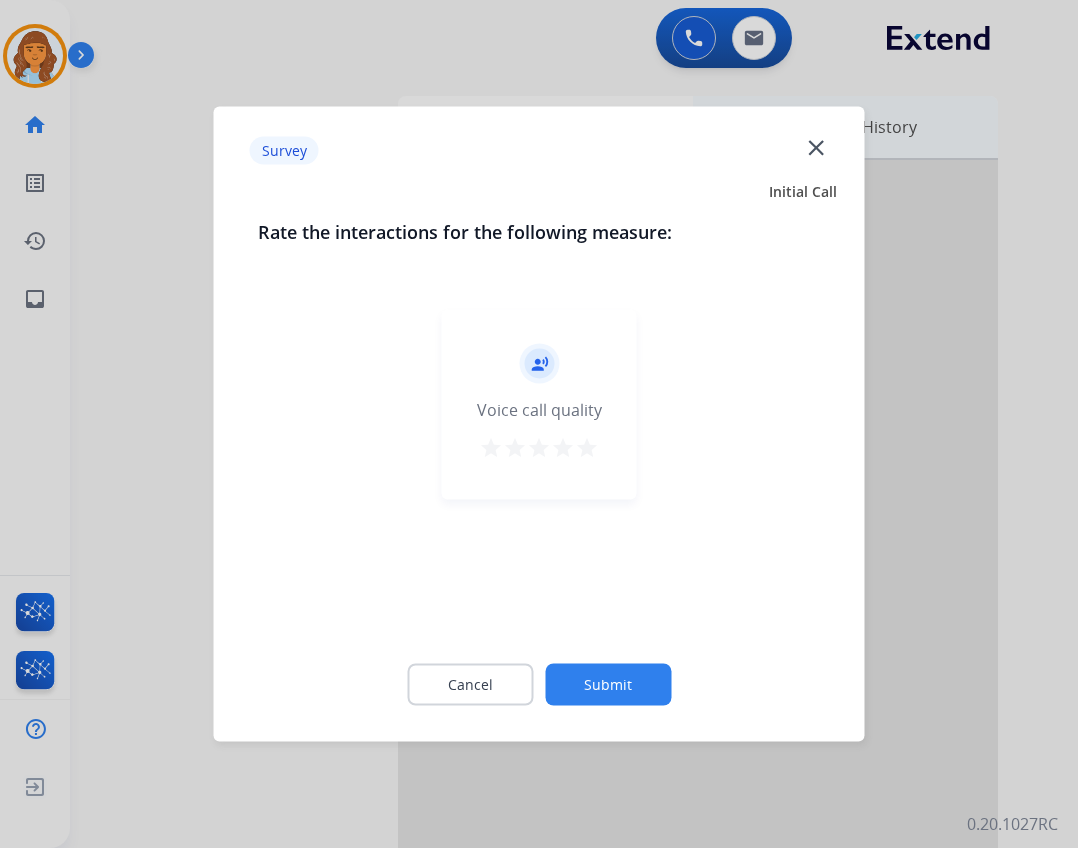 click on "close" 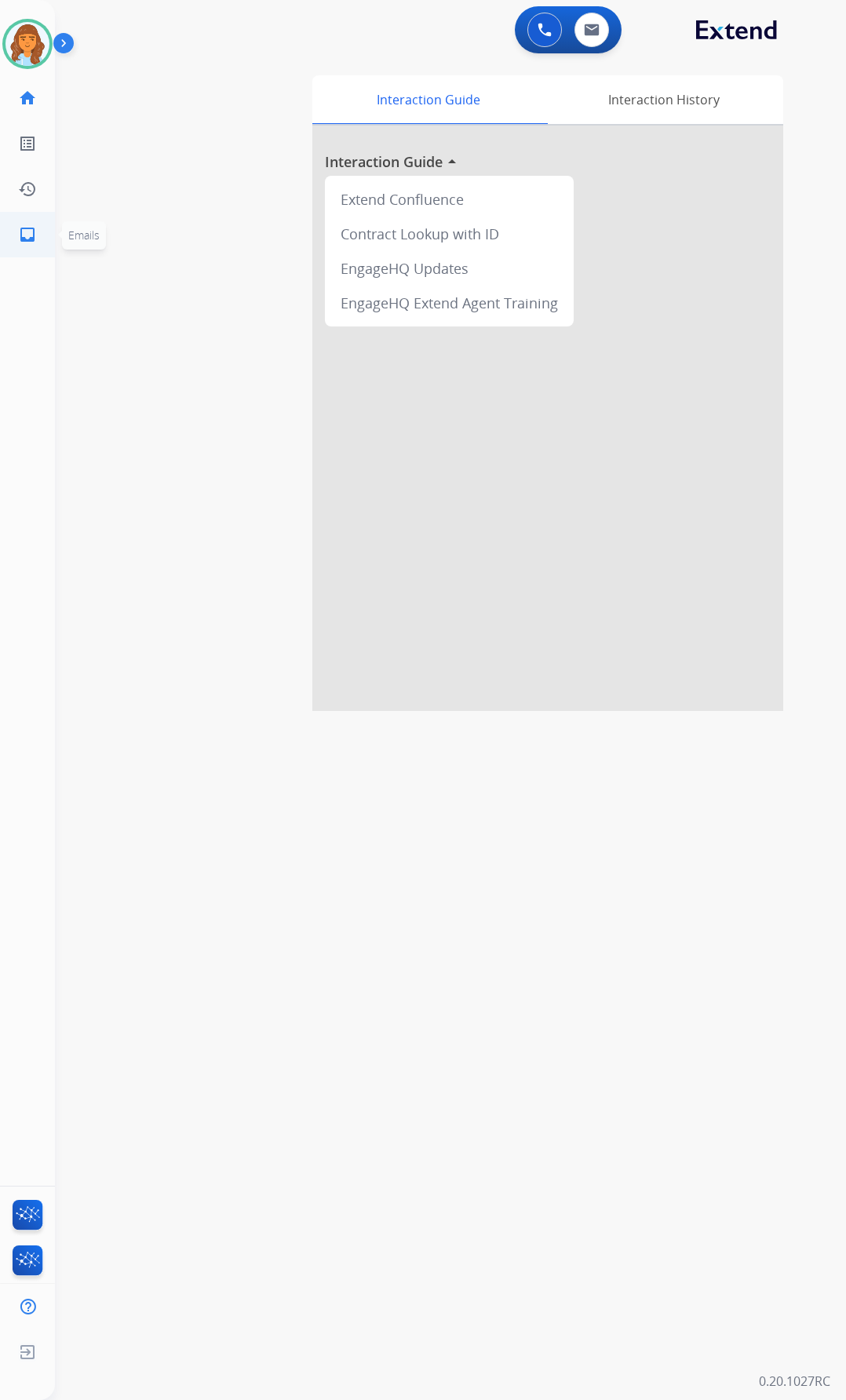 click on "inbox" 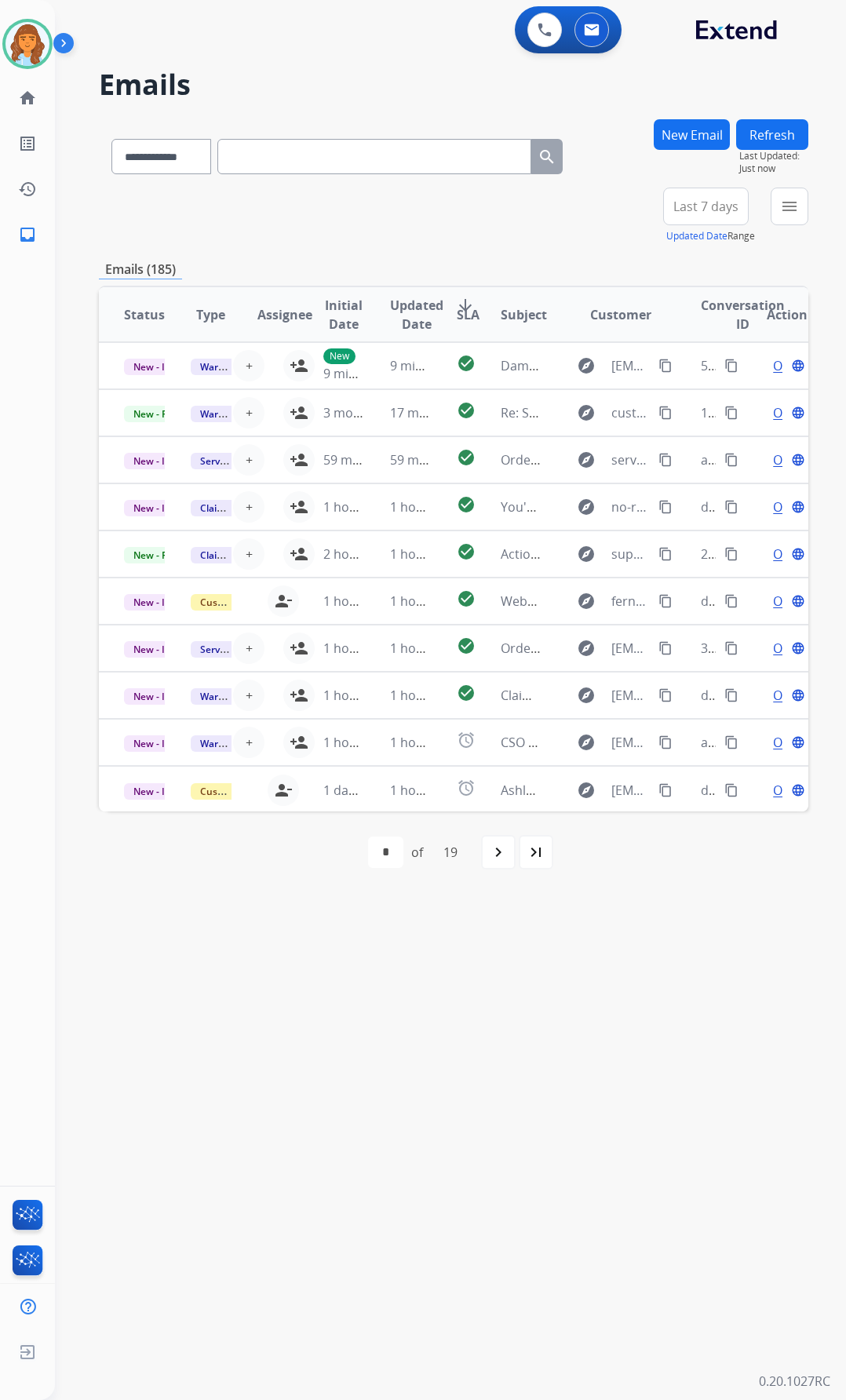 click on "New Email" at bounding box center [691, 134] 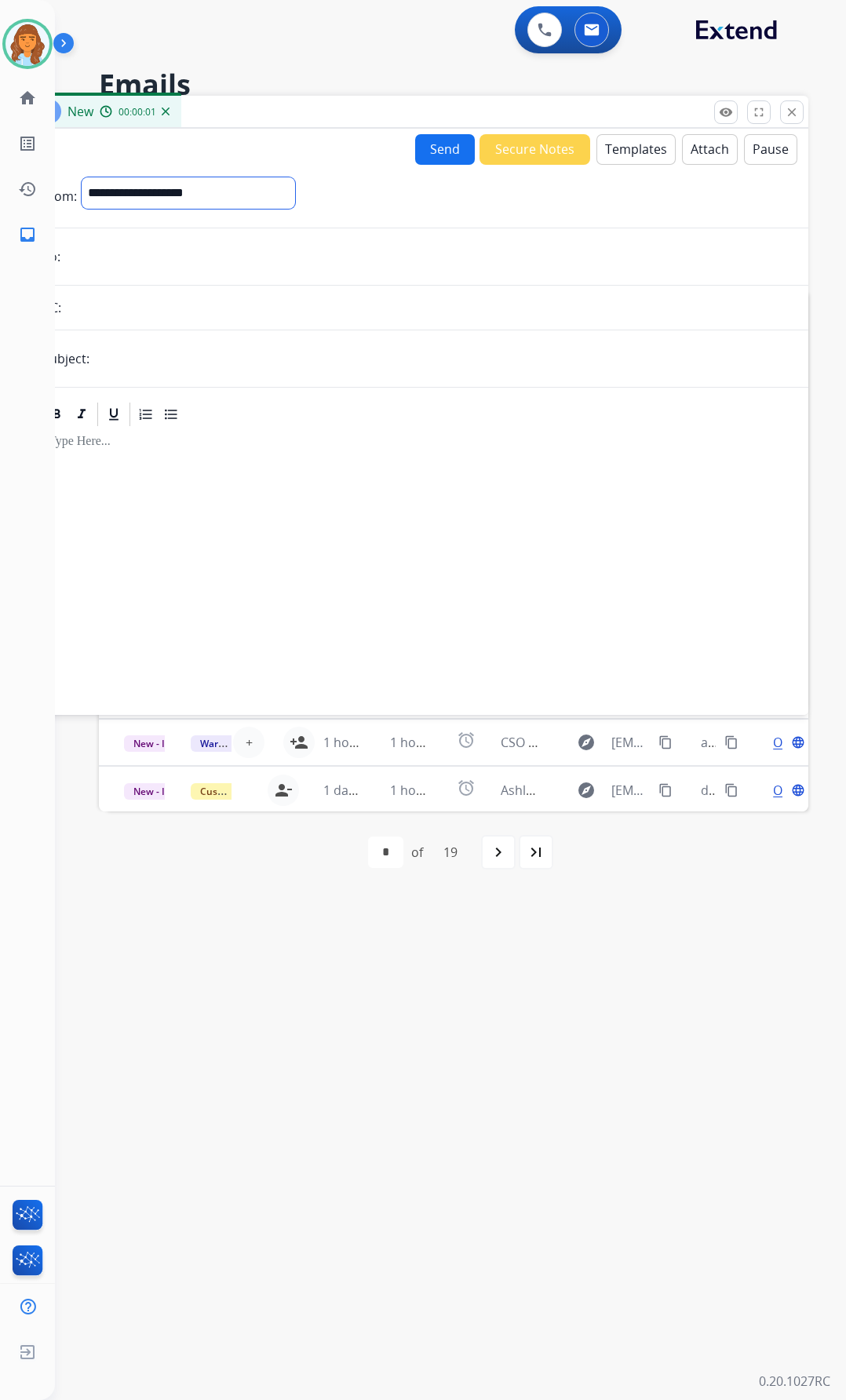 click on "**********" at bounding box center (188, 193) 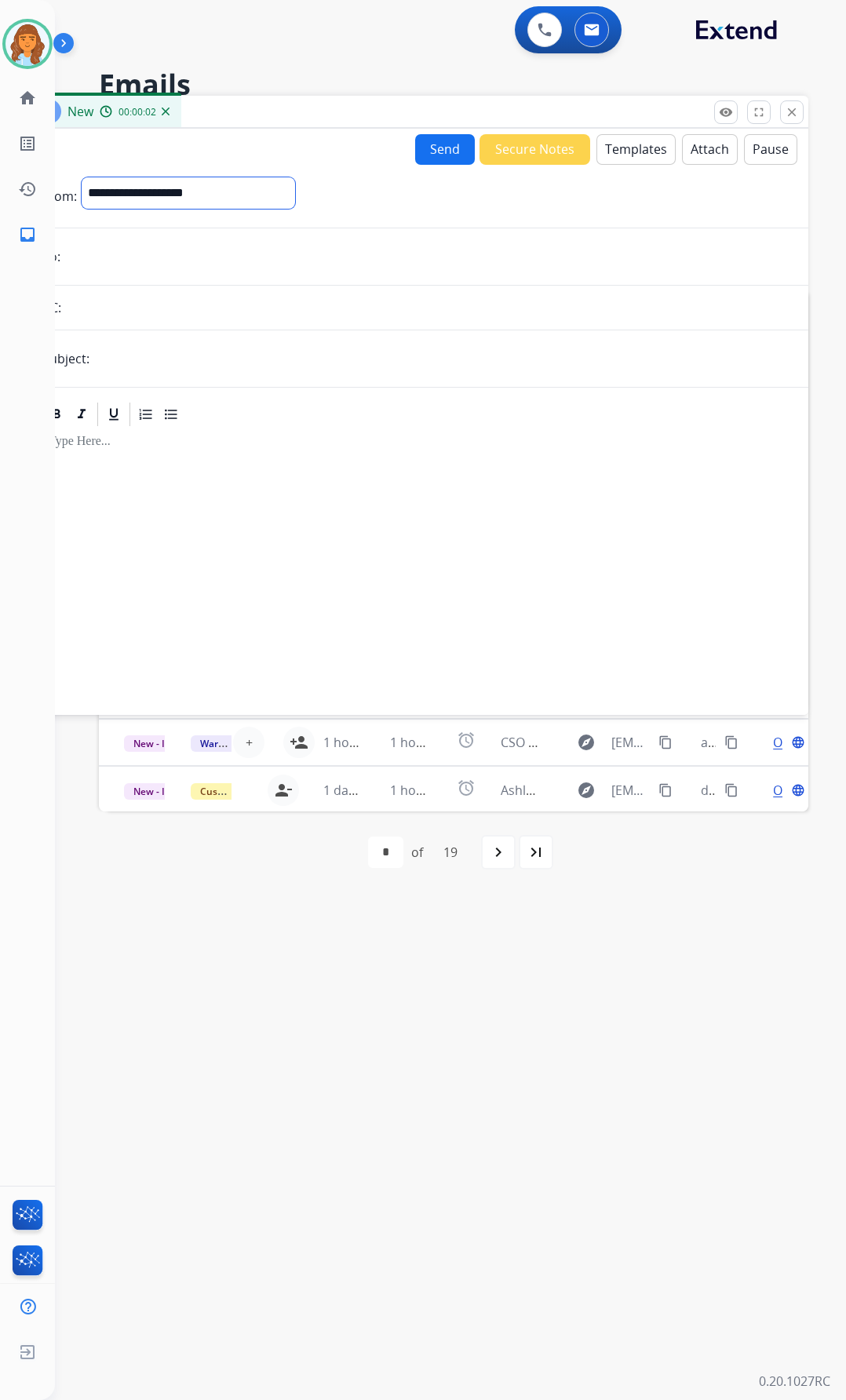 select on "**********" 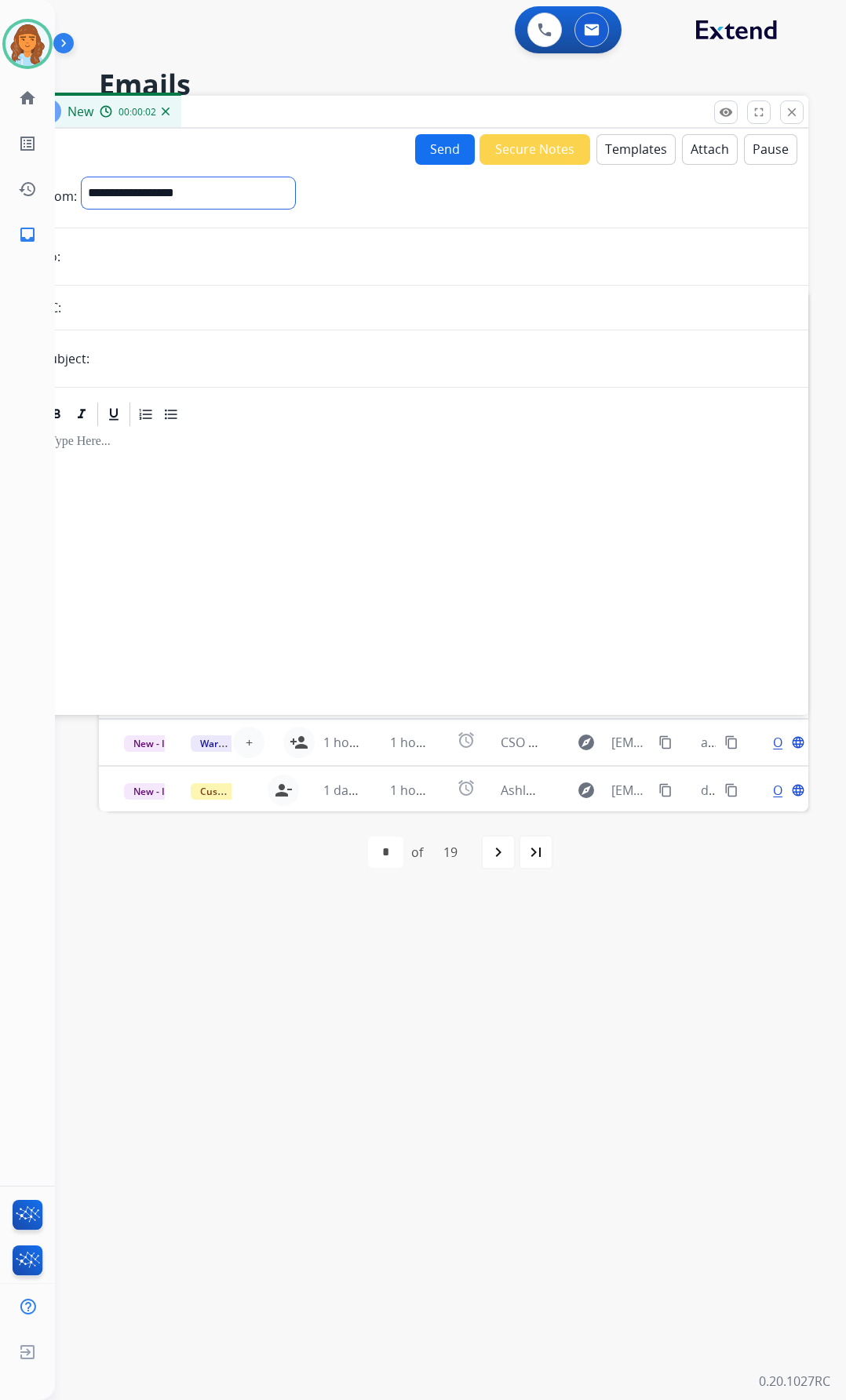 click on "**********" at bounding box center [188, 193] 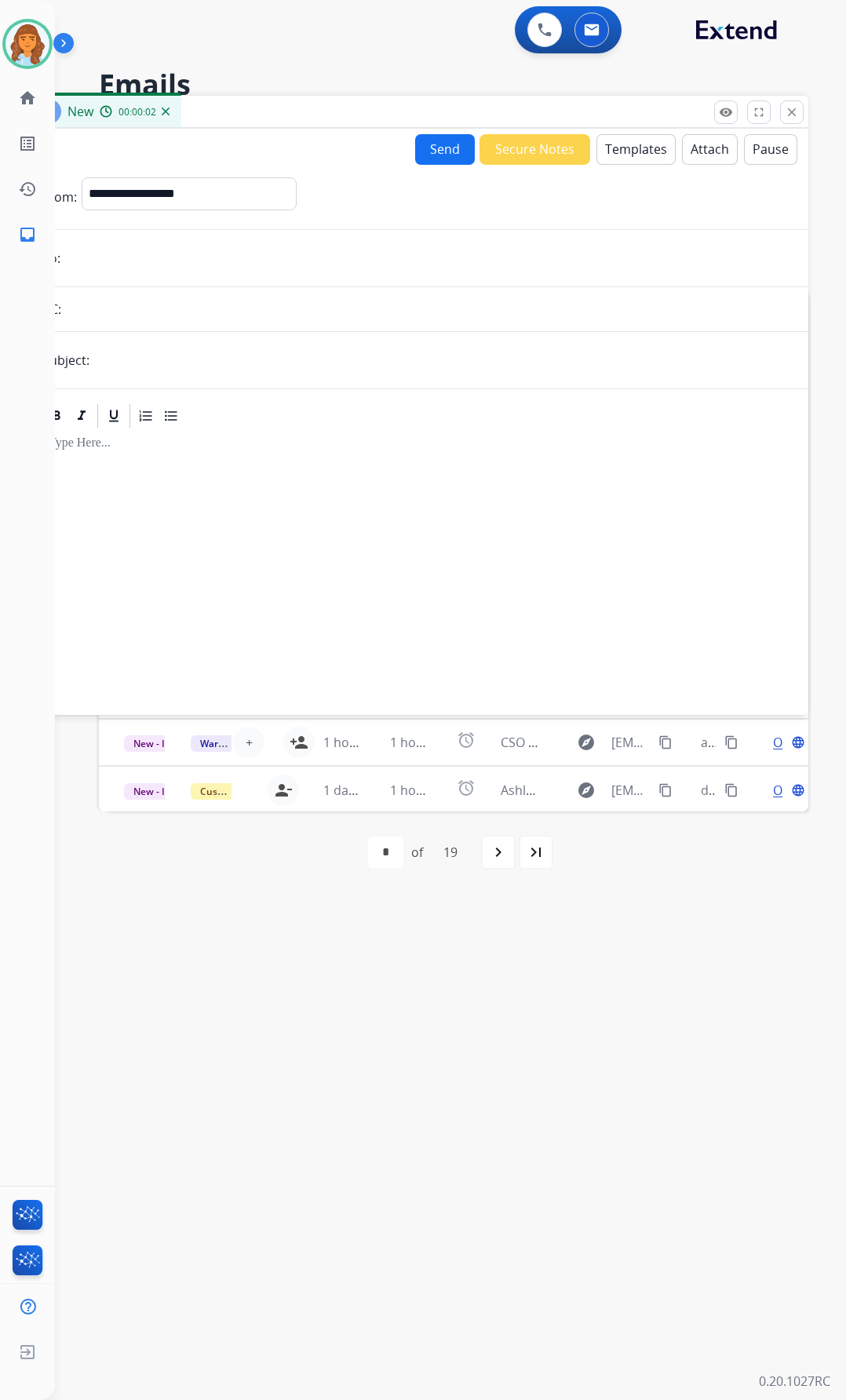 click at bounding box center [427, 258] 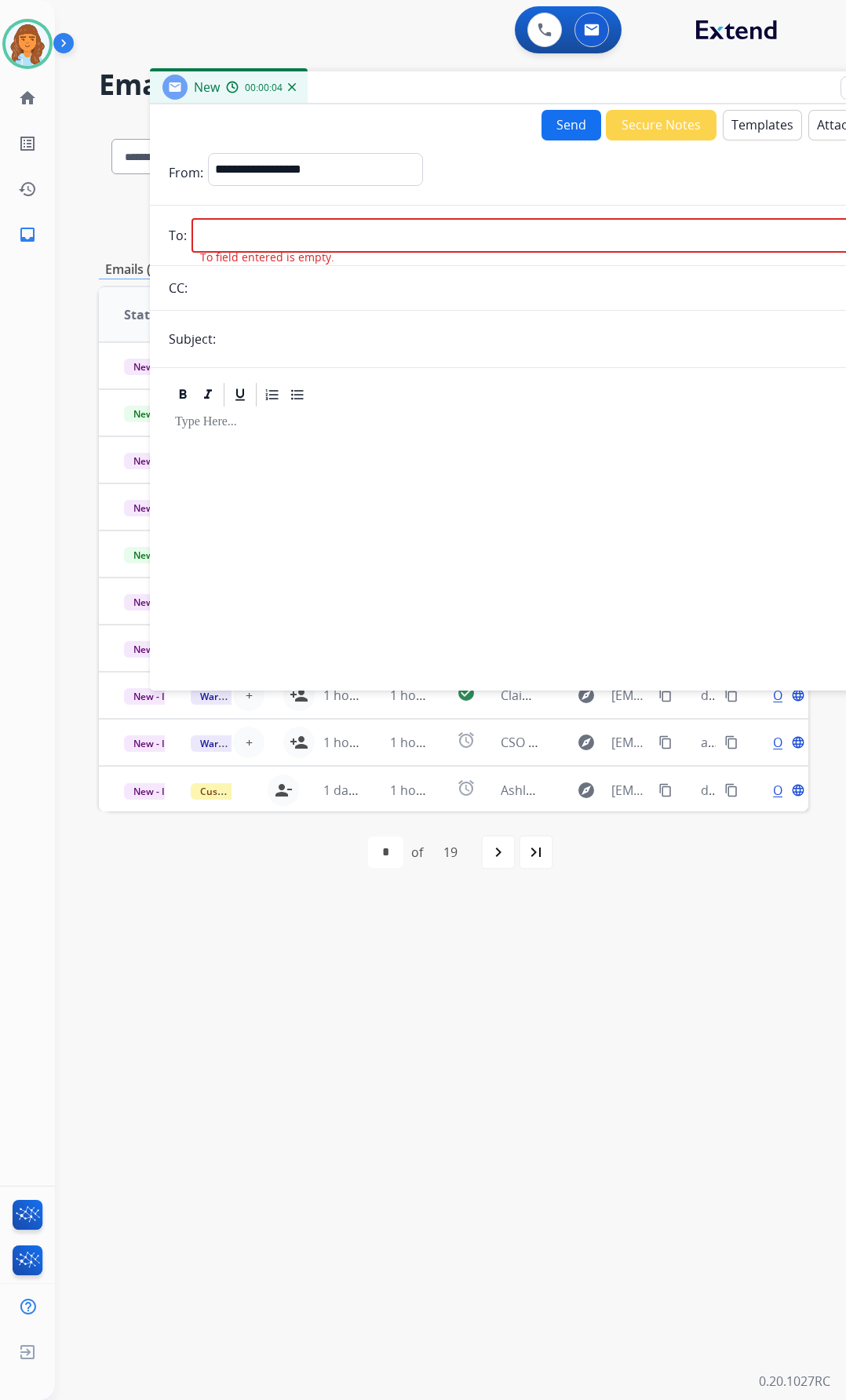 drag, startPoint x: 310, startPoint y: 111, endPoint x: 436, endPoint y: 87, distance: 128.2653 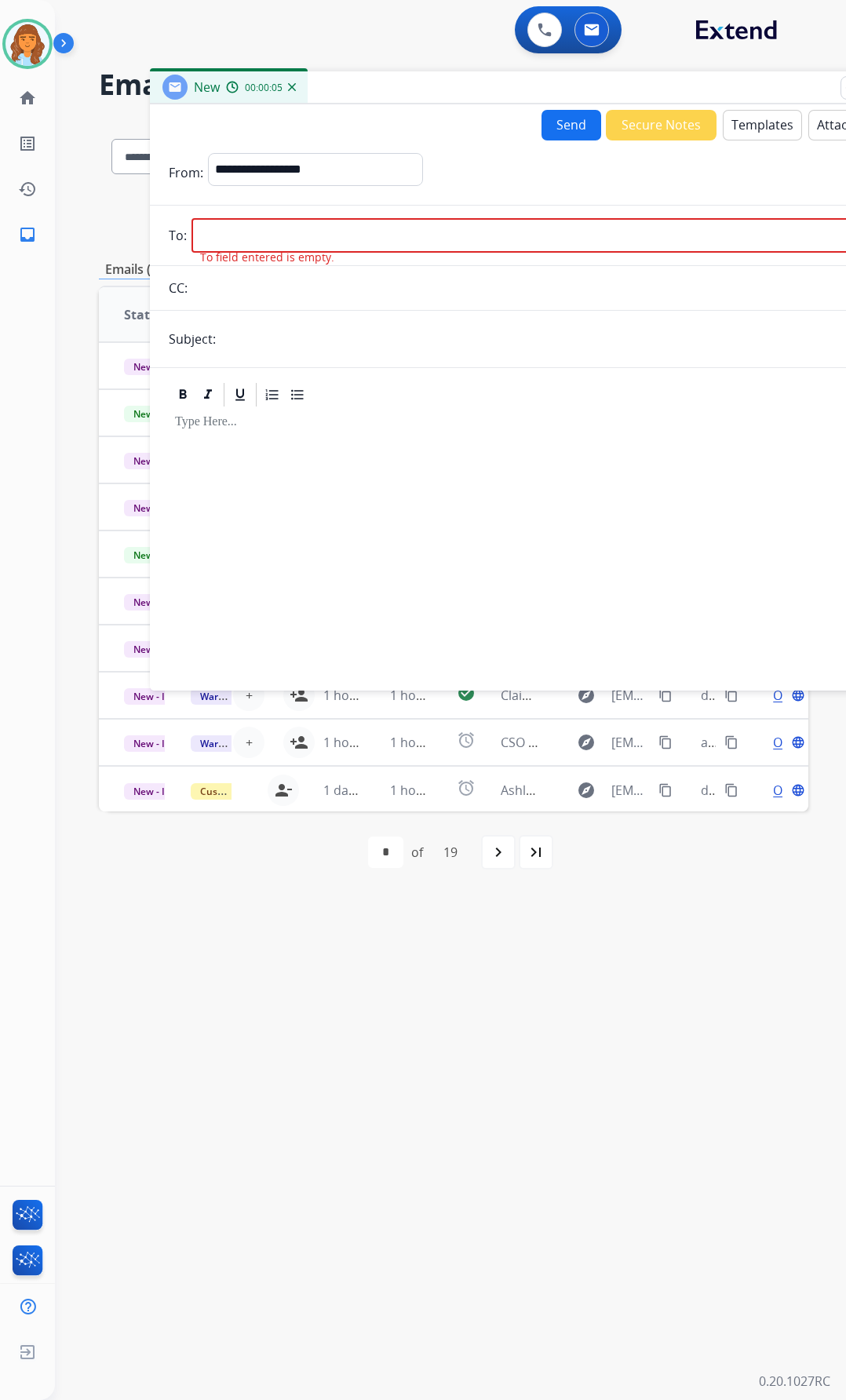 click at bounding box center [553, 235] 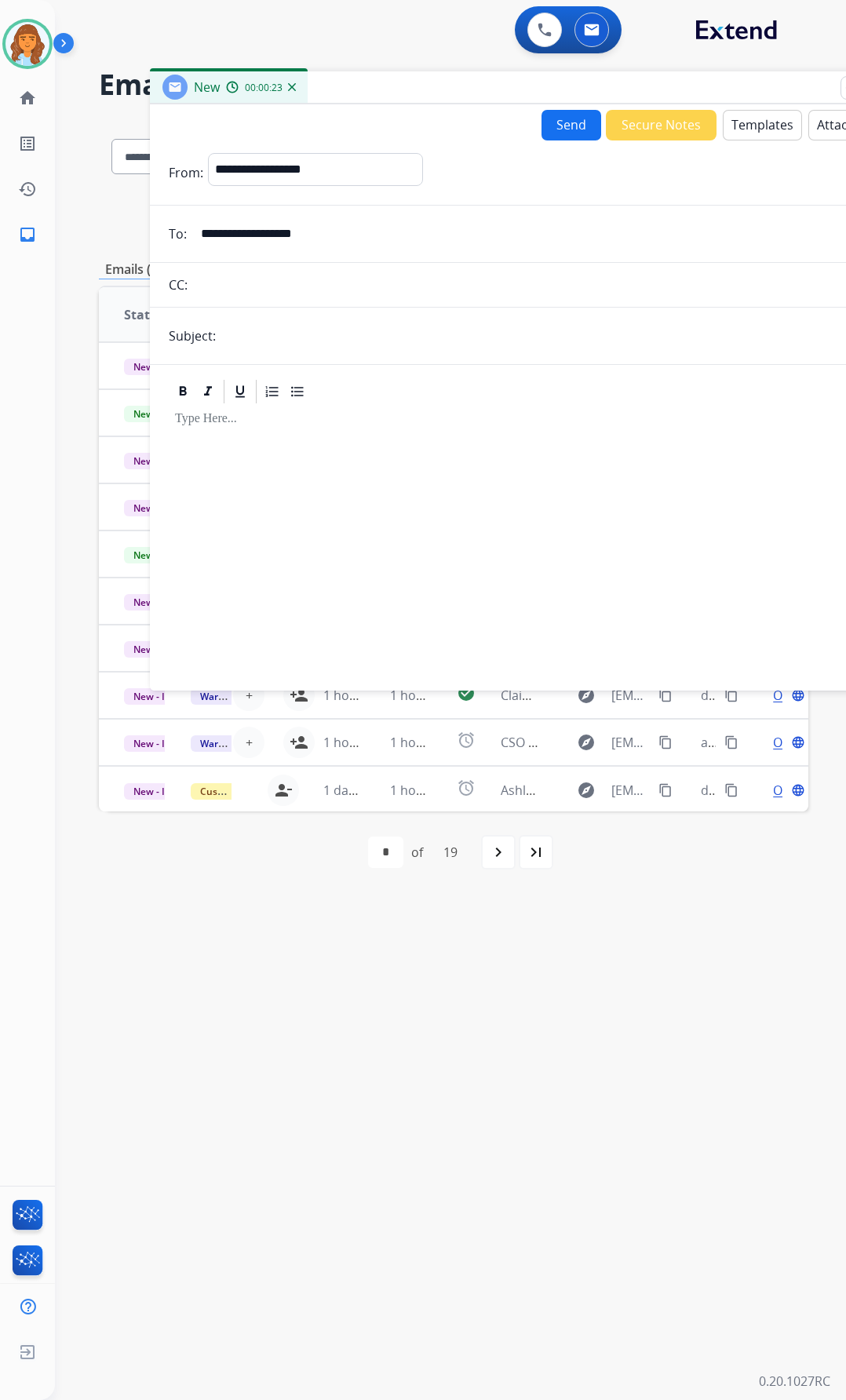 type on "**********" 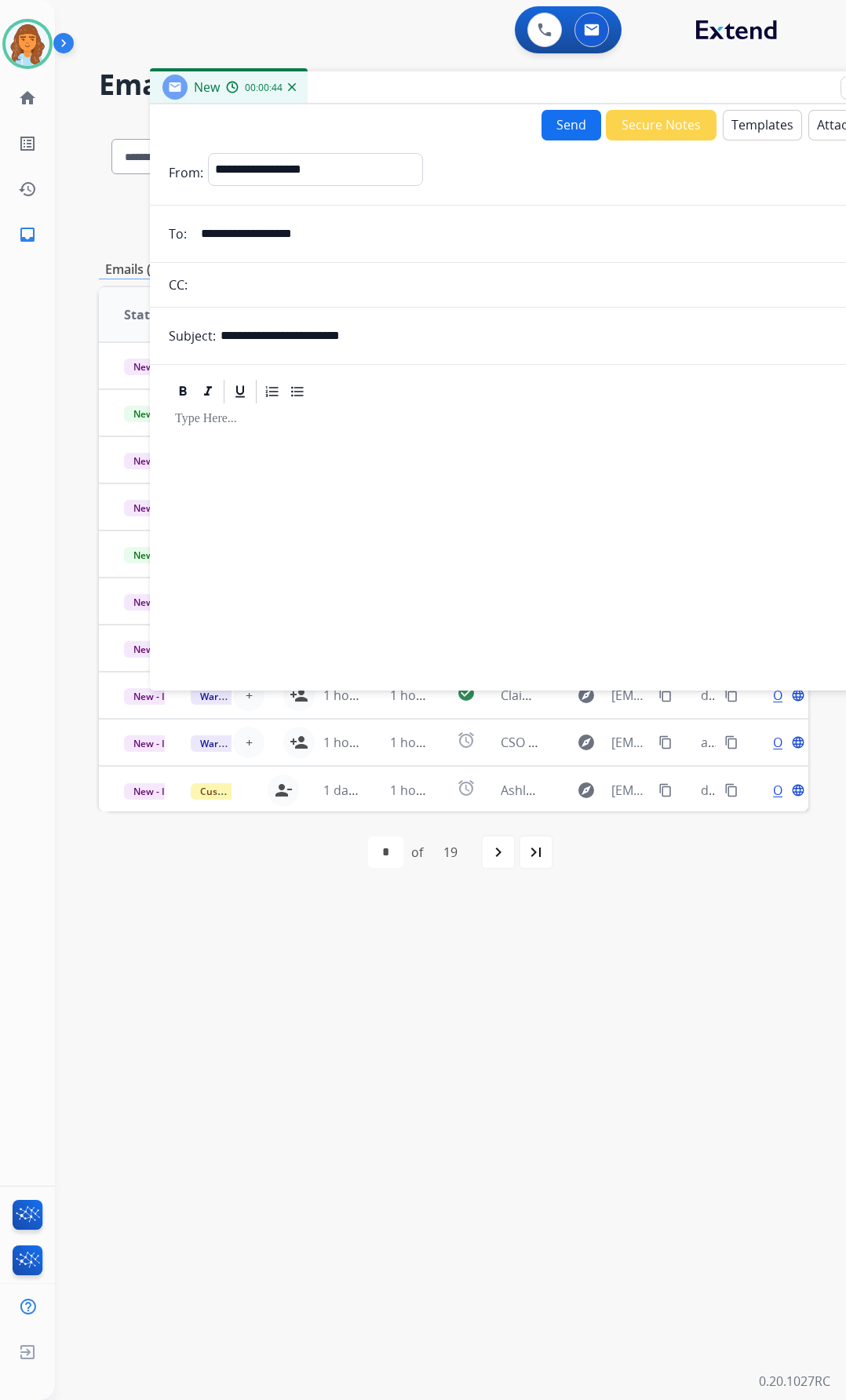 type on "**********" 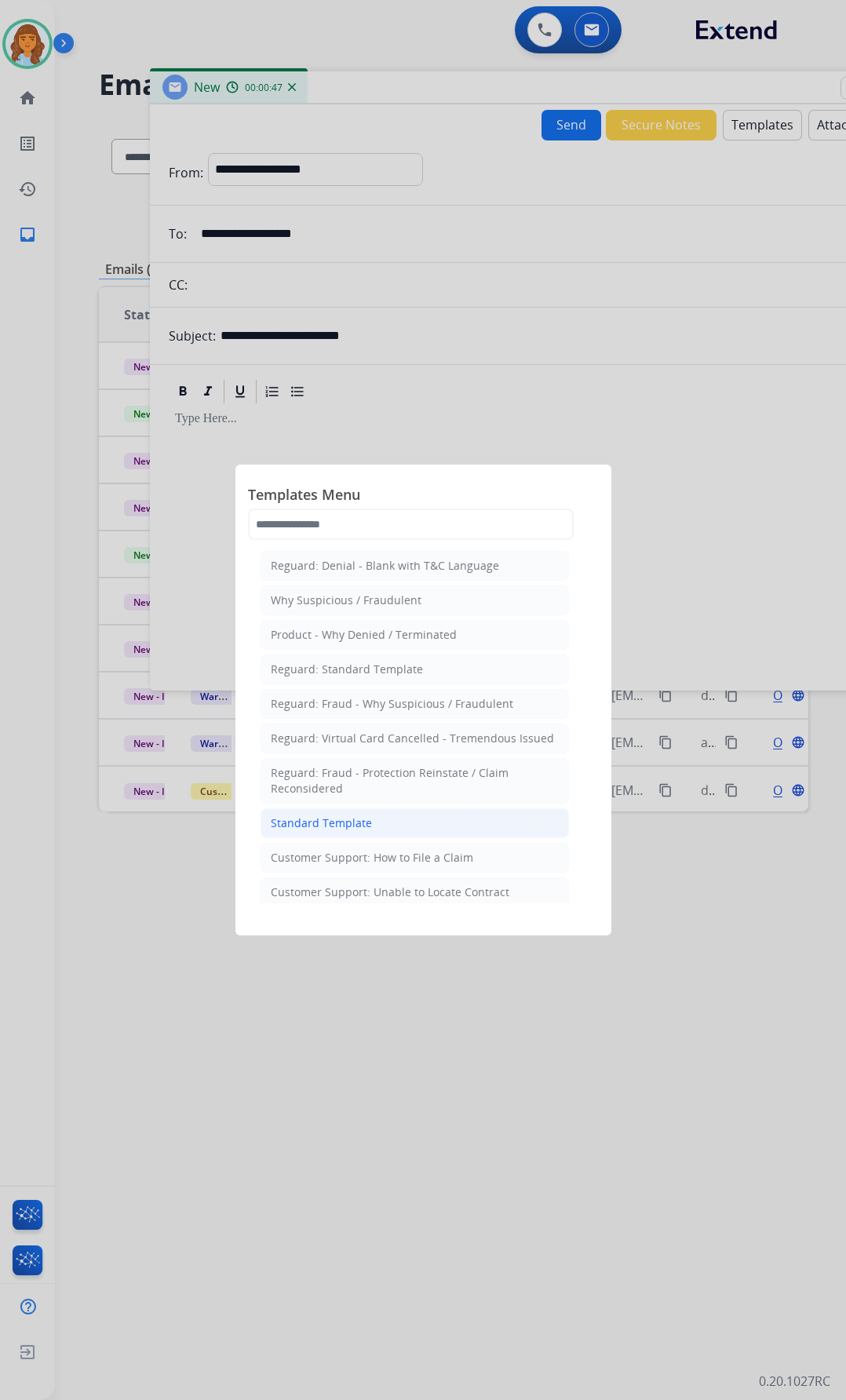 click on "Standard Template" 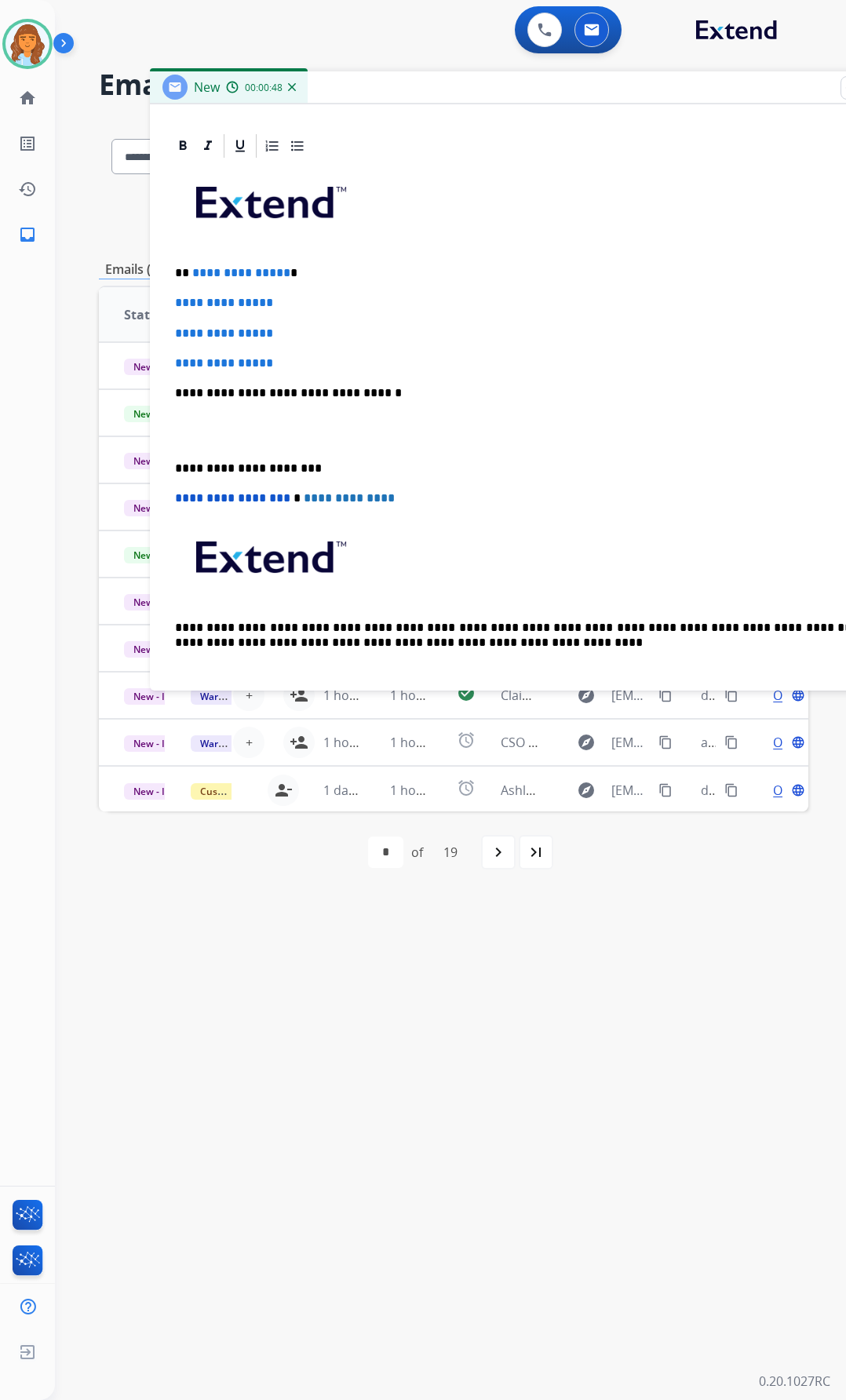 scroll, scrollTop: 363, scrollLeft: 0, axis: vertical 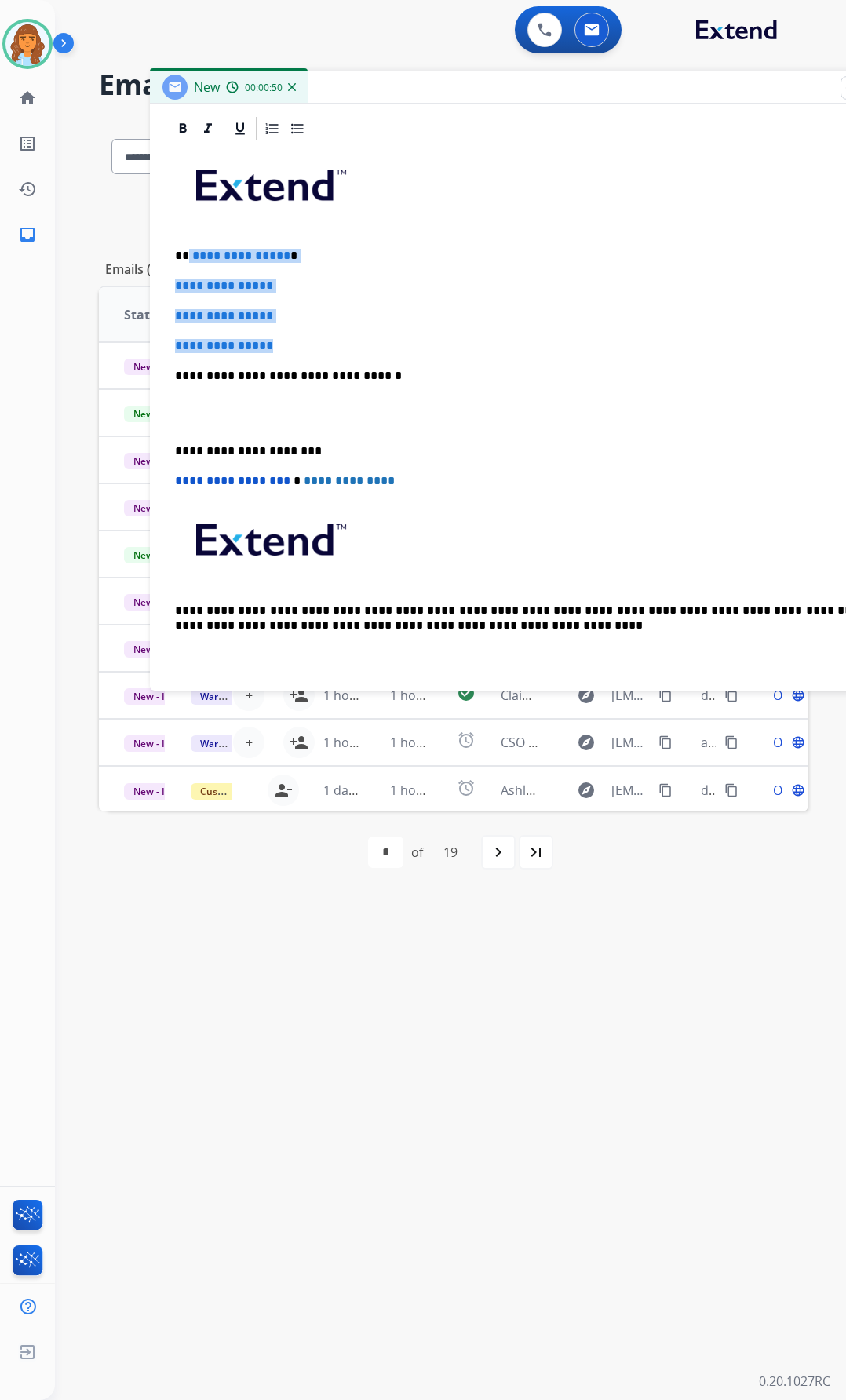 drag, startPoint x: 189, startPoint y: 247, endPoint x: 312, endPoint y: 352, distance: 162 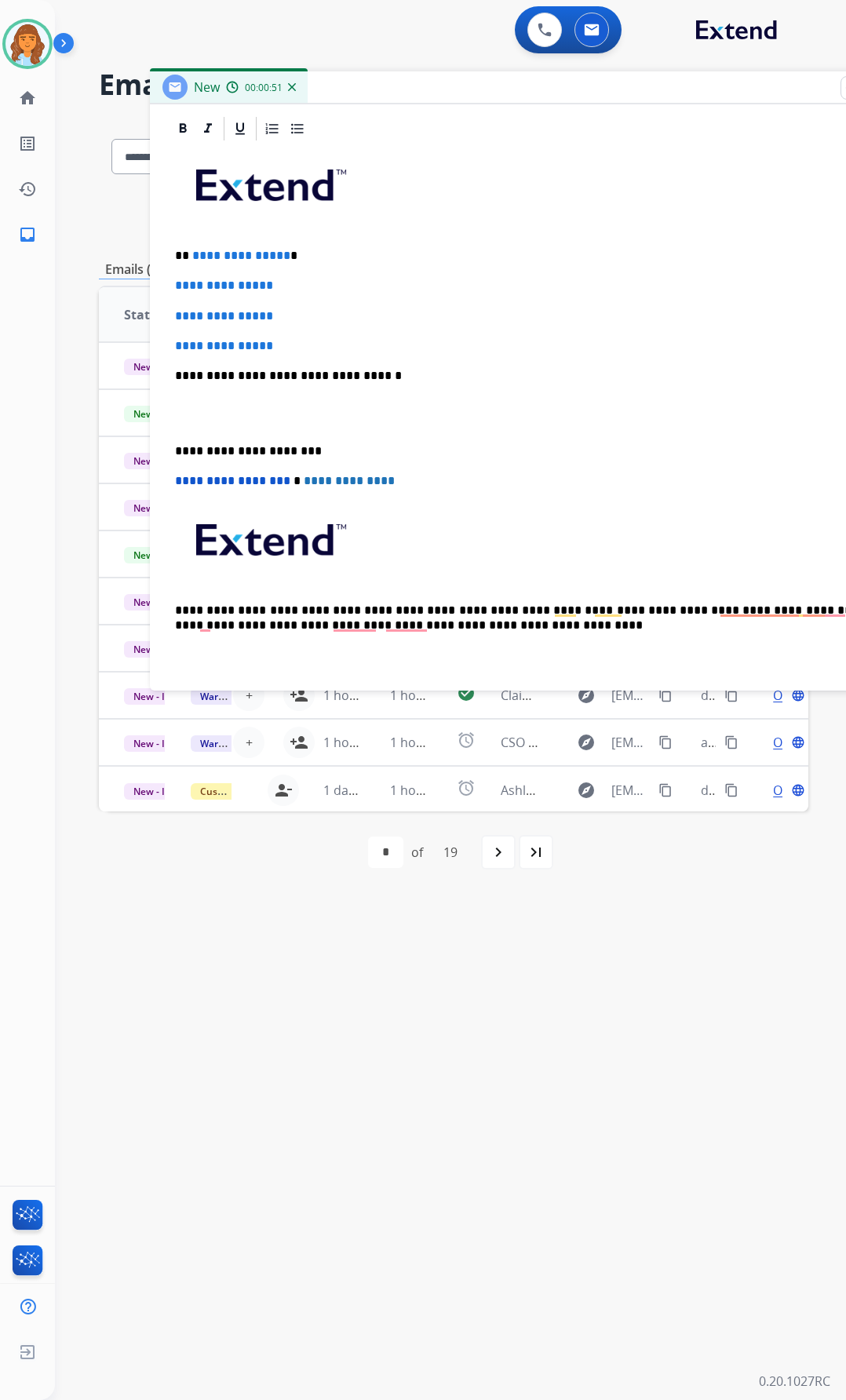 scroll, scrollTop: 272, scrollLeft: 0, axis: vertical 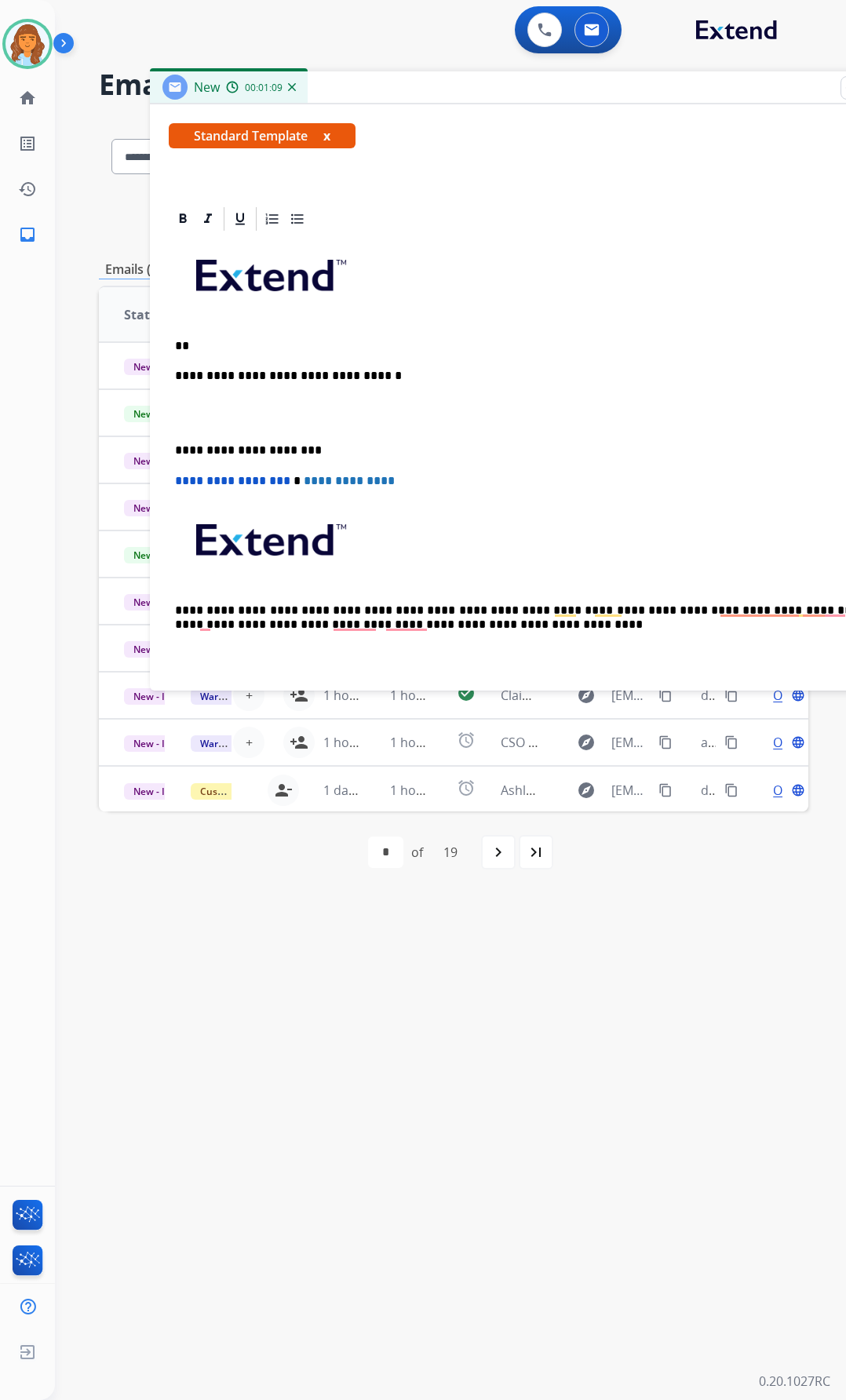 type 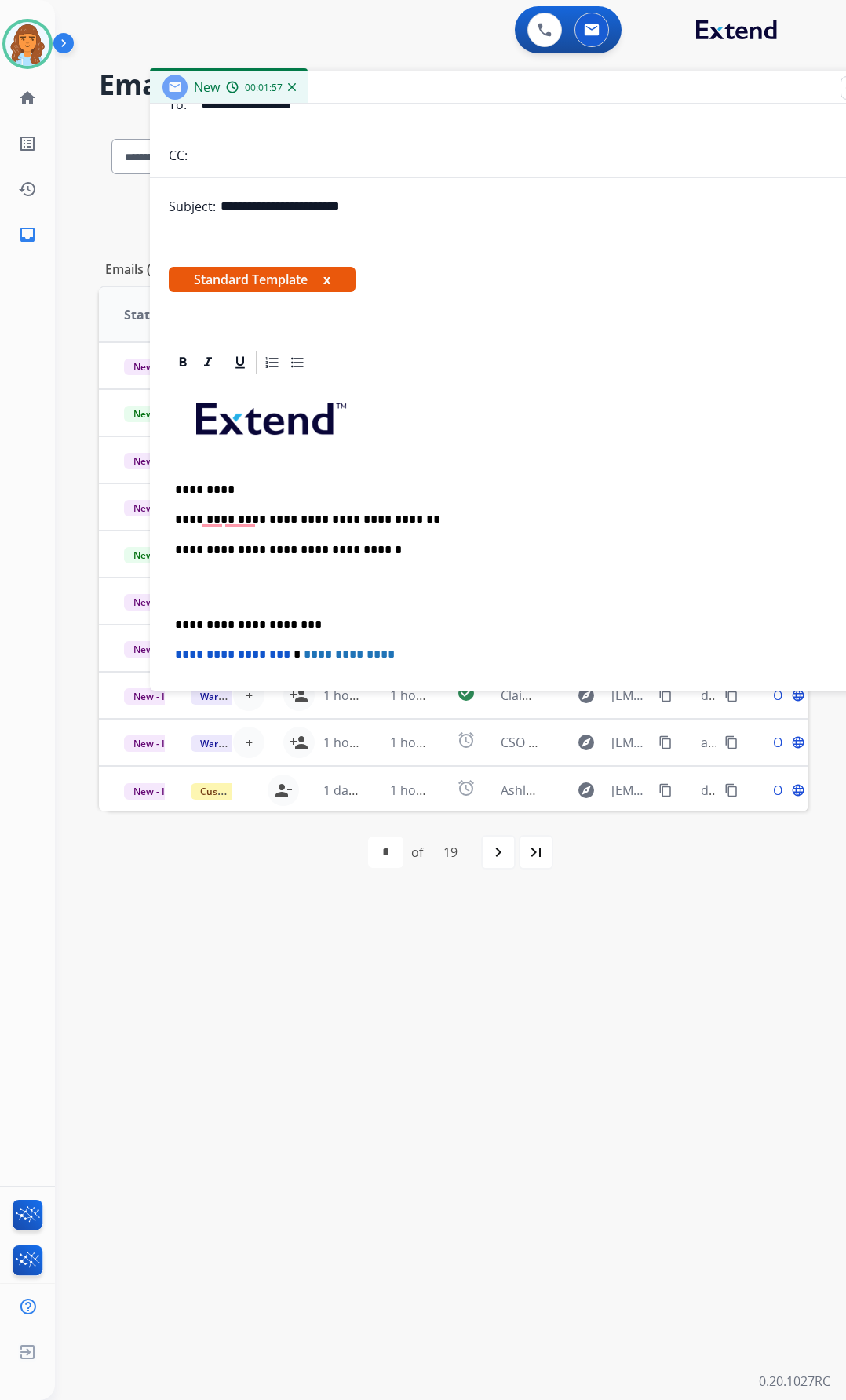 scroll, scrollTop: 0, scrollLeft: 0, axis: both 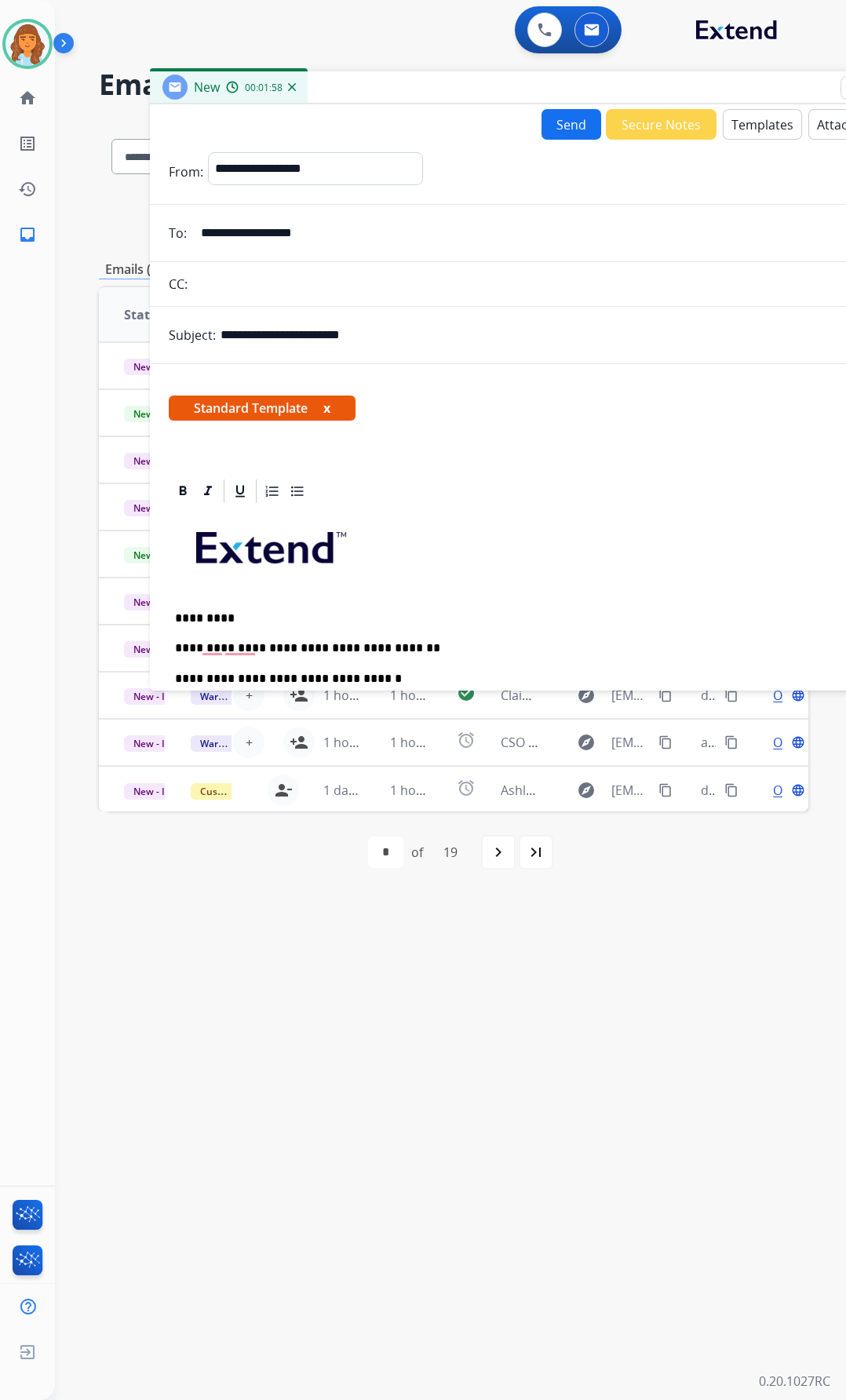 drag, startPoint x: 821, startPoint y: 120, endPoint x: 813, endPoint y: 127, distance: 10.630146 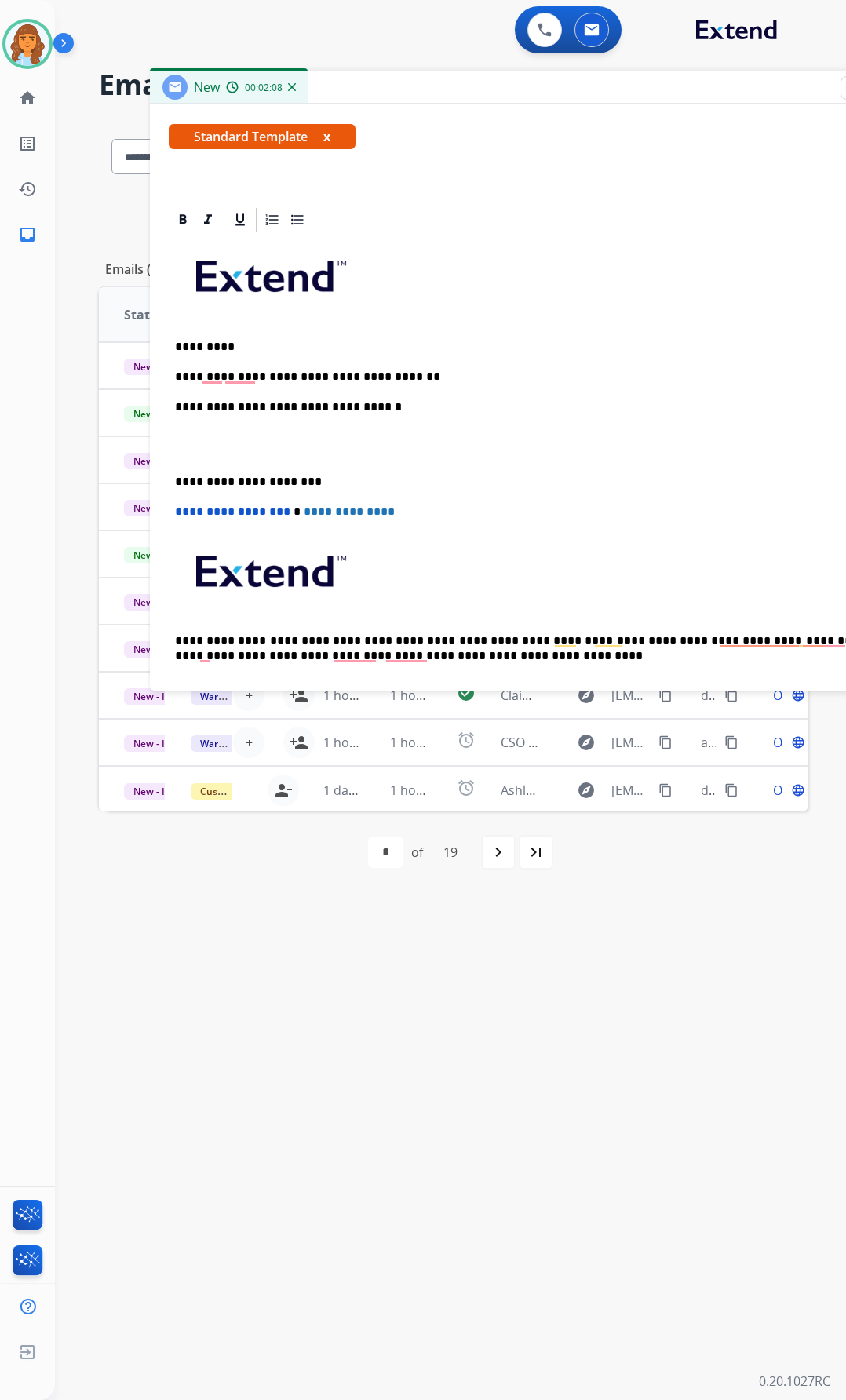 scroll, scrollTop: 314, scrollLeft: 0, axis: vertical 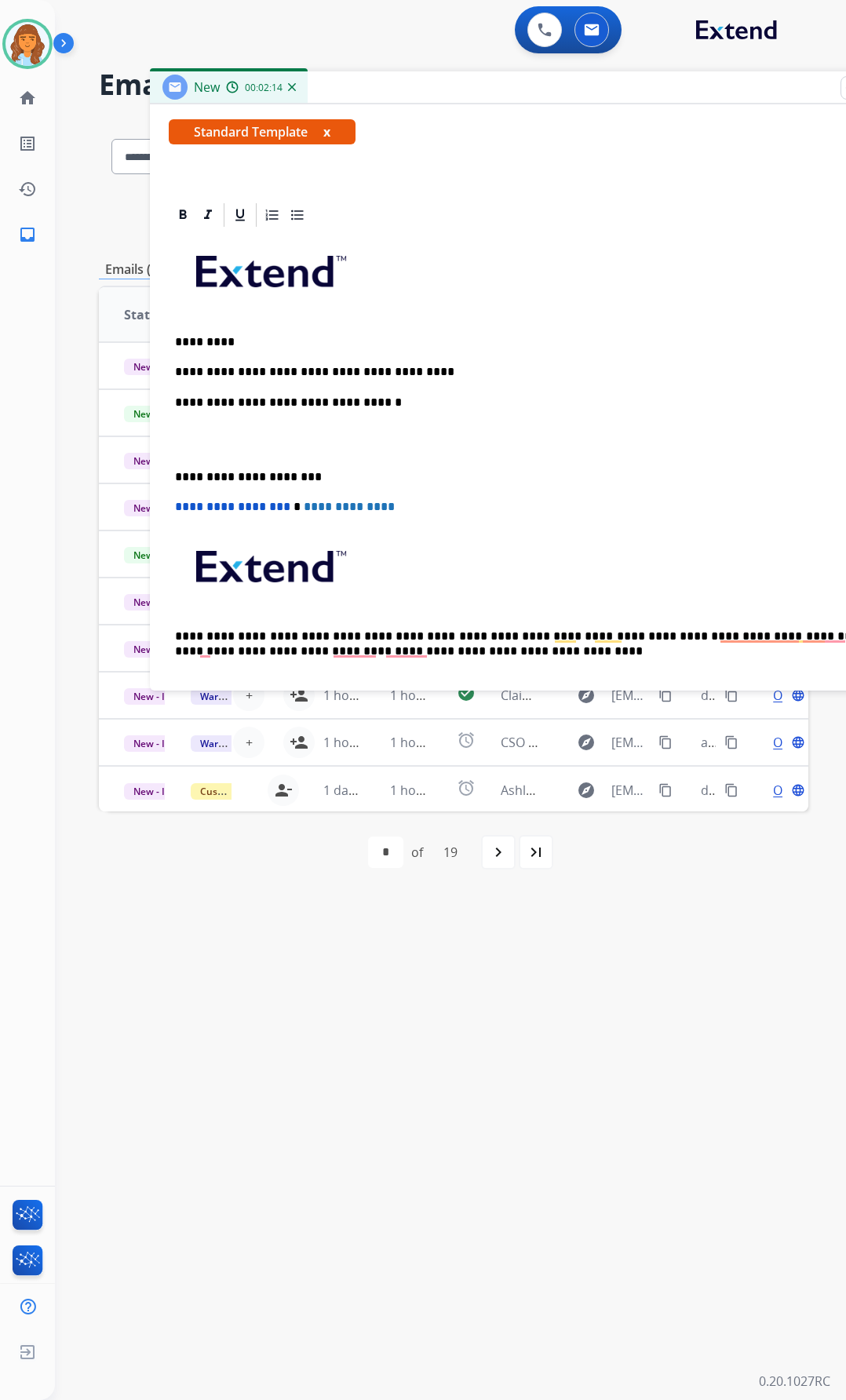 click on "**********" at bounding box center [536, 477] 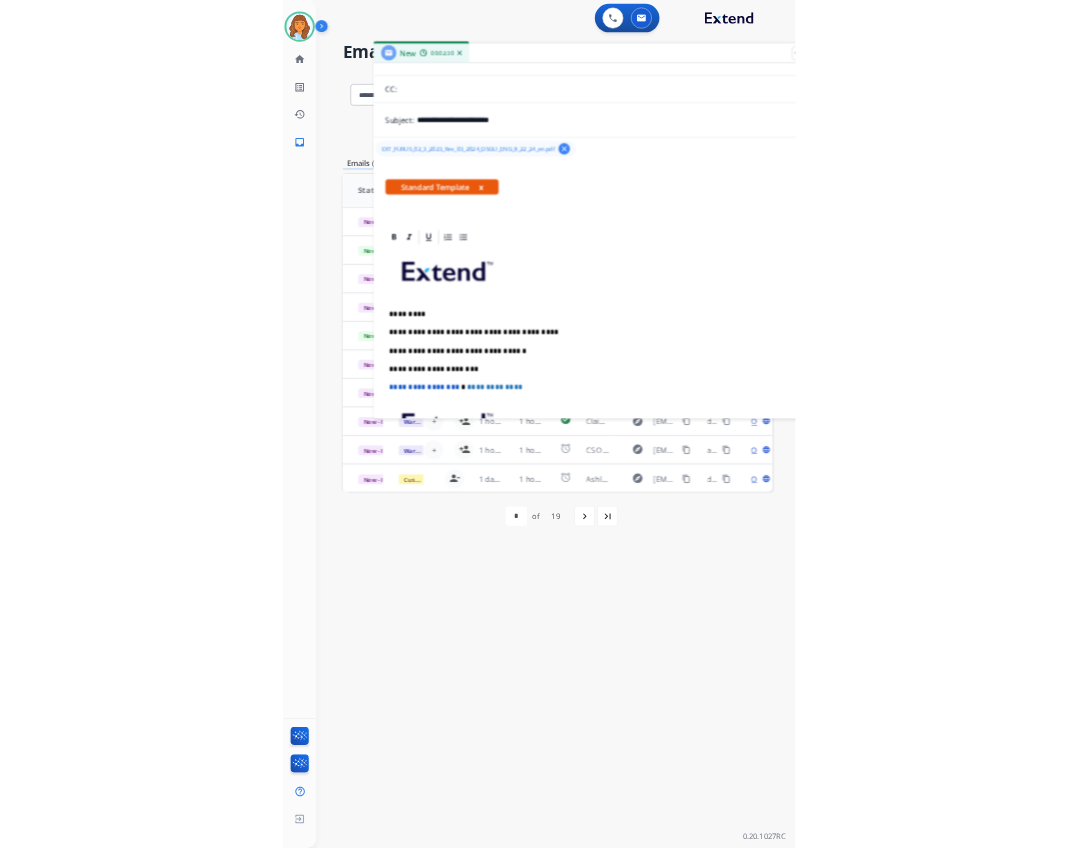 scroll, scrollTop: 0, scrollLeft: 0, axis: both 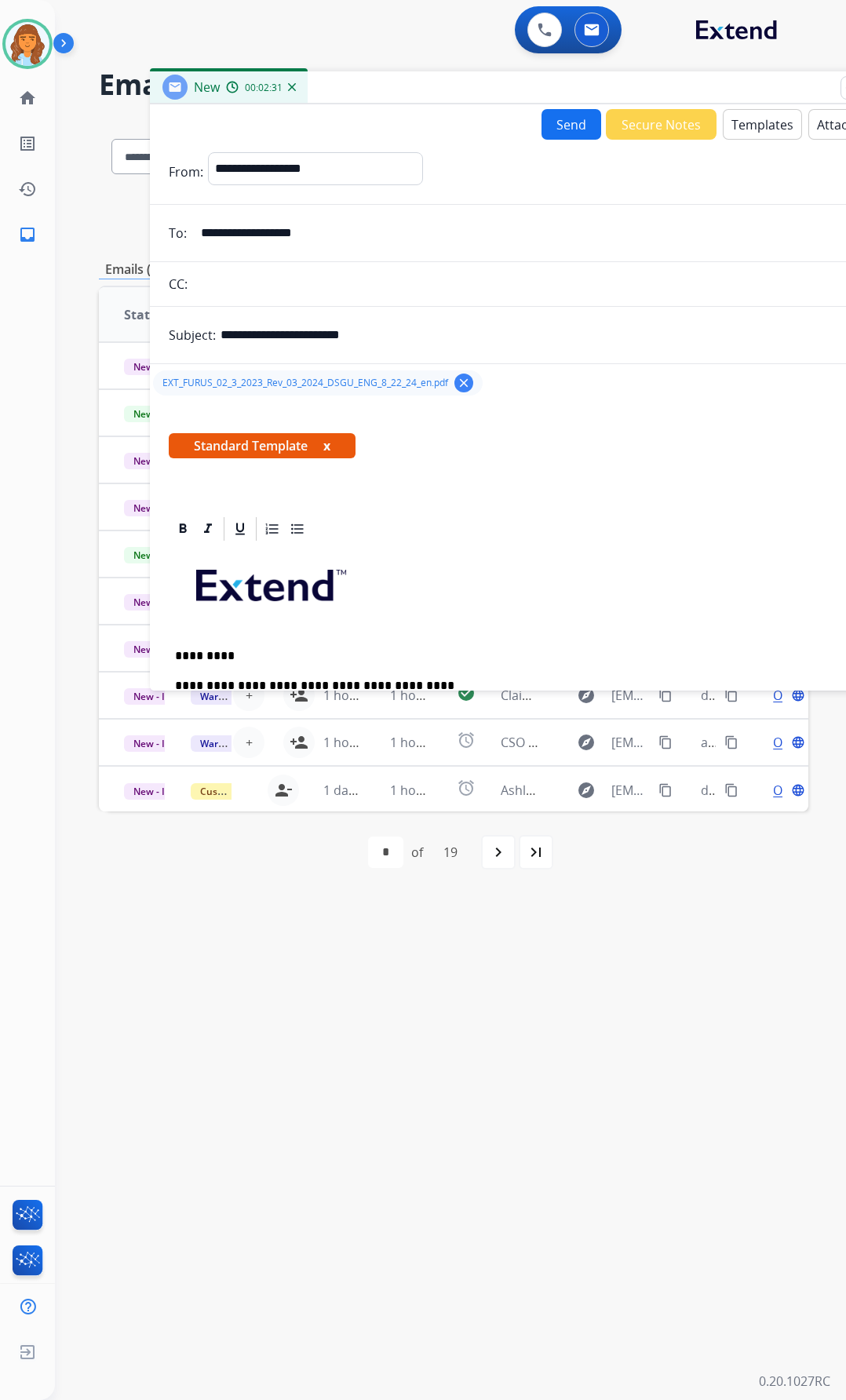 click on "Send" at bounding box center [571, 124] 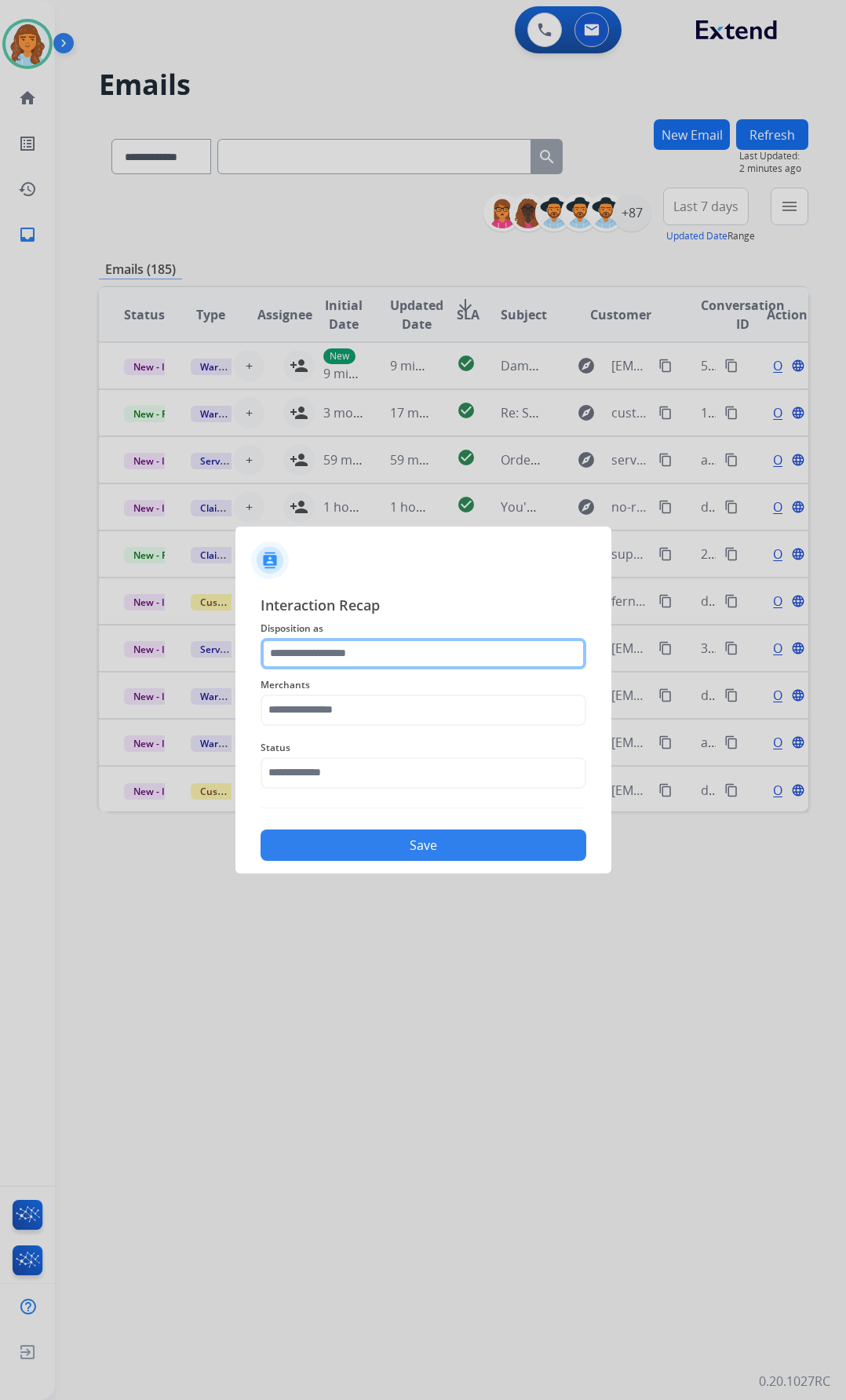 click 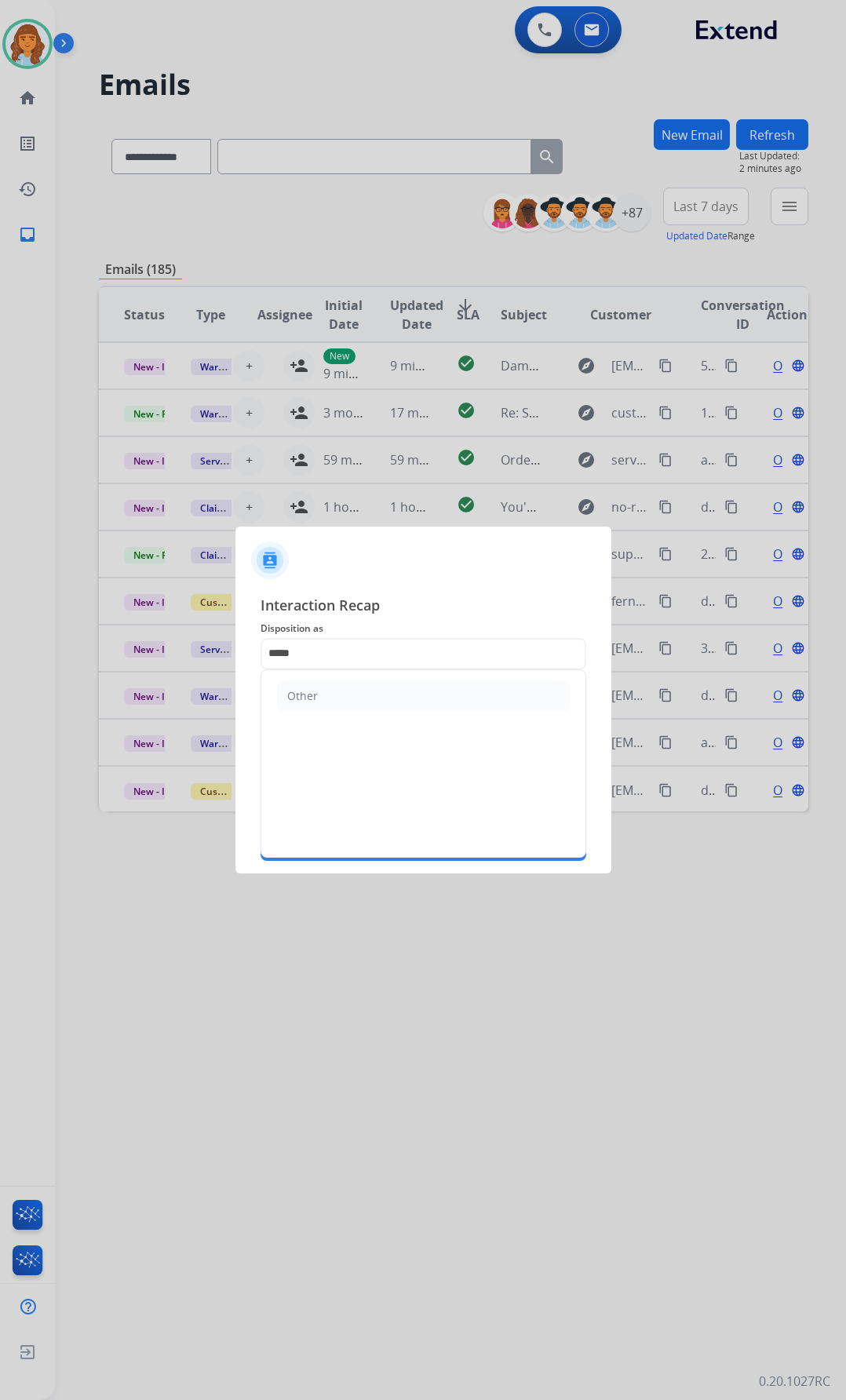 drag, startPoint x: 401, startPoint y: 692, endPoint x: 396, endPoint y: 702, distance: 11.1803399 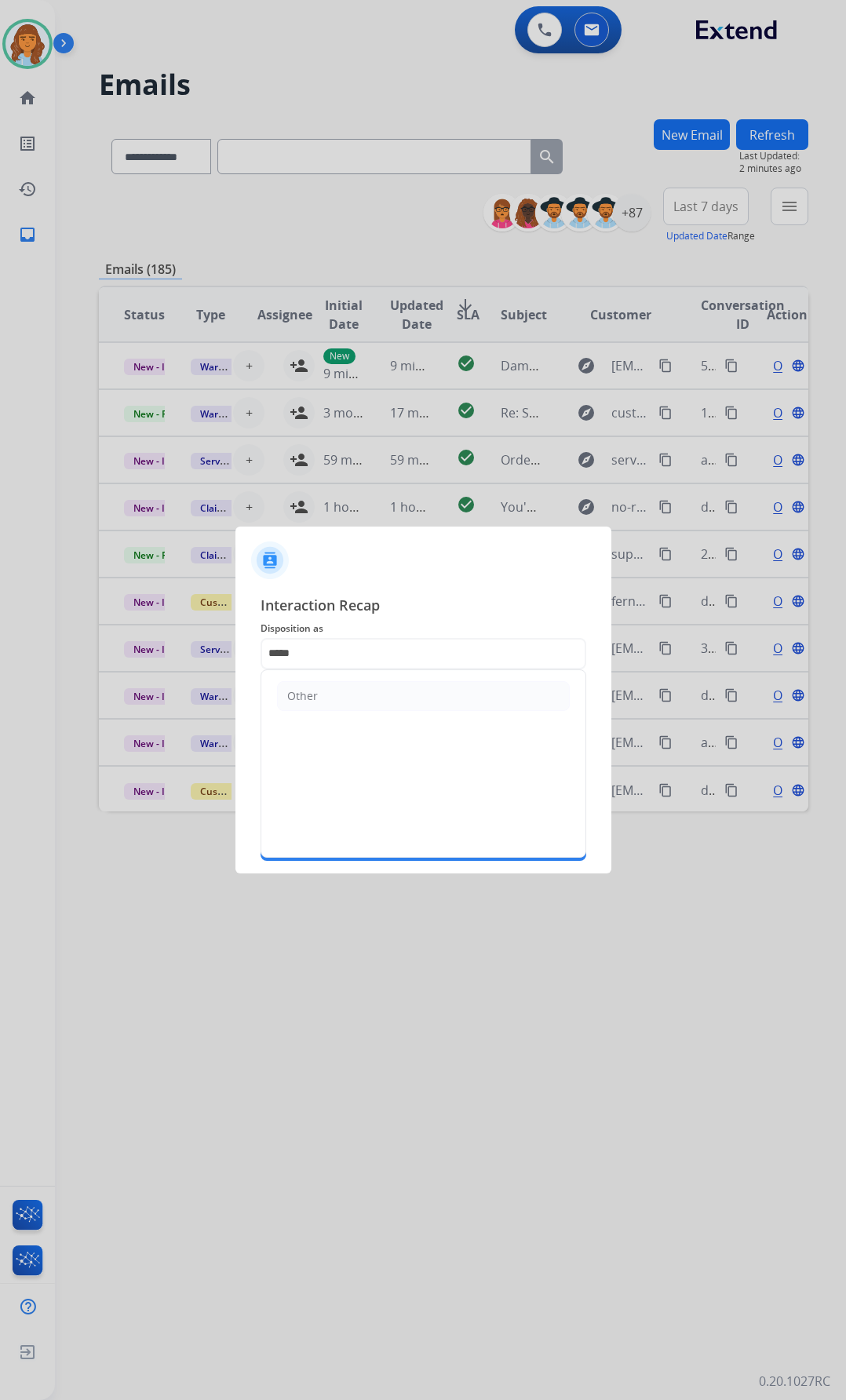 click on "Other" 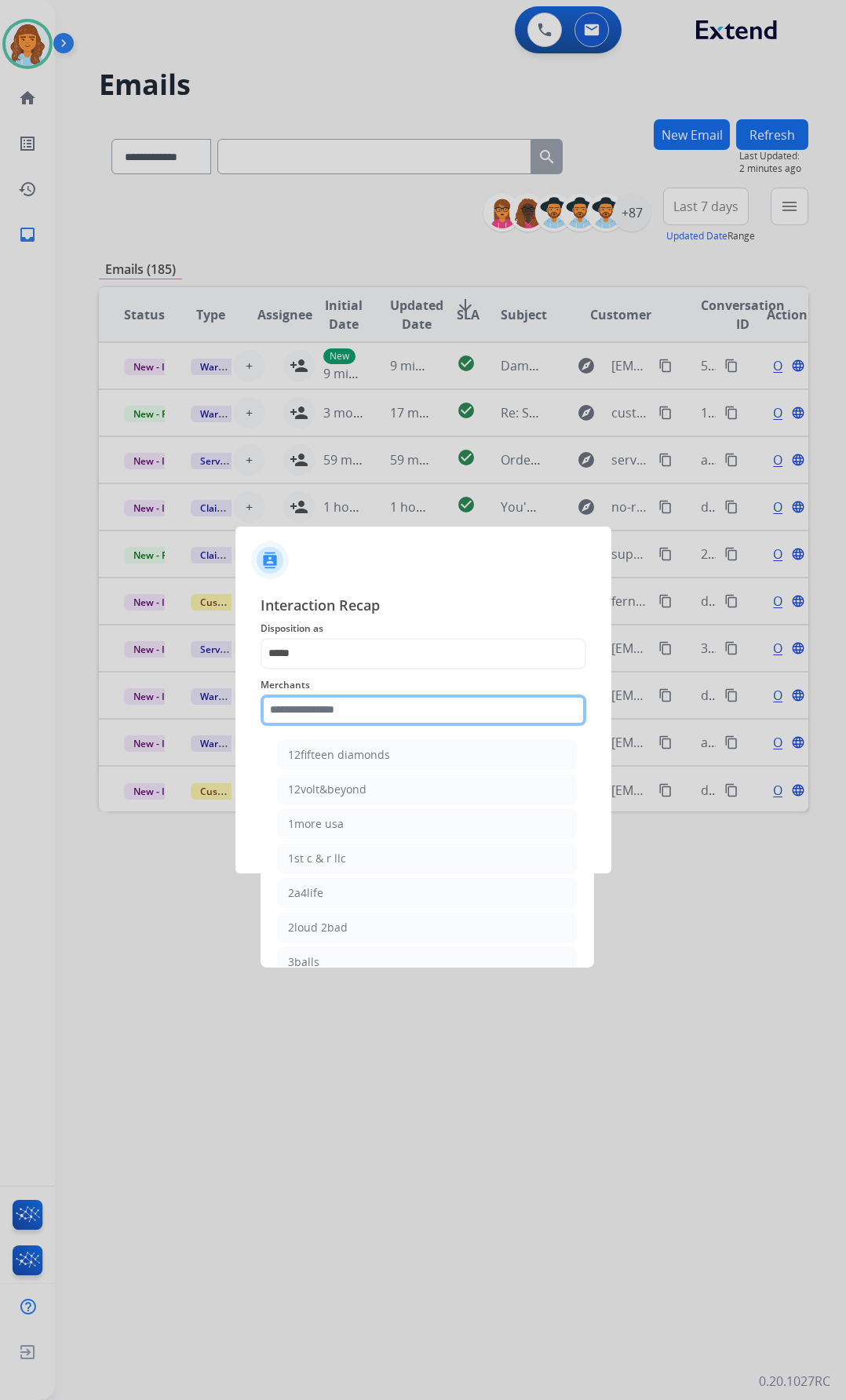 click 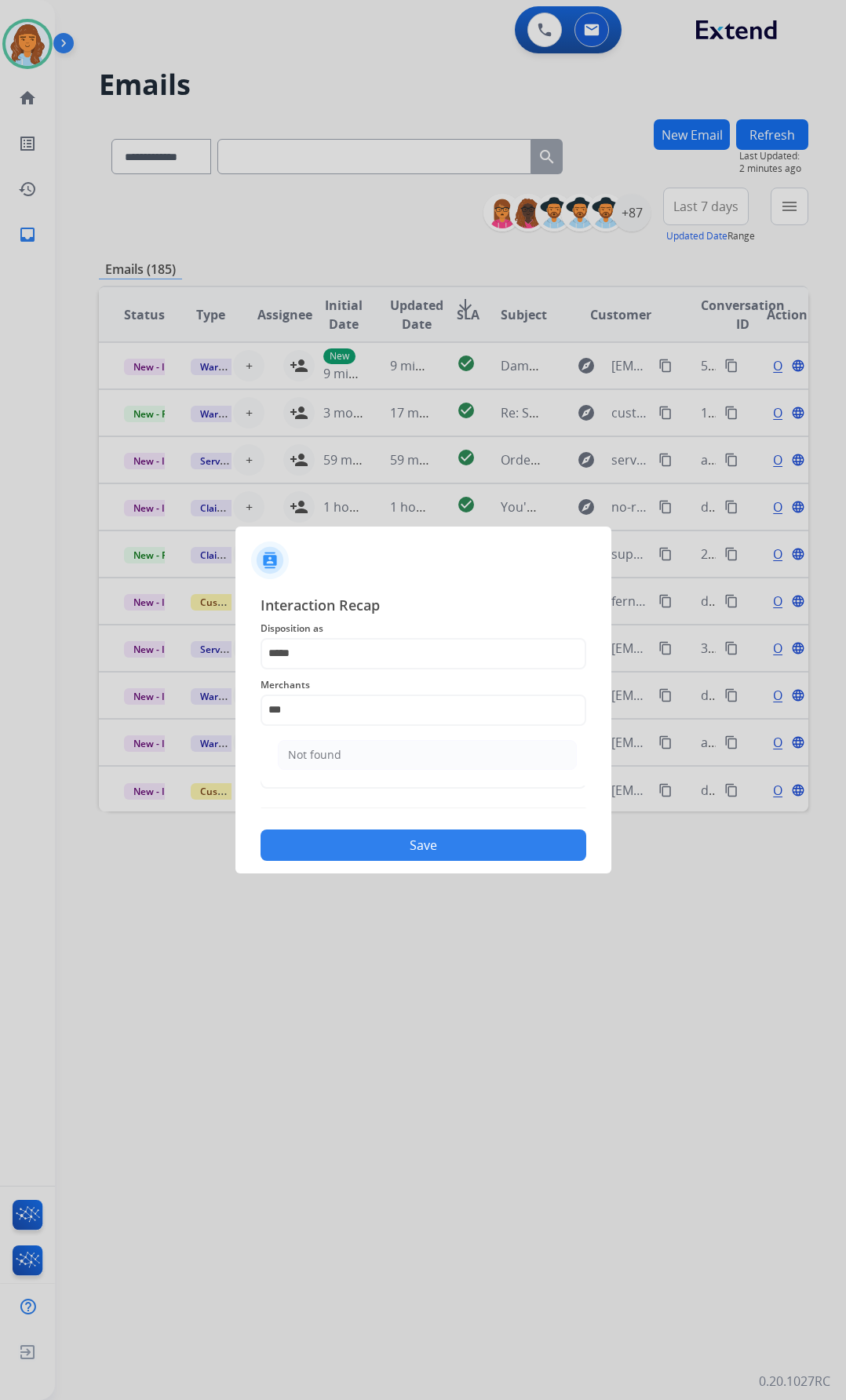 drag, startPoint x: 384, startPoint y: 741, endPoint x: 375, endPoint y: 754, distance: 15.811388 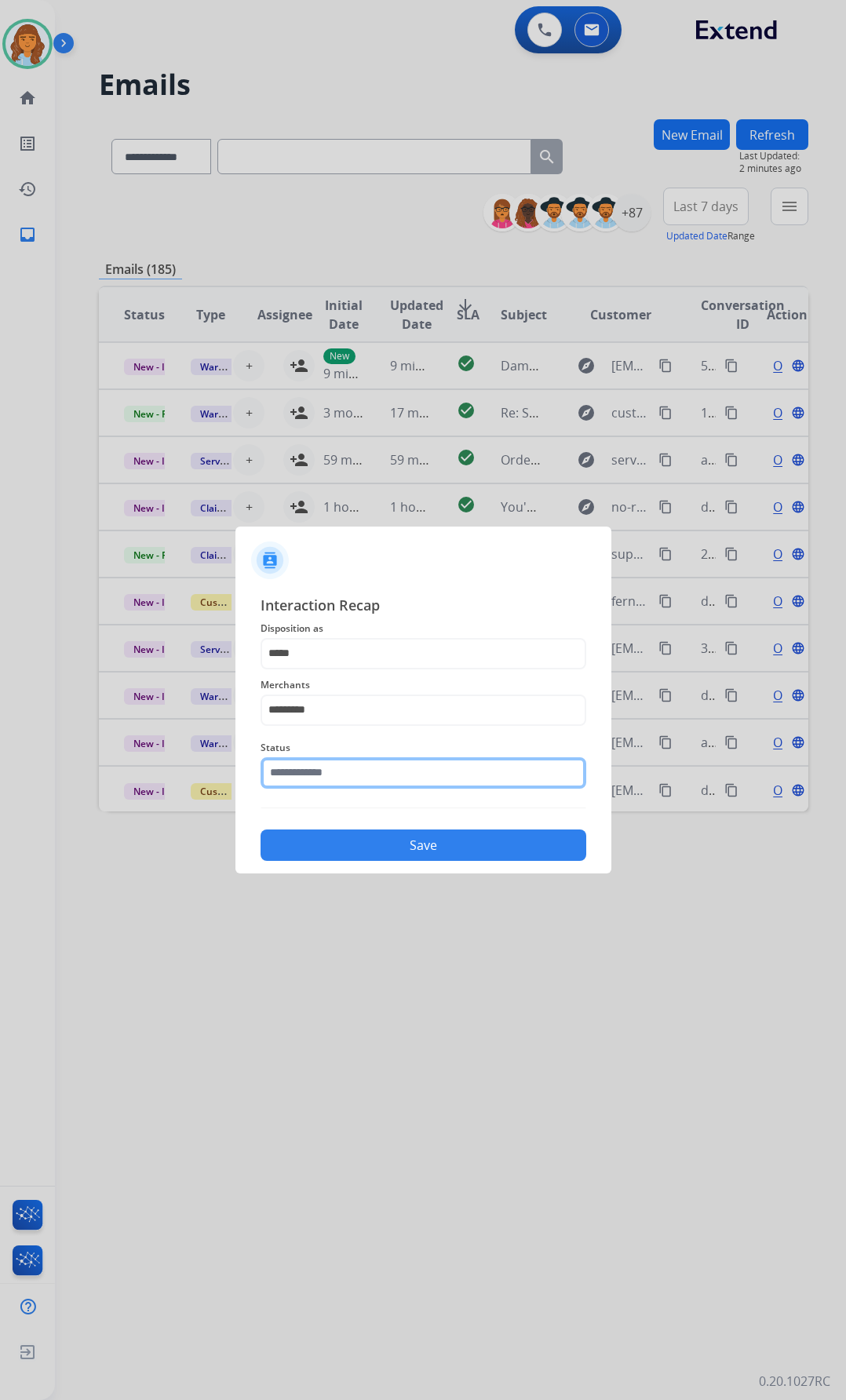 click 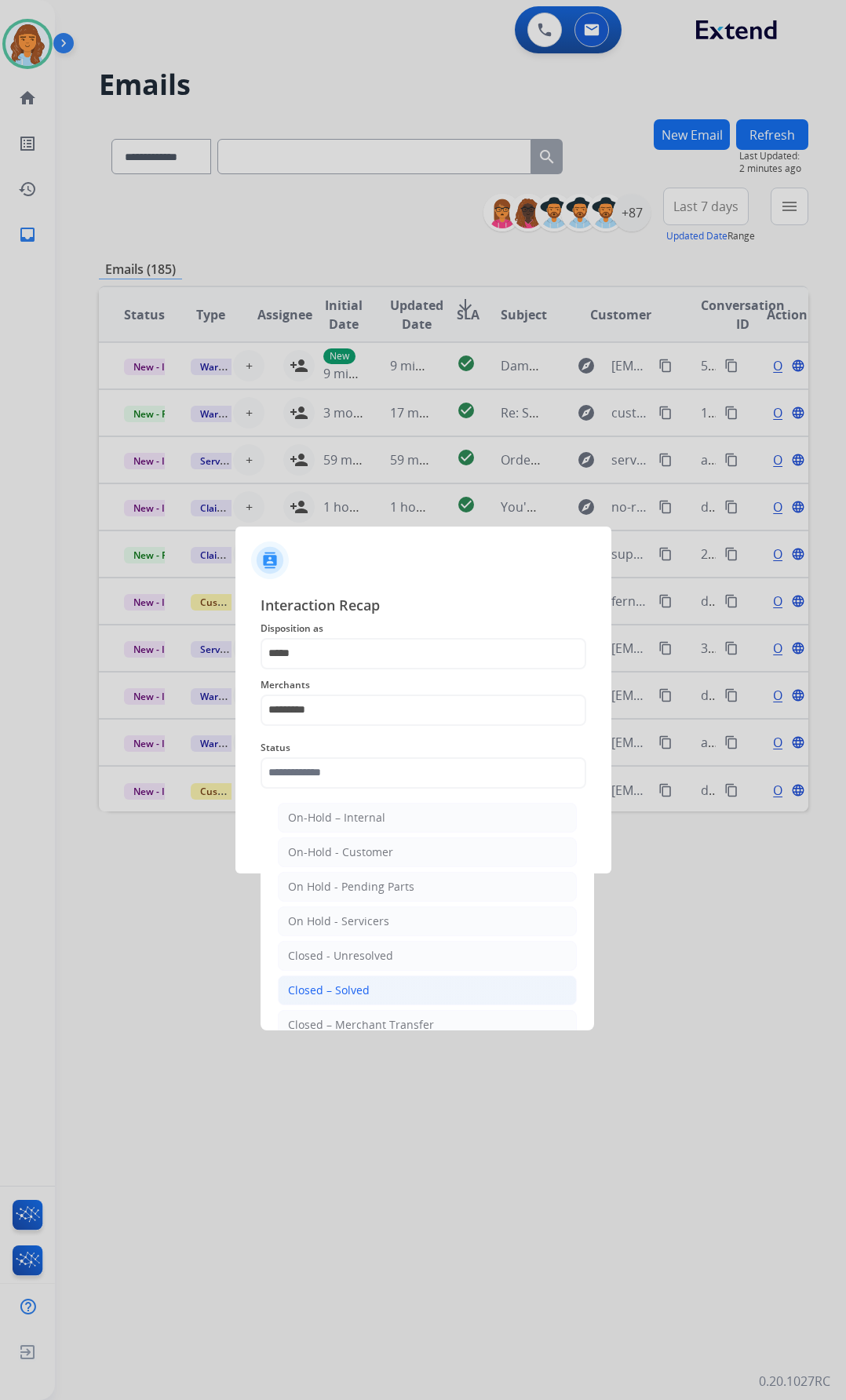 click on "Closed – Solved" 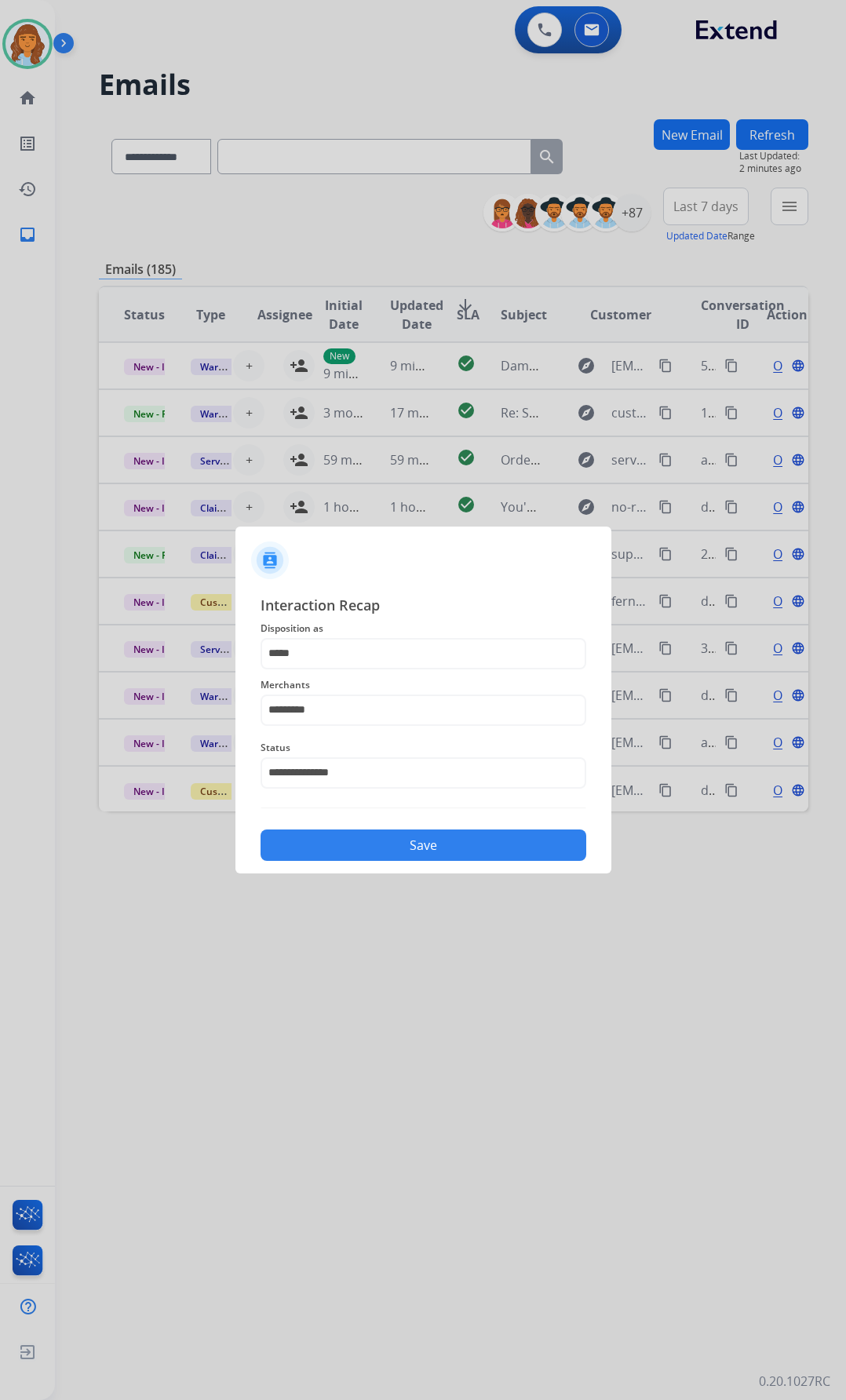 click on "Save" 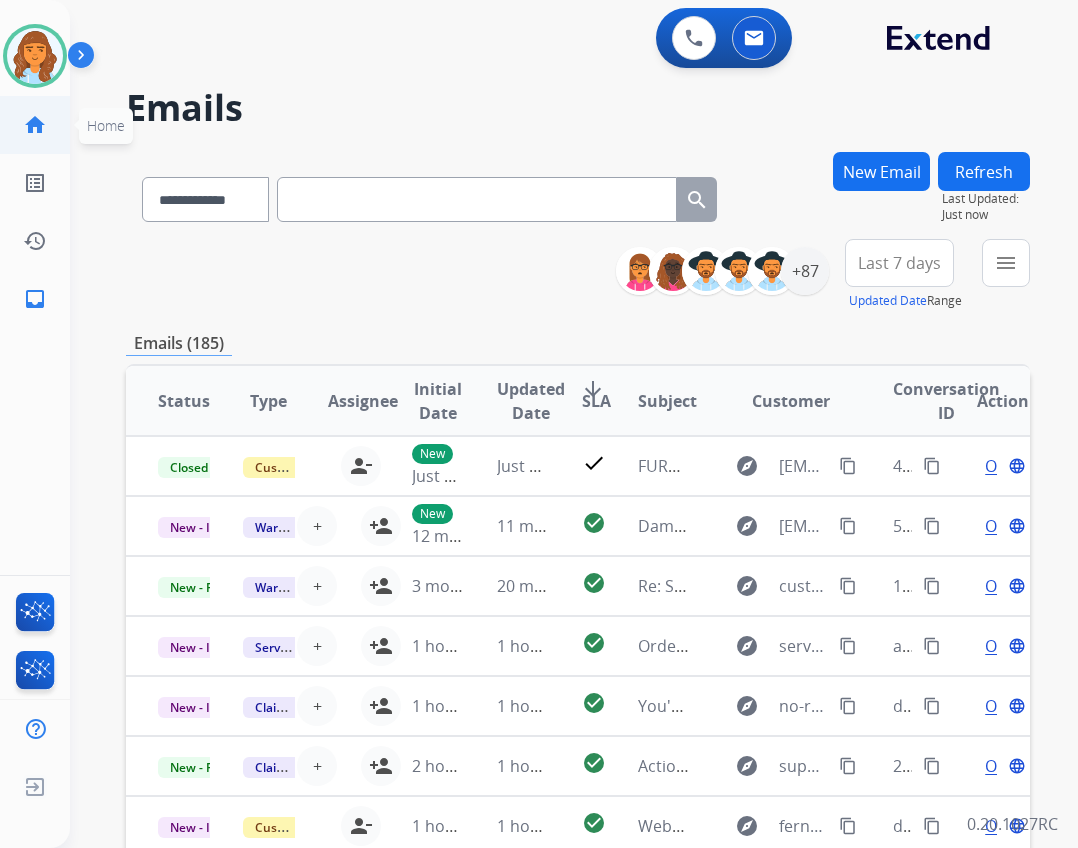 click on "home" 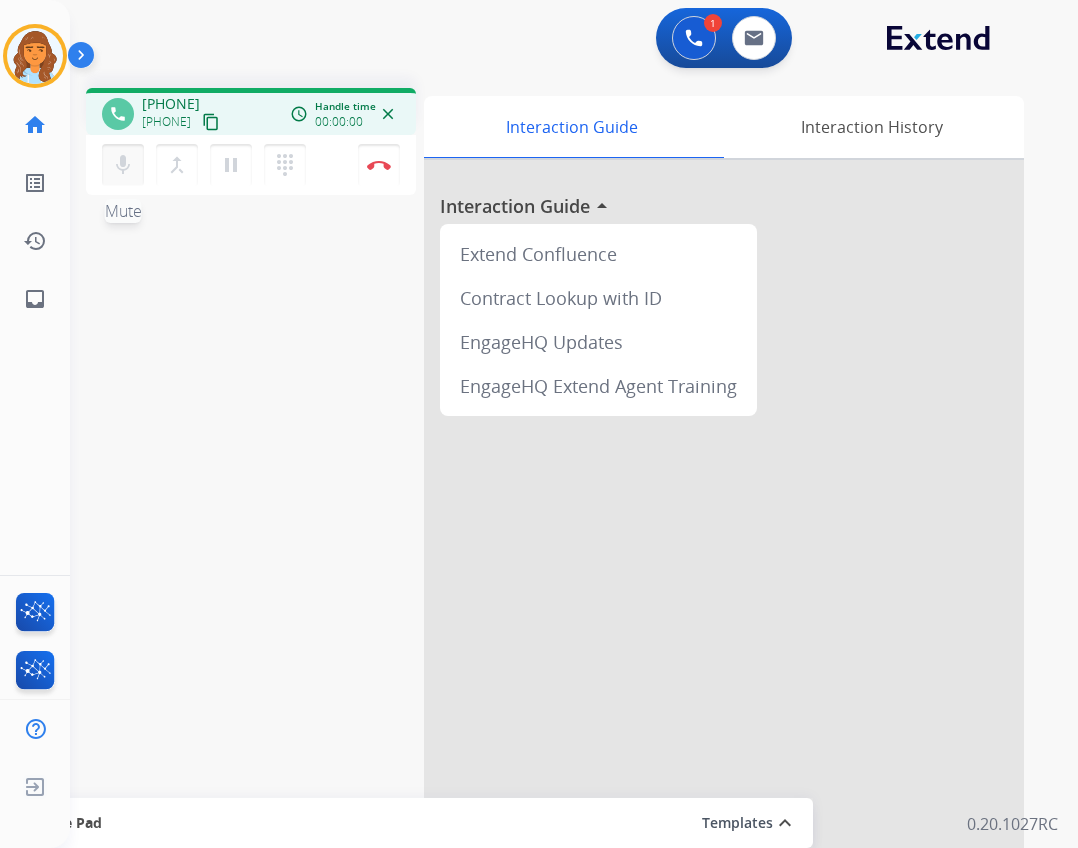 click on "mic Mute" at bounding box center [123, 165] 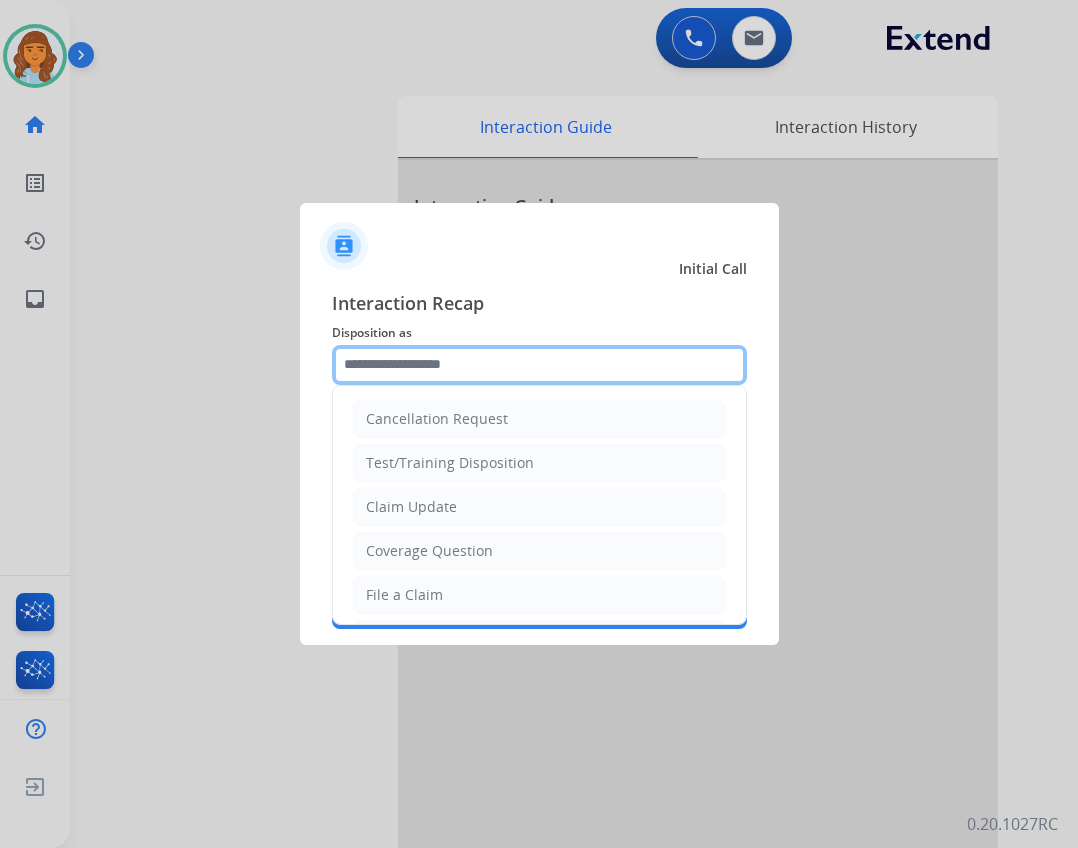 click 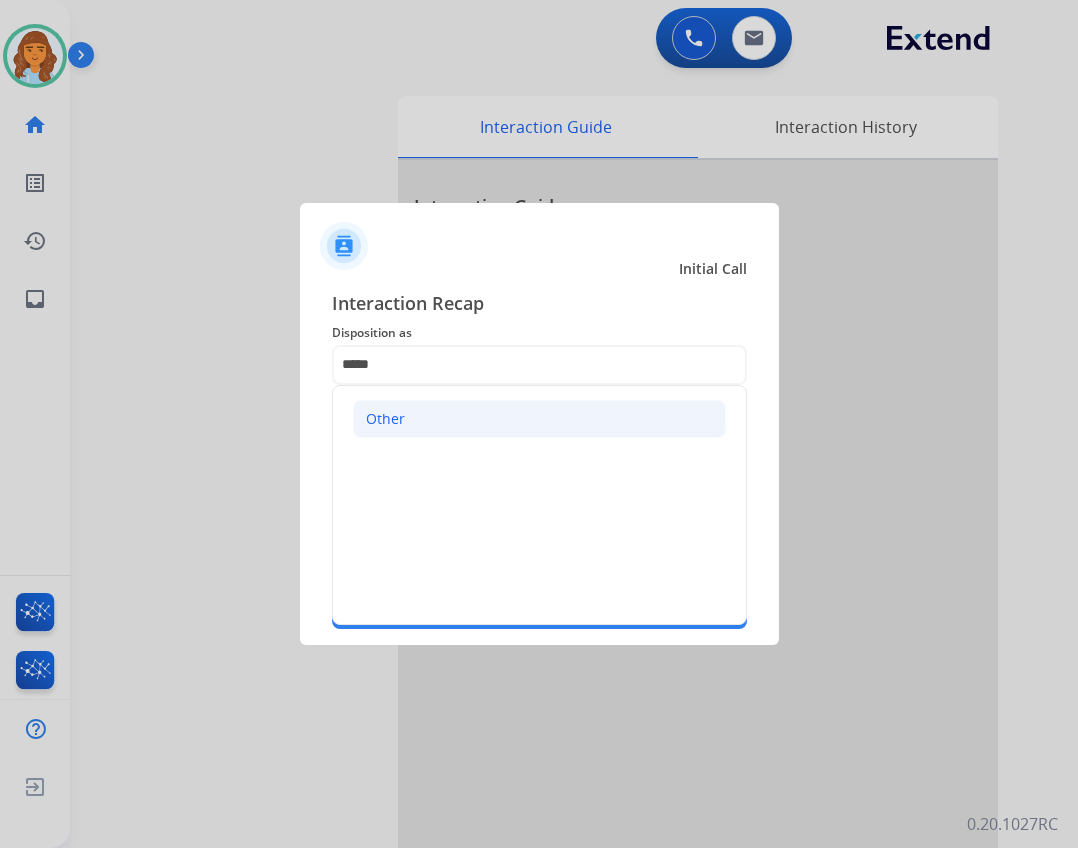 click on "Other" 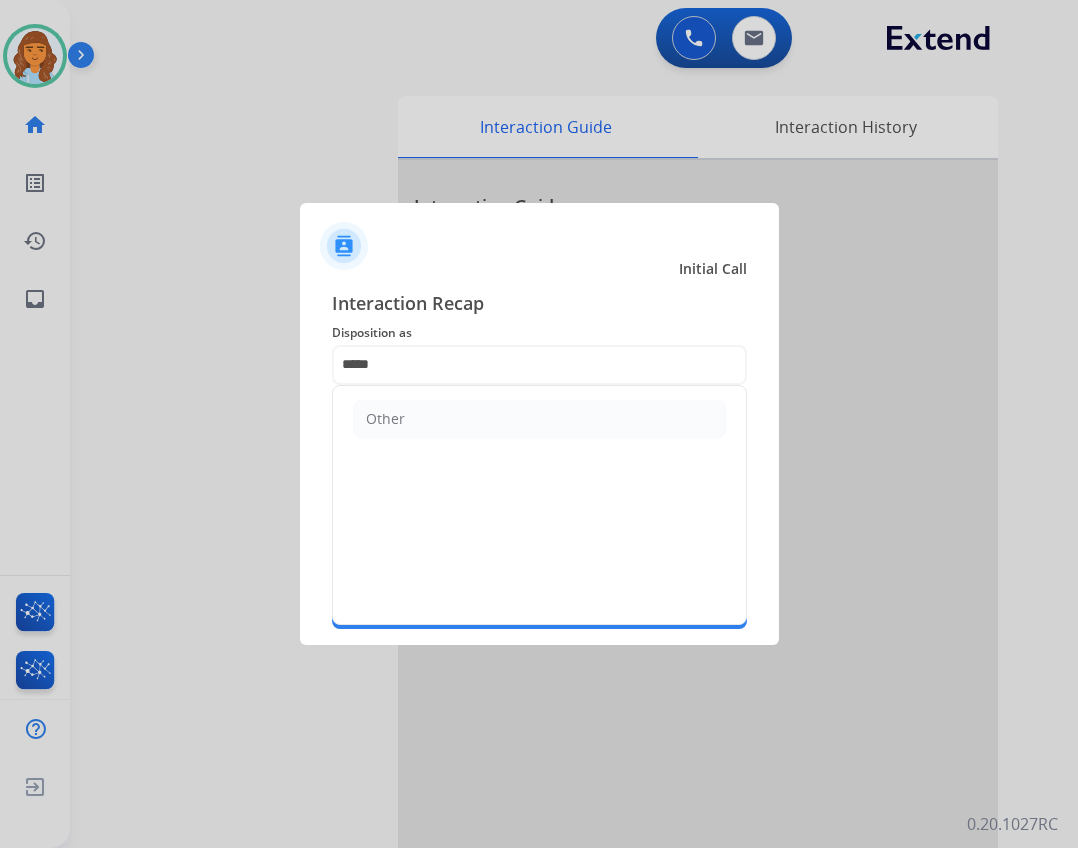 type on "*****" 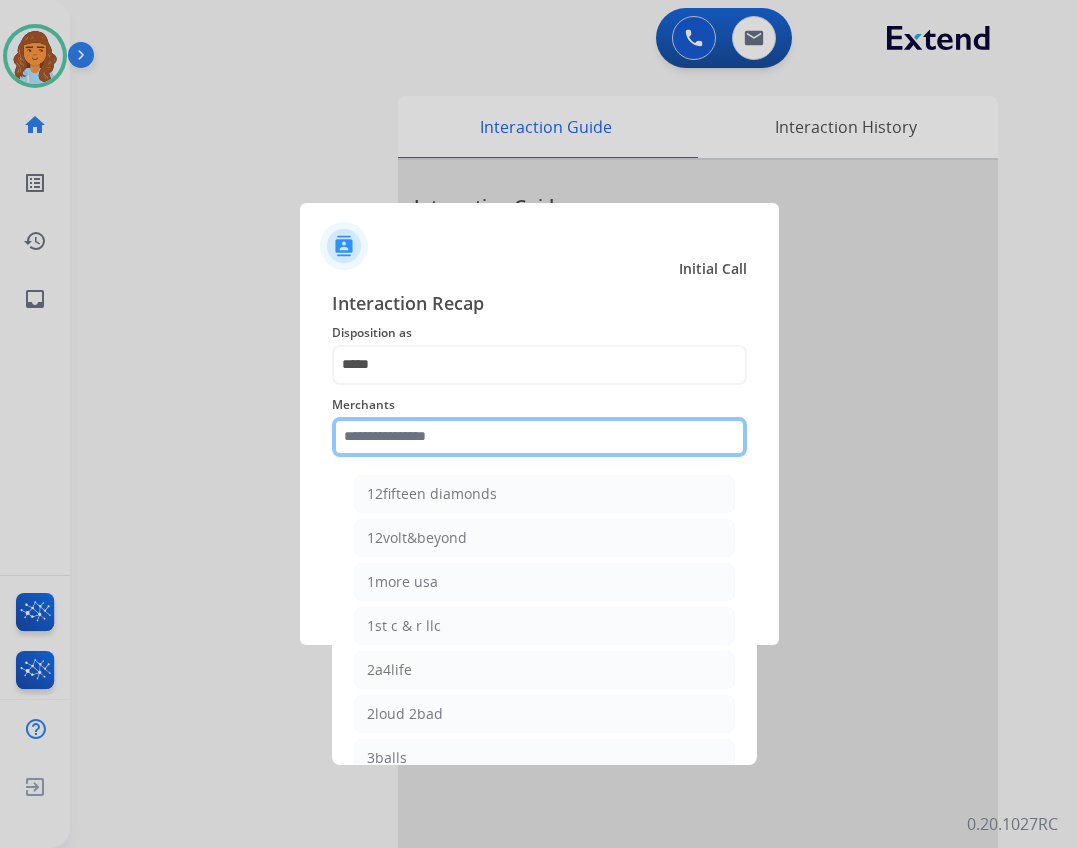 drag, startPoint x: 584, startPoint y: 441, endPoint x: 572, endPoint y: 445, distance: 12.649111 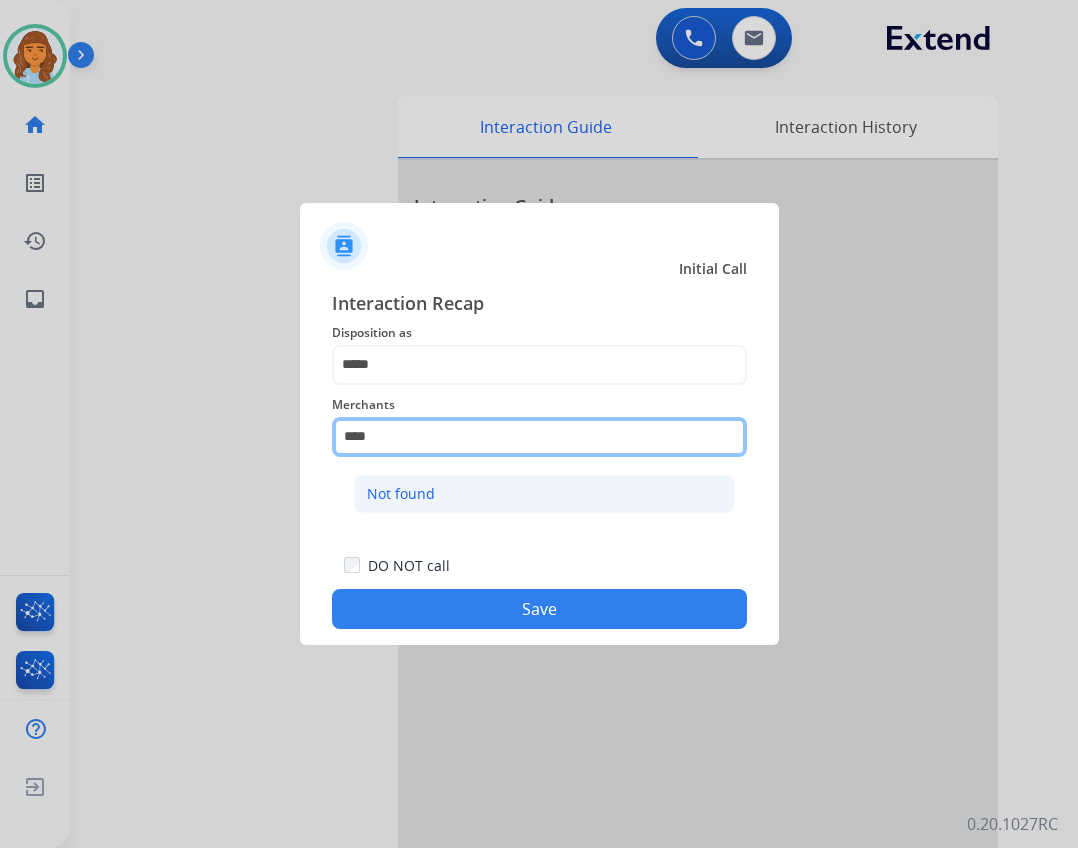 drag, startPoint x: 522, startPoint y: 451, endPoint x: 517, endPoint y: 498, distance: 47.26521 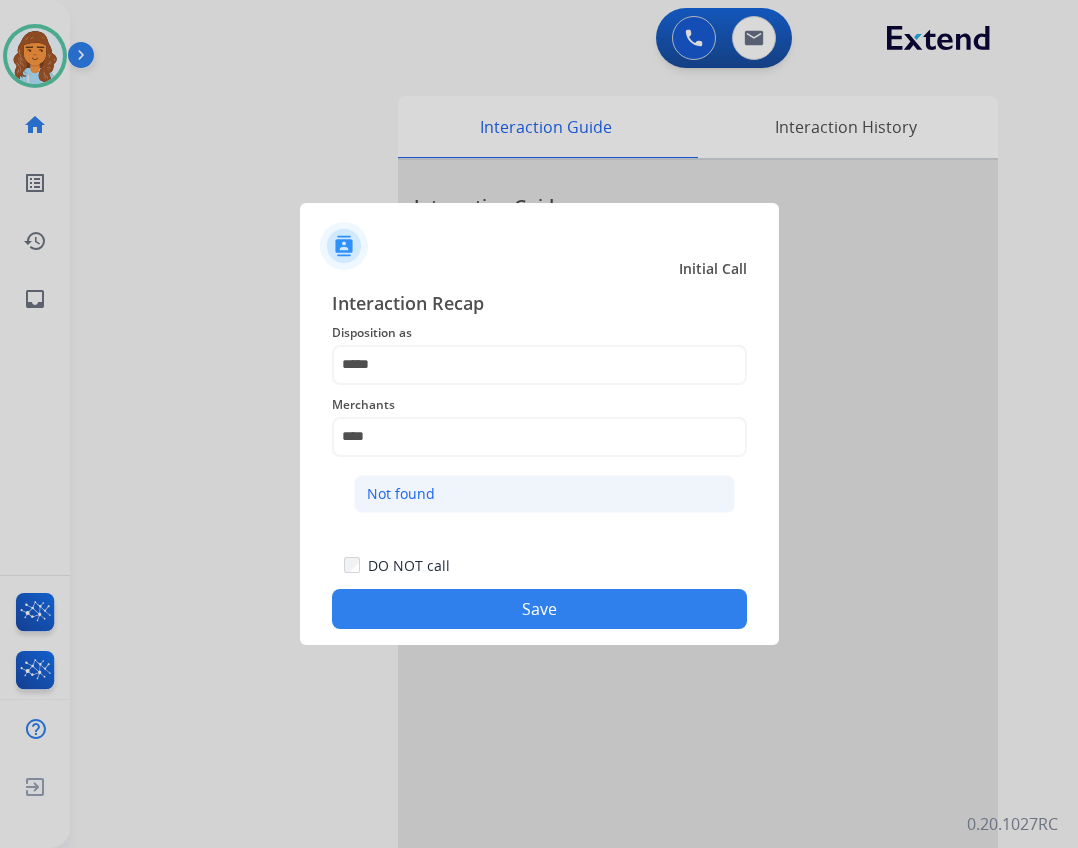 click on "Not found" 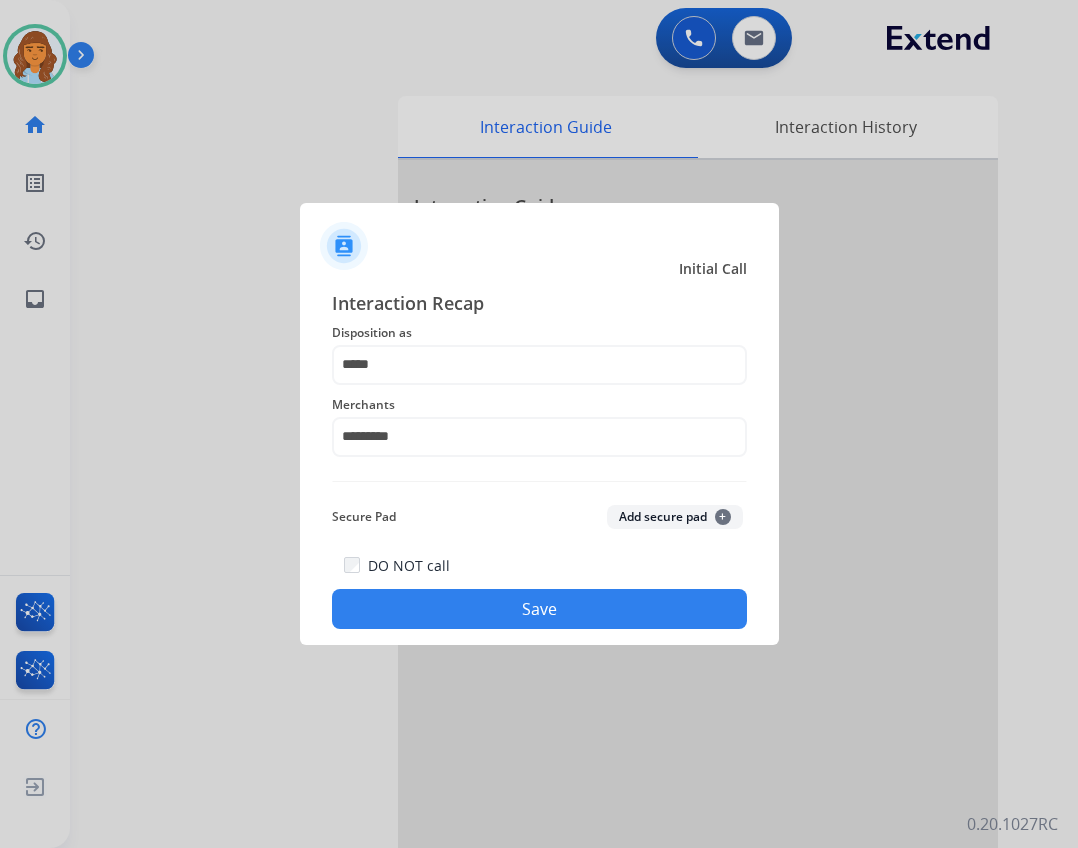 click on "Save" 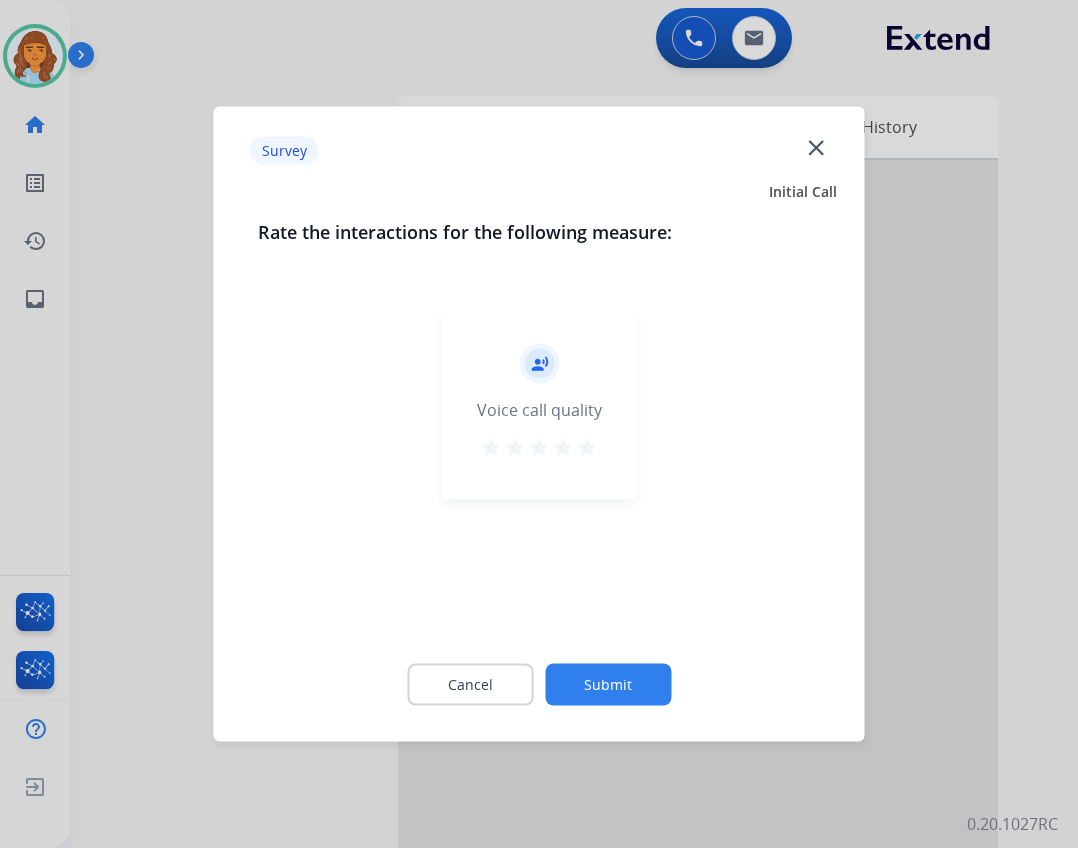 click on "close" 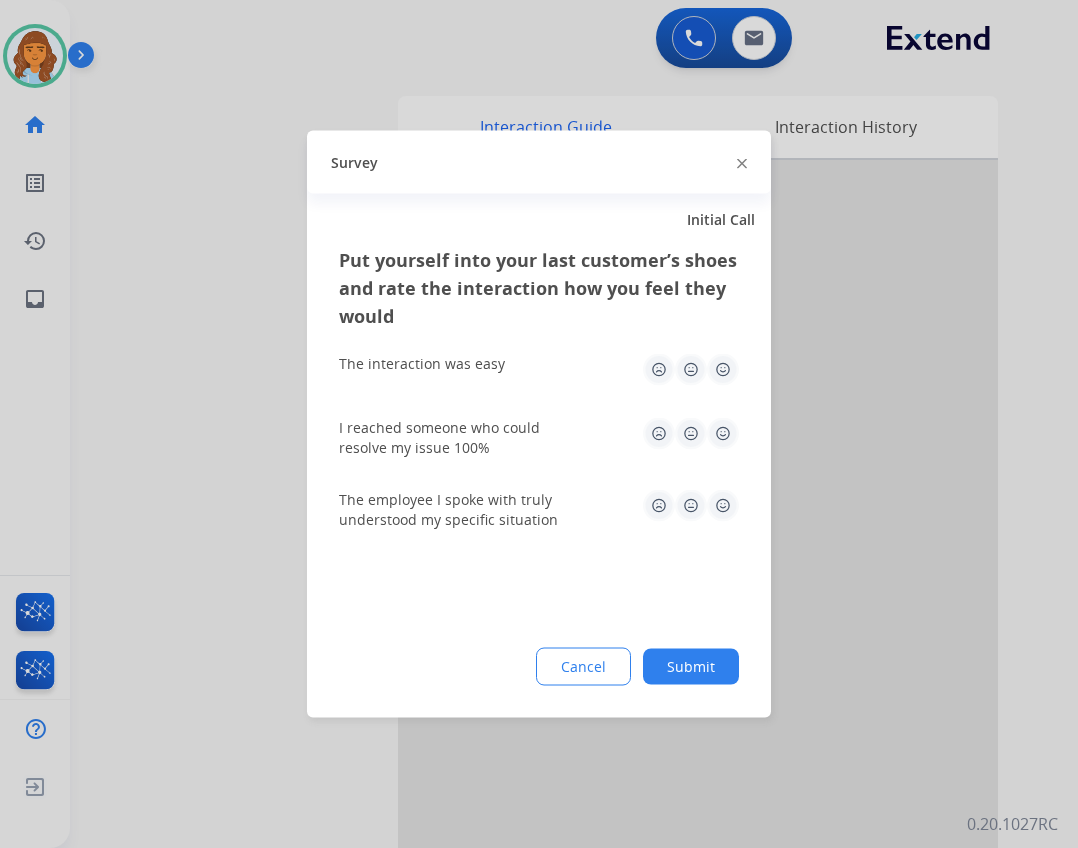 click 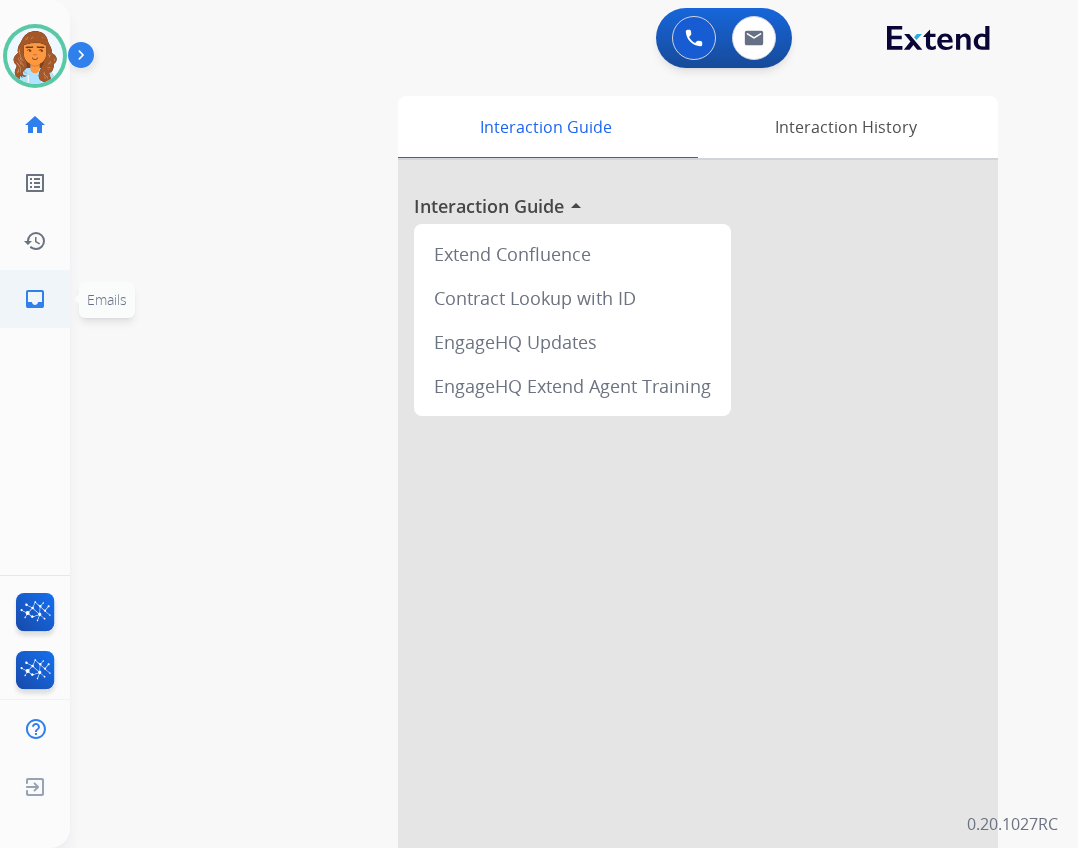 click on "inbox  Emails" 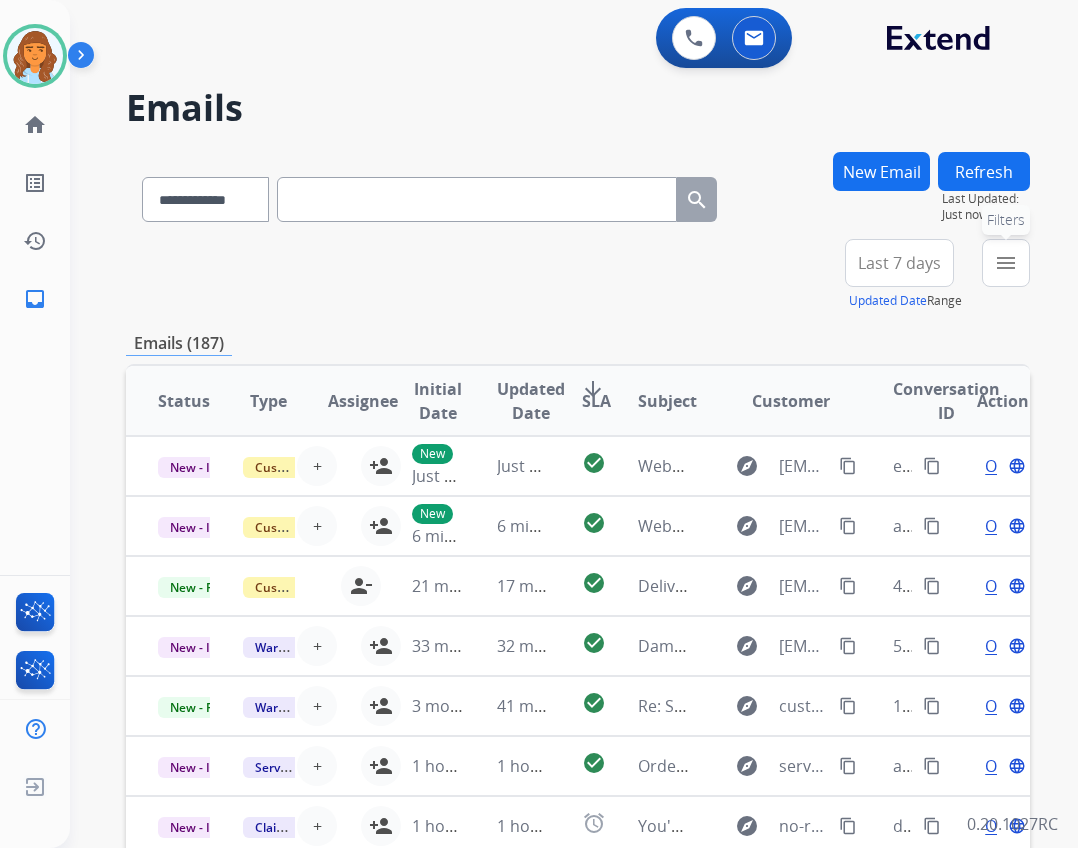 click on "menu  Filters" at bounding box center [1006, 263] 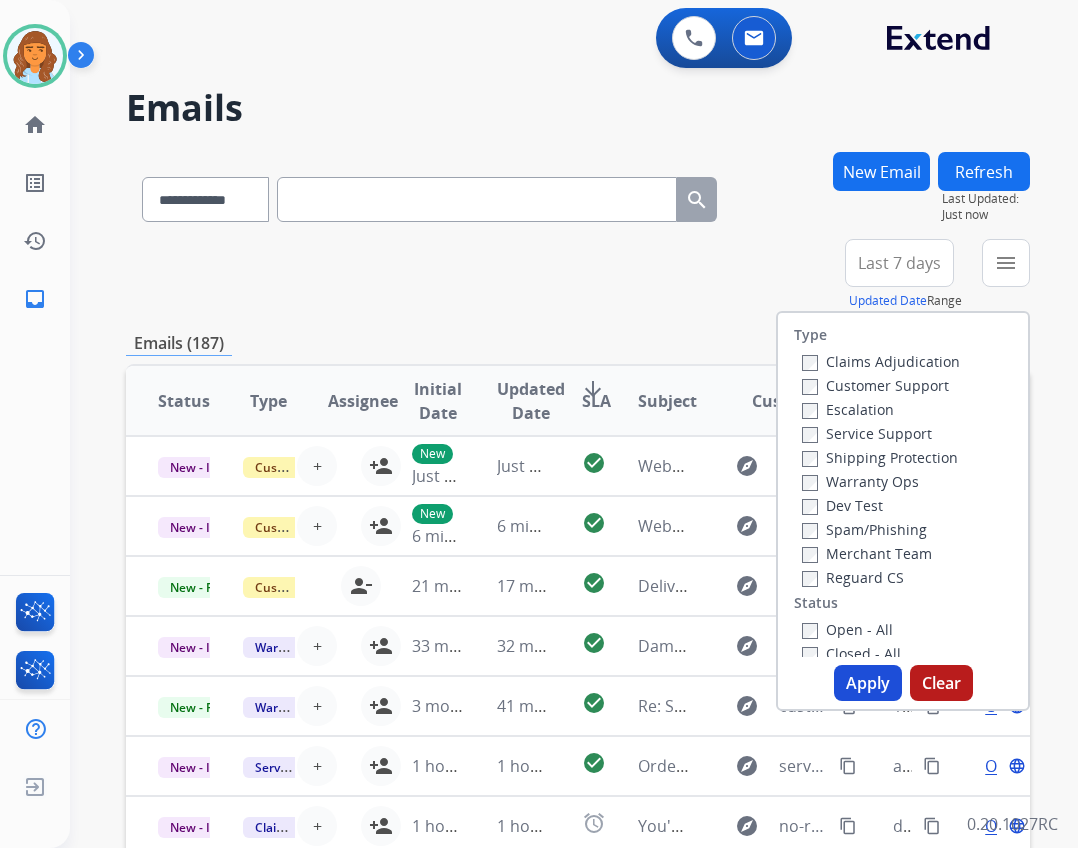 click on "Customer Support" at bounding box center (875, 385) 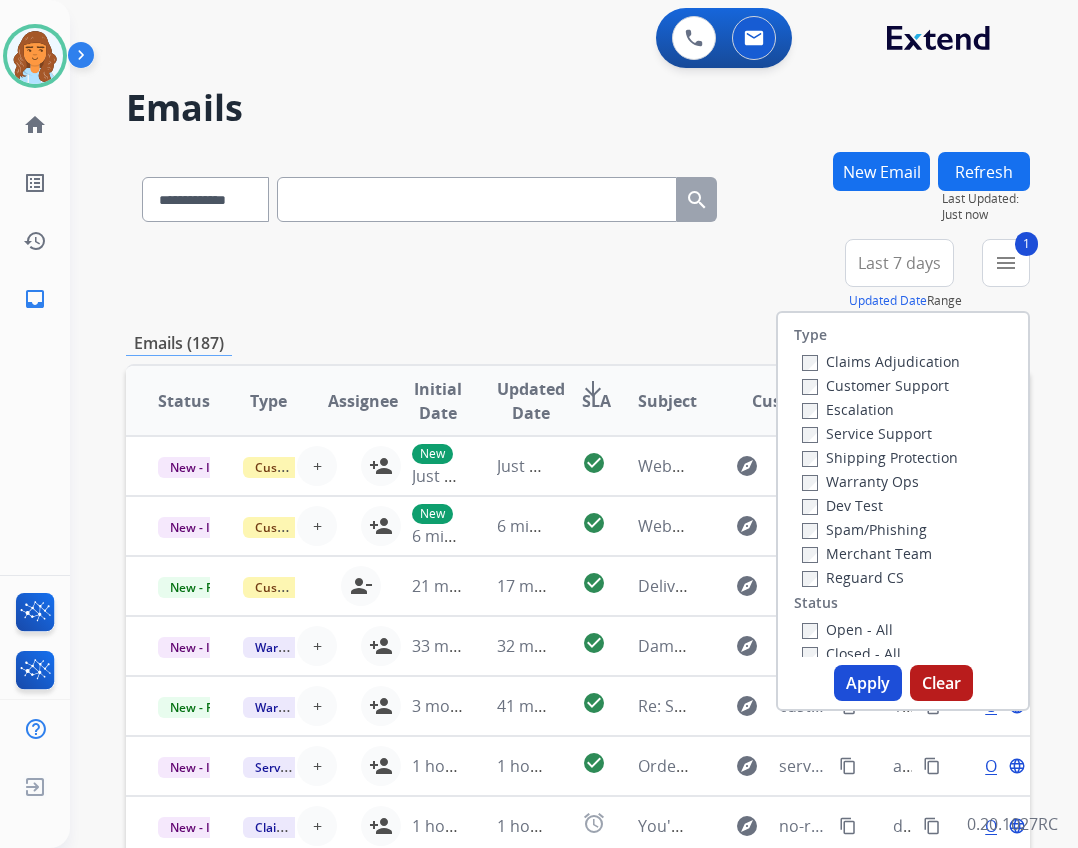 drag, startPoint x: 805, startPoint y: 588, endPoint x: 805, endPoint y: 577, distance: 11 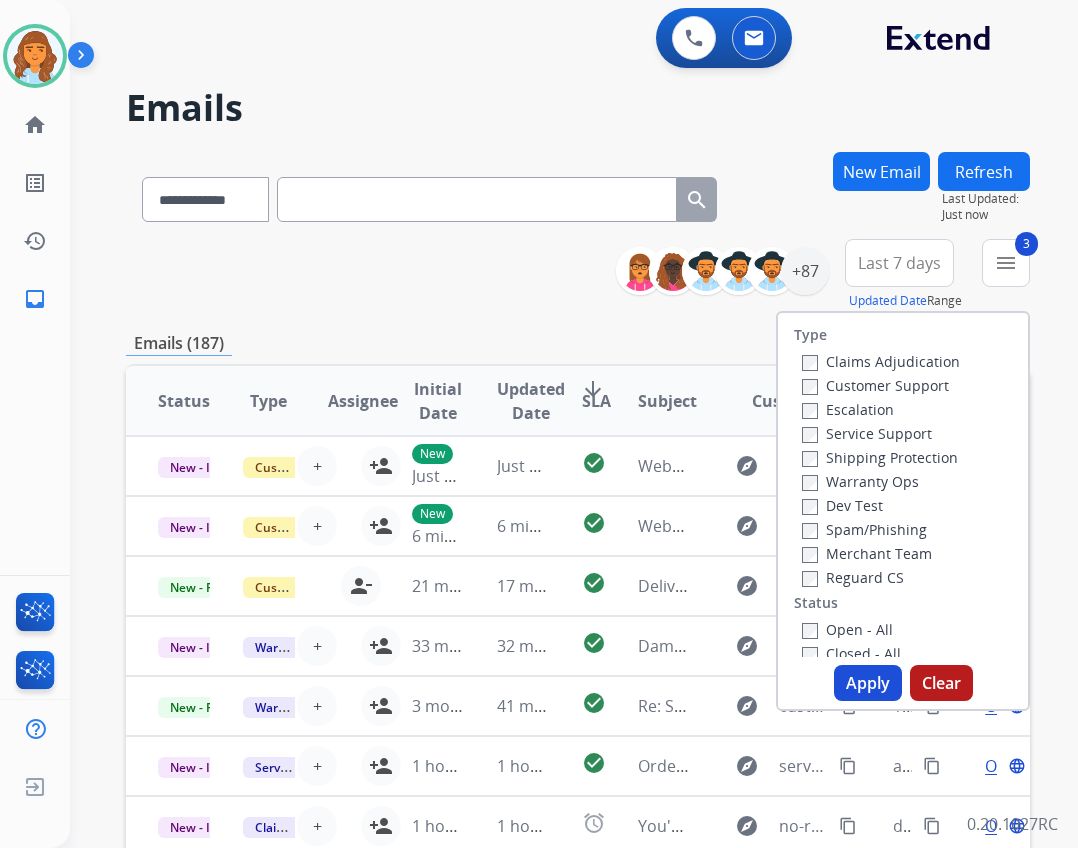click on "Shipping Protection" at bounding box center (880, 457) 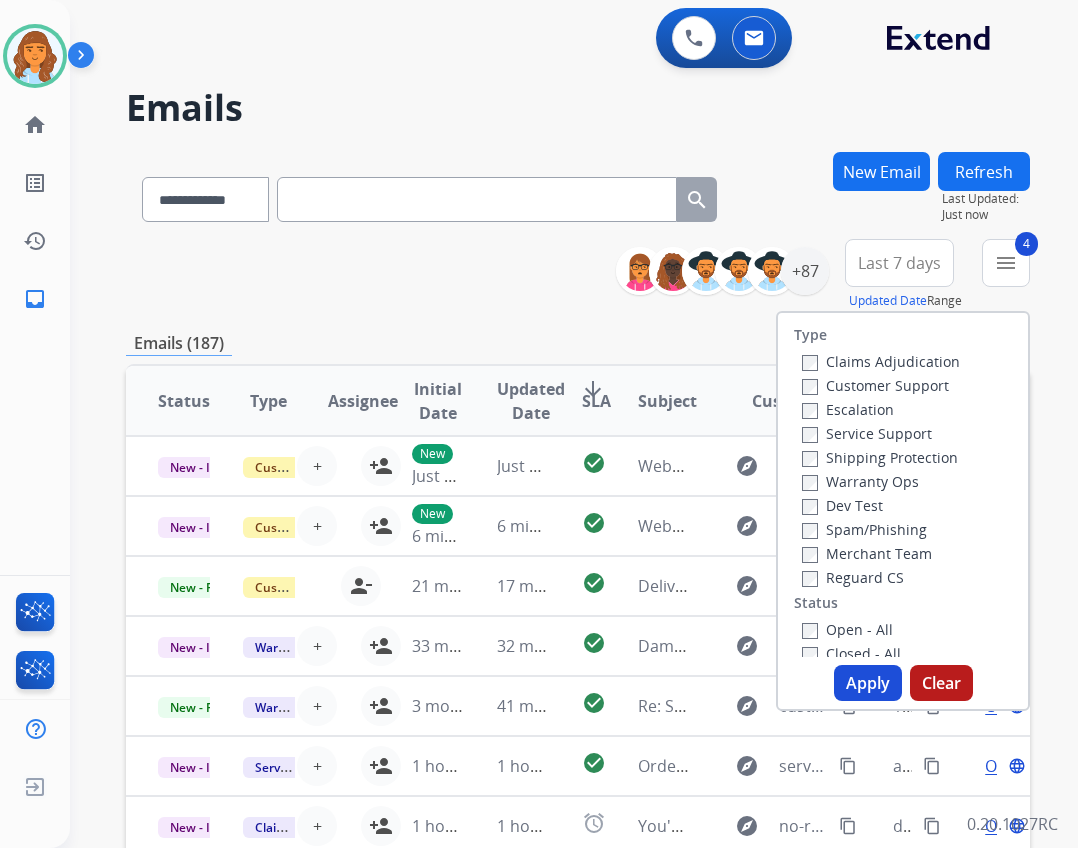 drag, startPoint x: 844, startPoint y: 653, endPoint x: 840, endPoint y: 643, distance: 10.770329 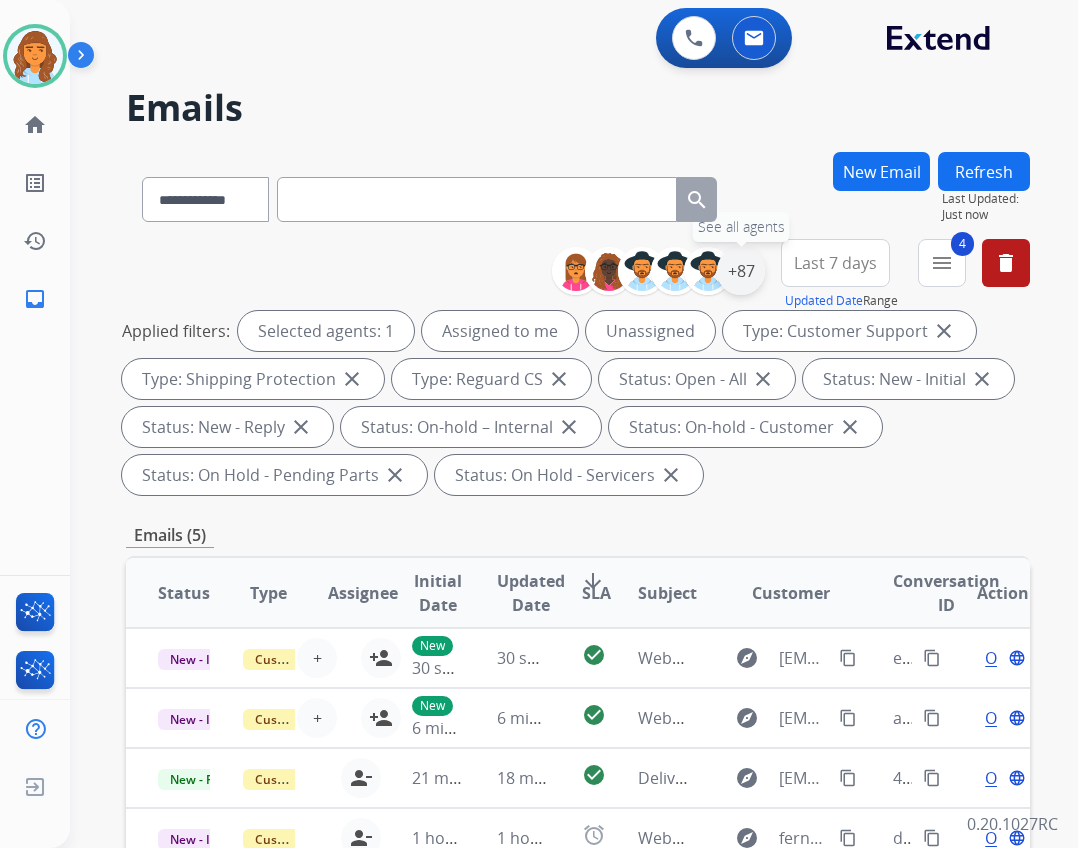 click on "+87" at bounding box center (741, 271) 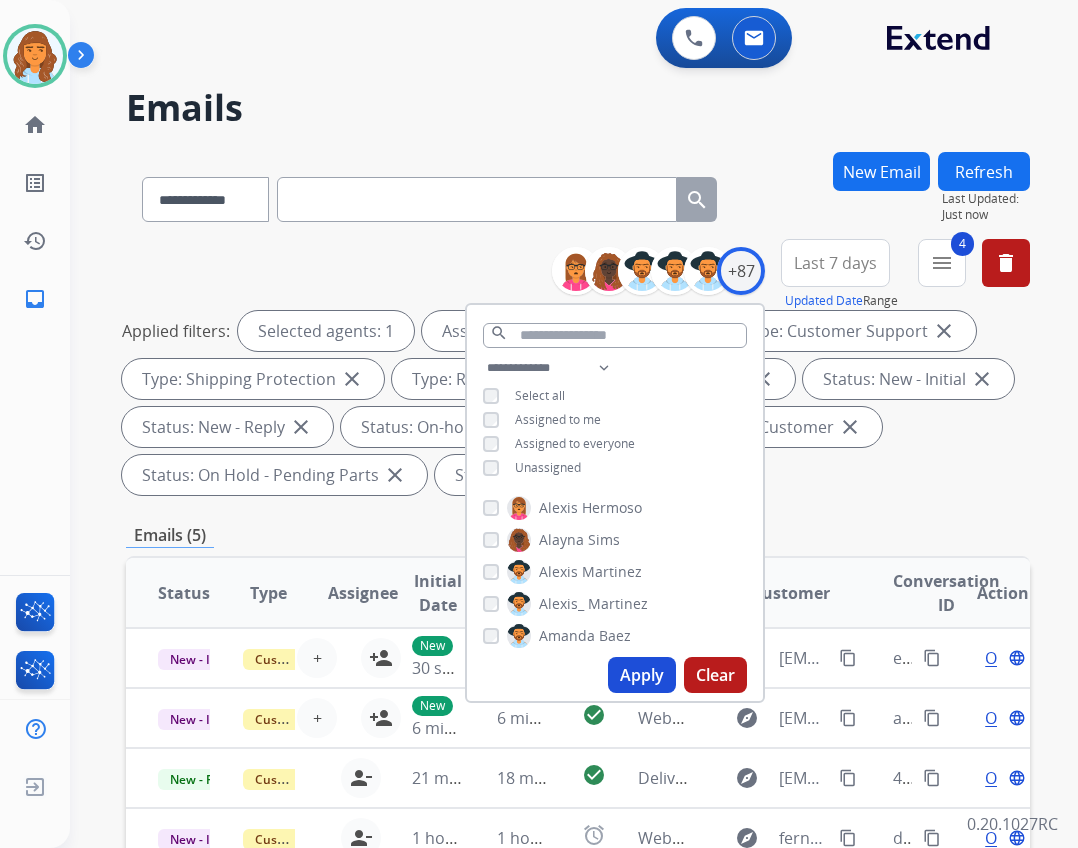 click on "**********" at bounding box center [615, 420] 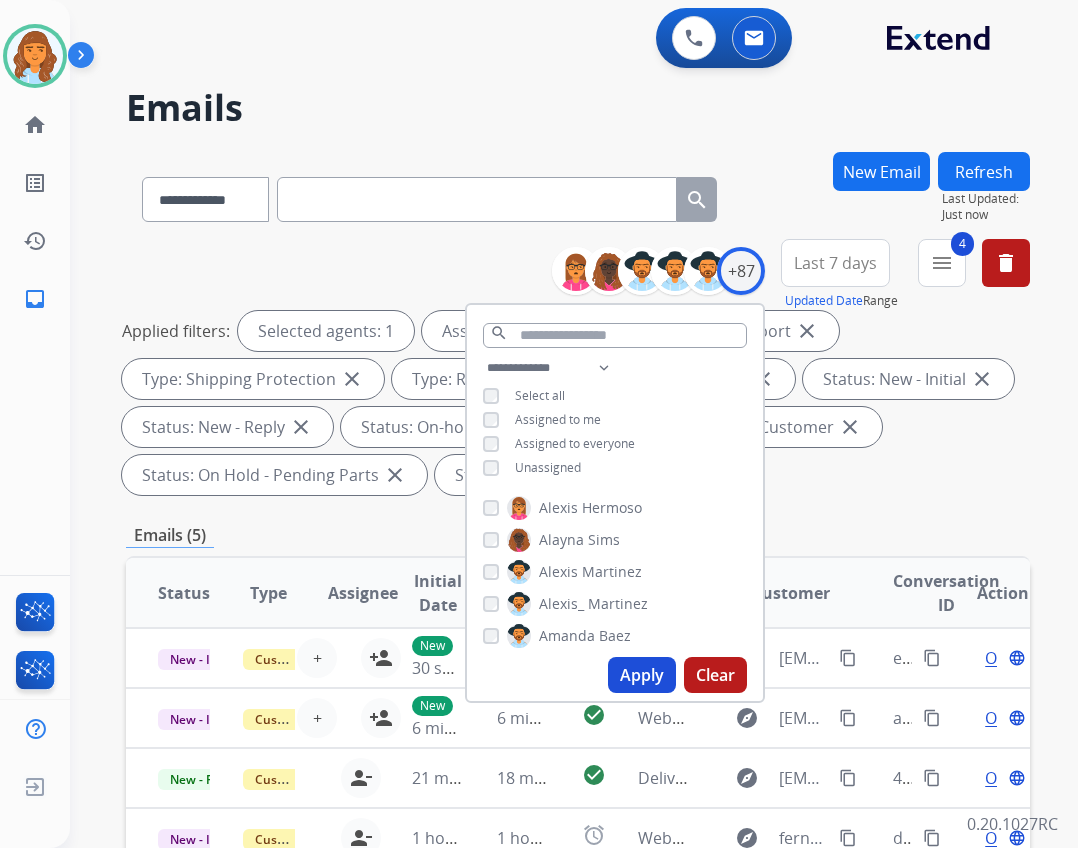 click on "New Email" at bounding box center (881, 171) 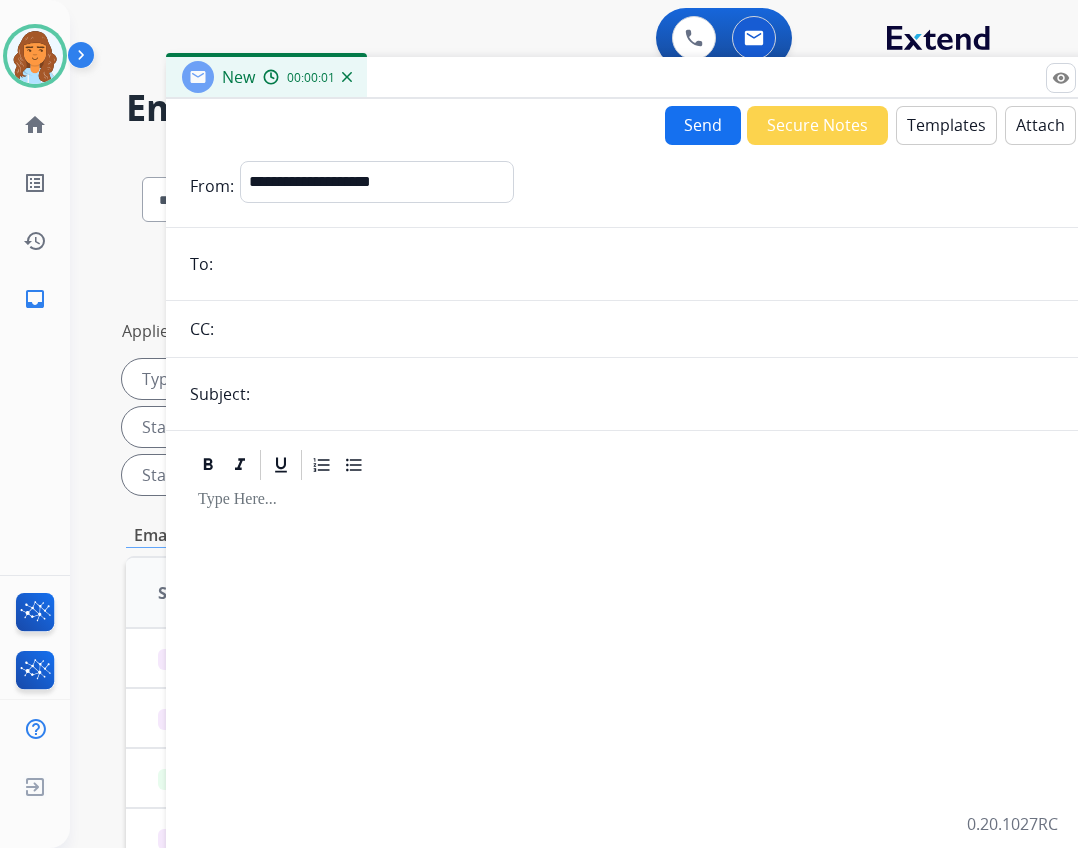 drag, startPoint x: 397, startPoint y: 139, endPoint x: 533, endPoint y: 74, distance: 150.73486 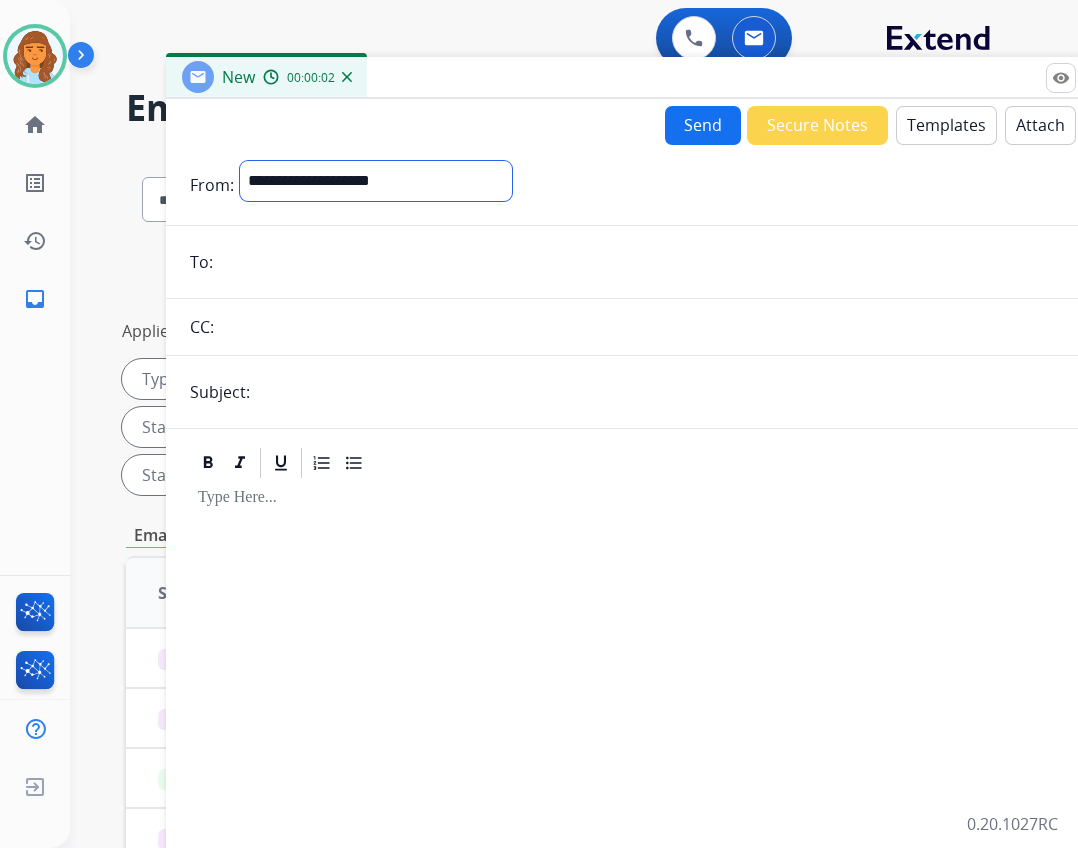 click on "**********" at bounding box center (376, 181) 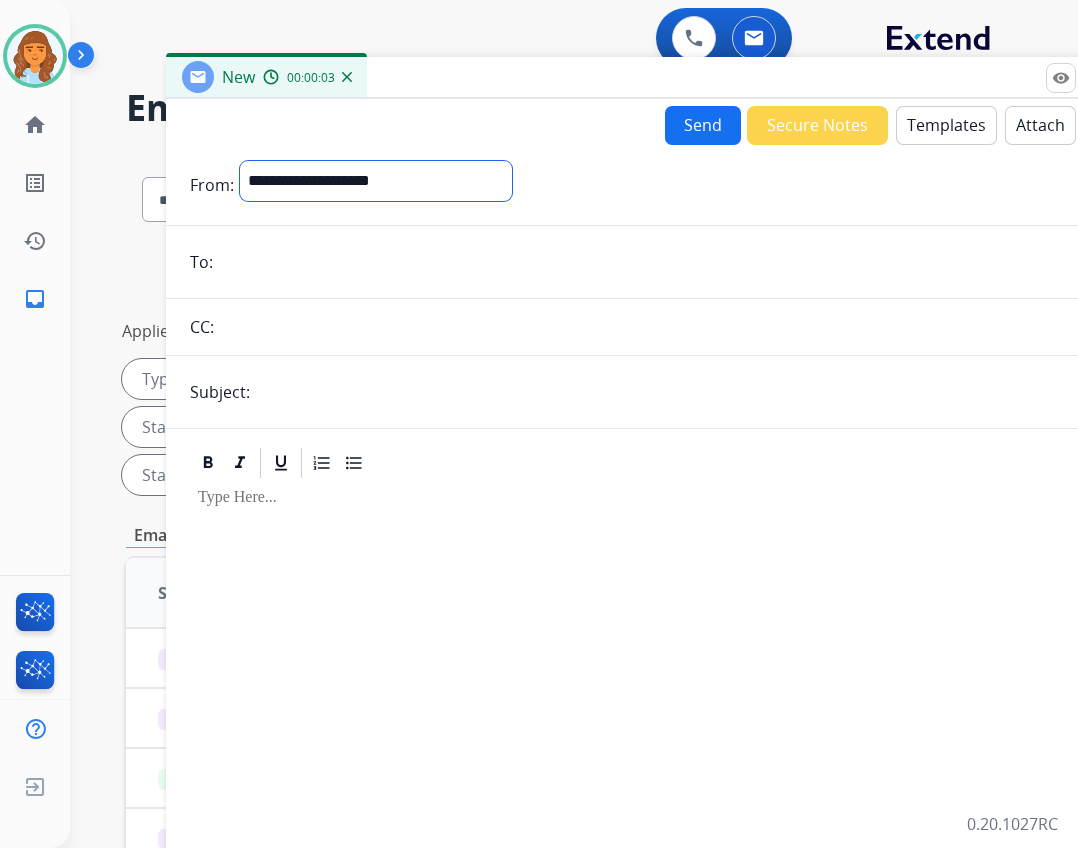 select on "**********" 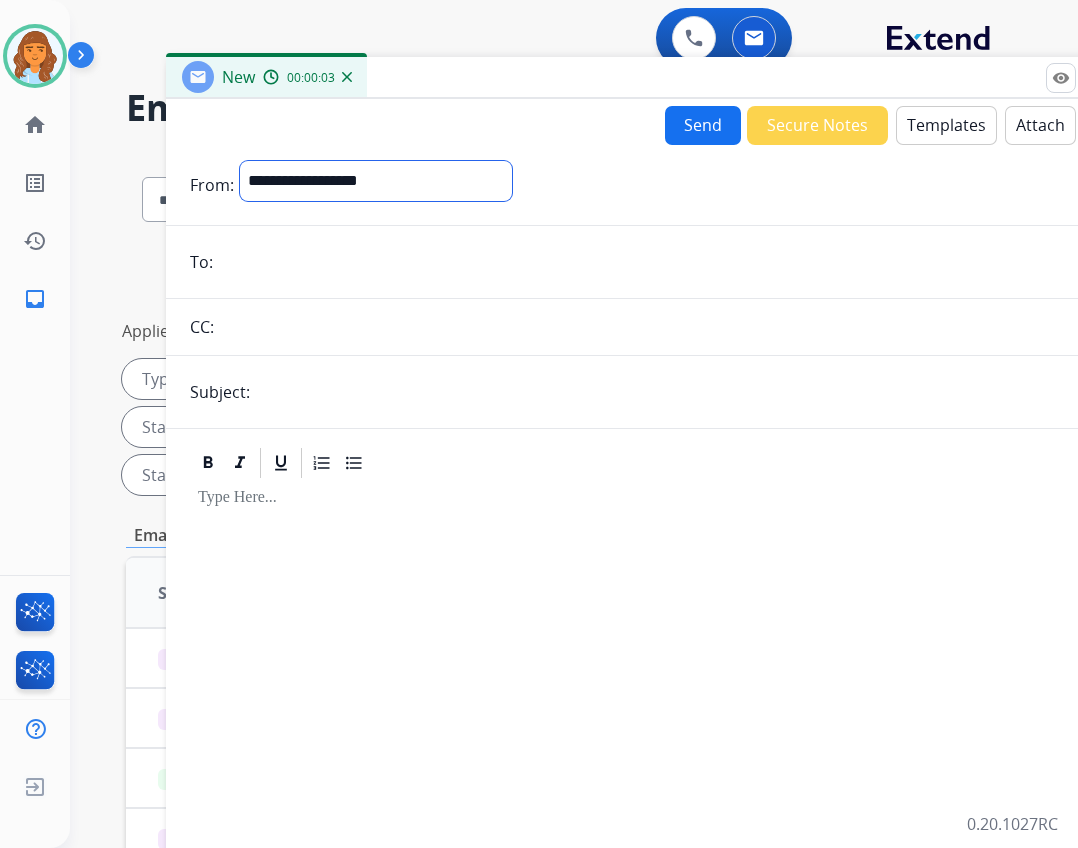 click on "**********" at bounding box center (376, 181) 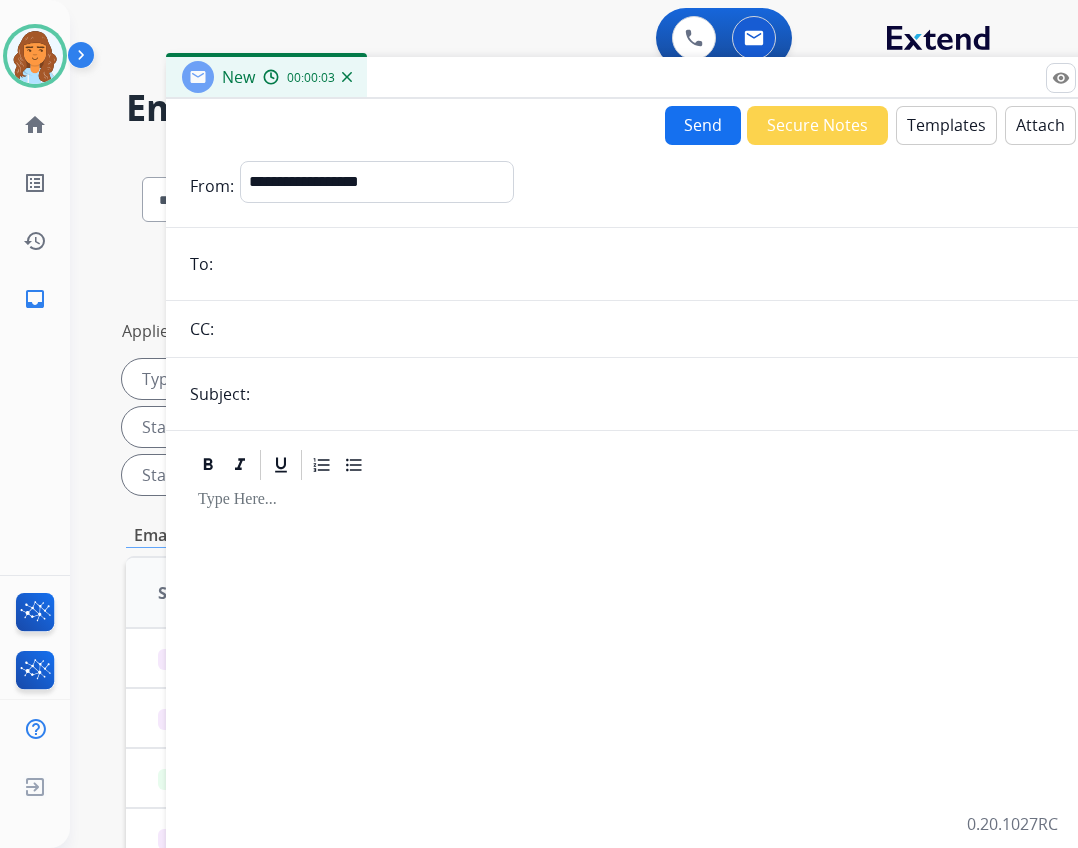 click at bounding box center [680, 264] 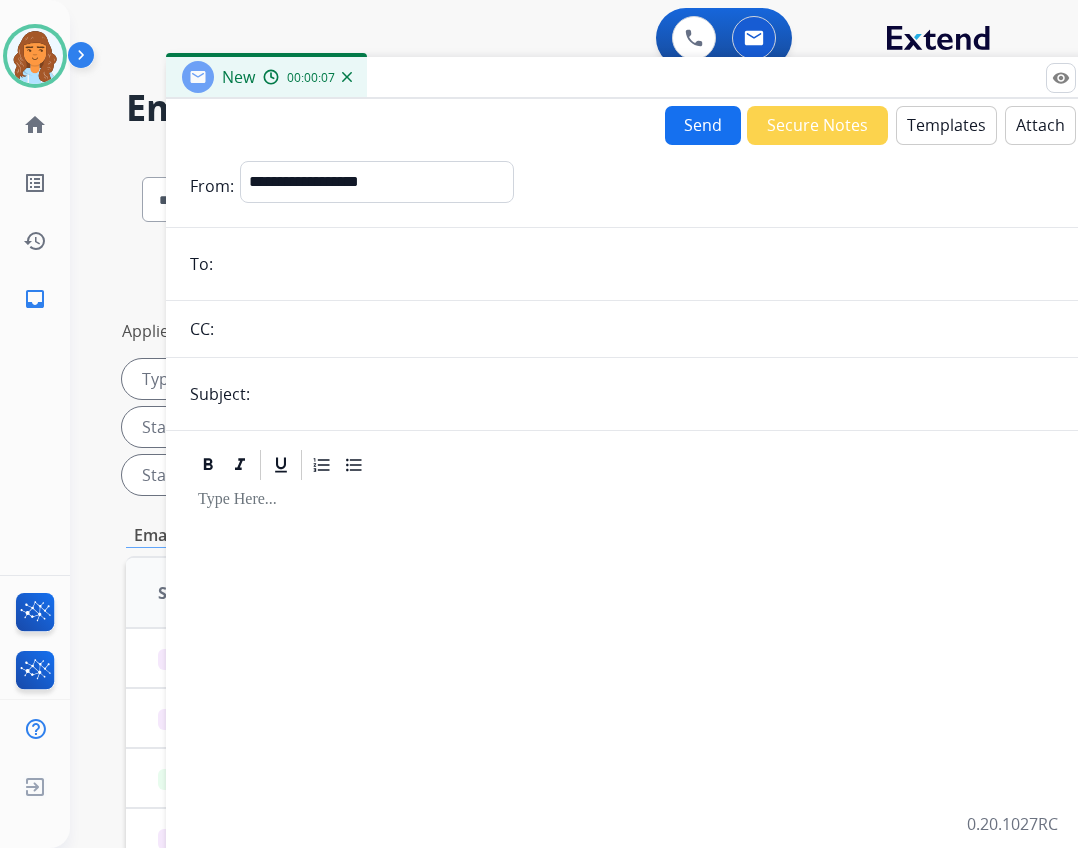 paste on "**********" 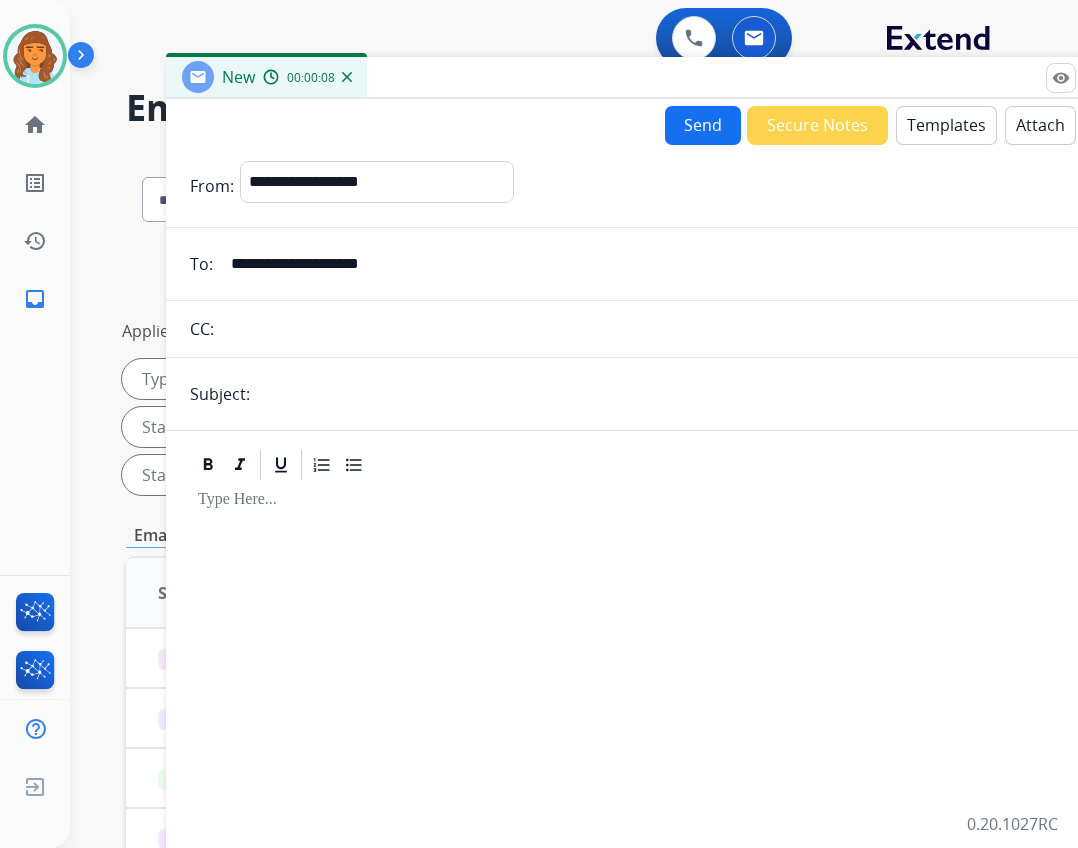 type on "**********" 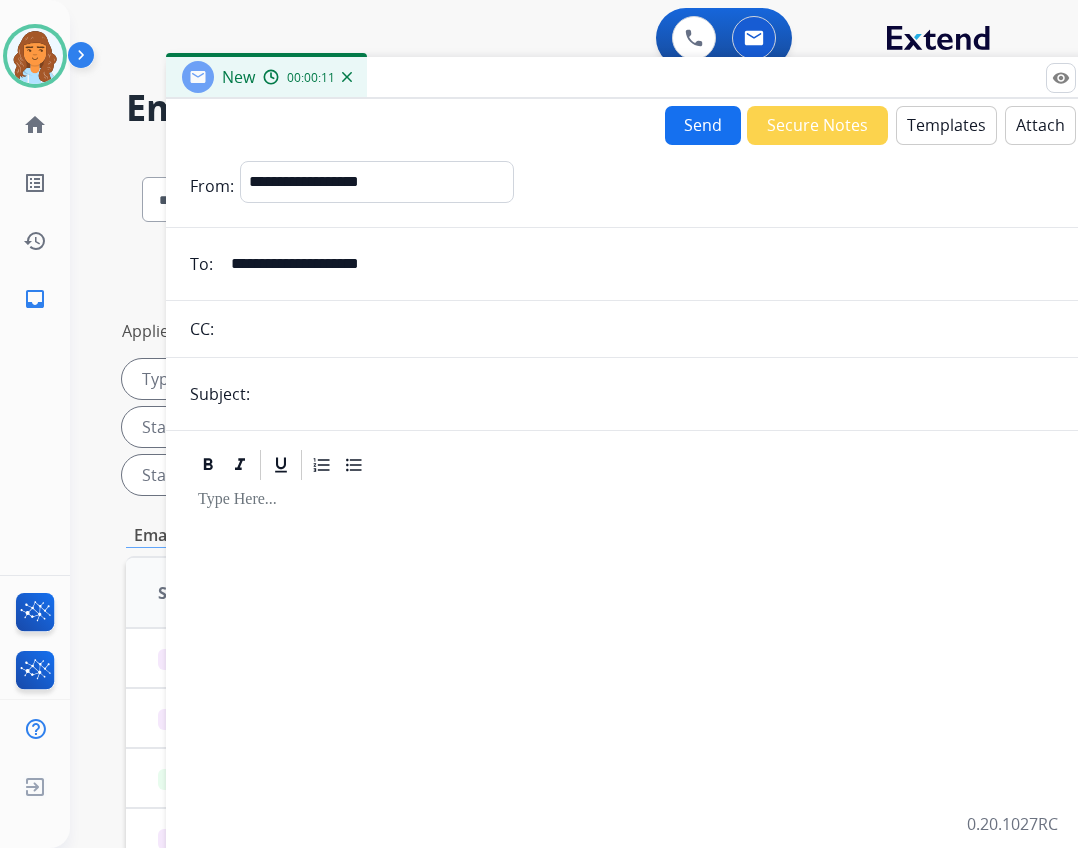 type on "**********" 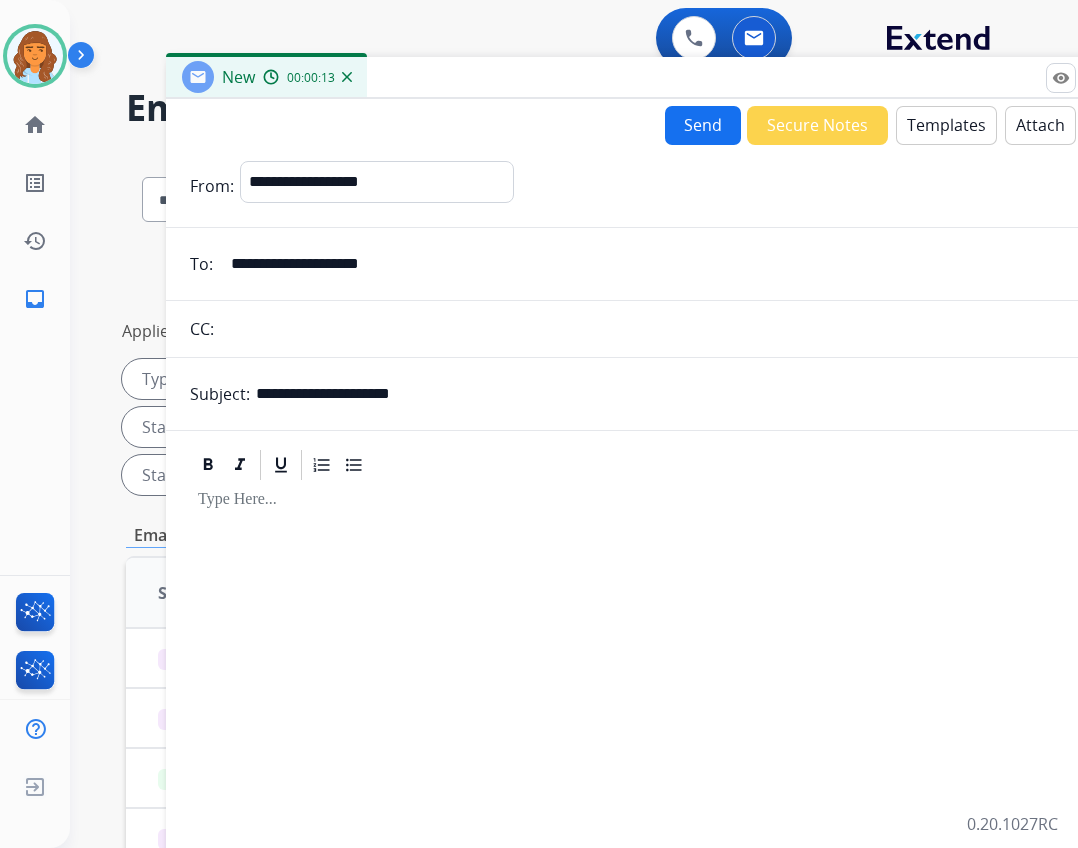 click on "Templates" at bounding box center [946, 125] 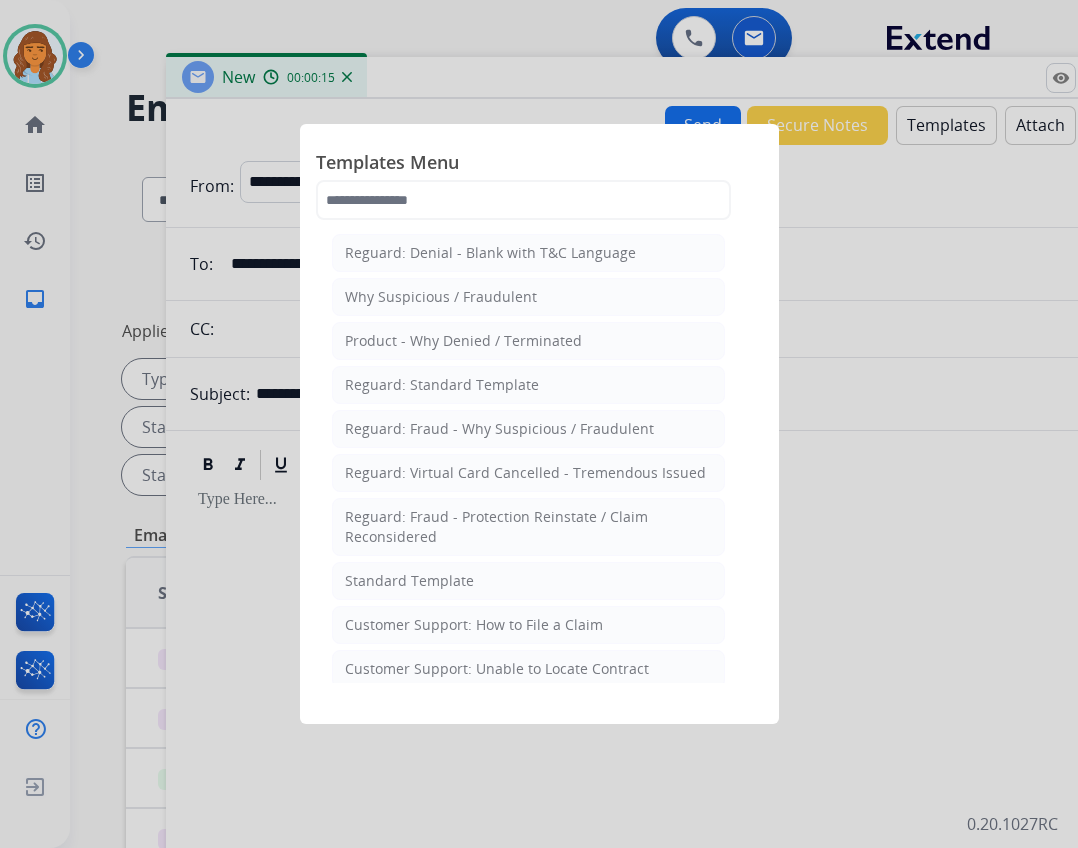 click on "Standard Template" 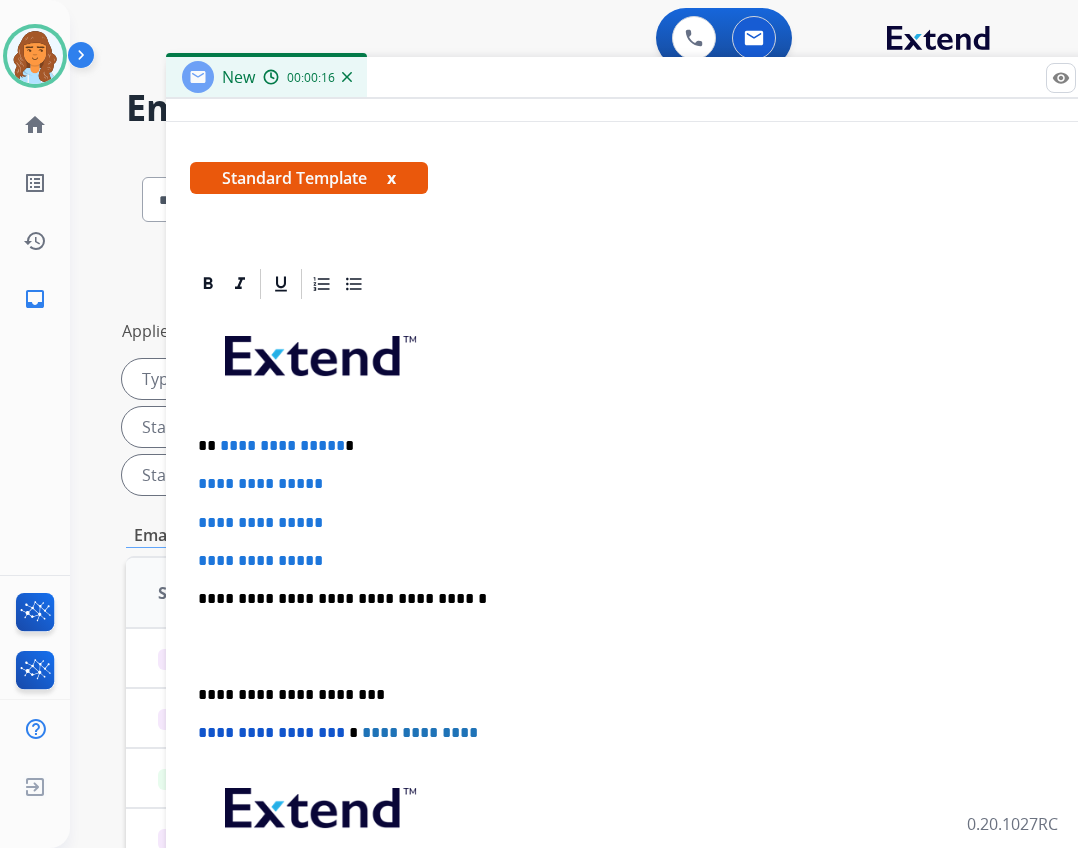 scroll, scrollTop: 309, scrollLeft: 0, axis: vertical 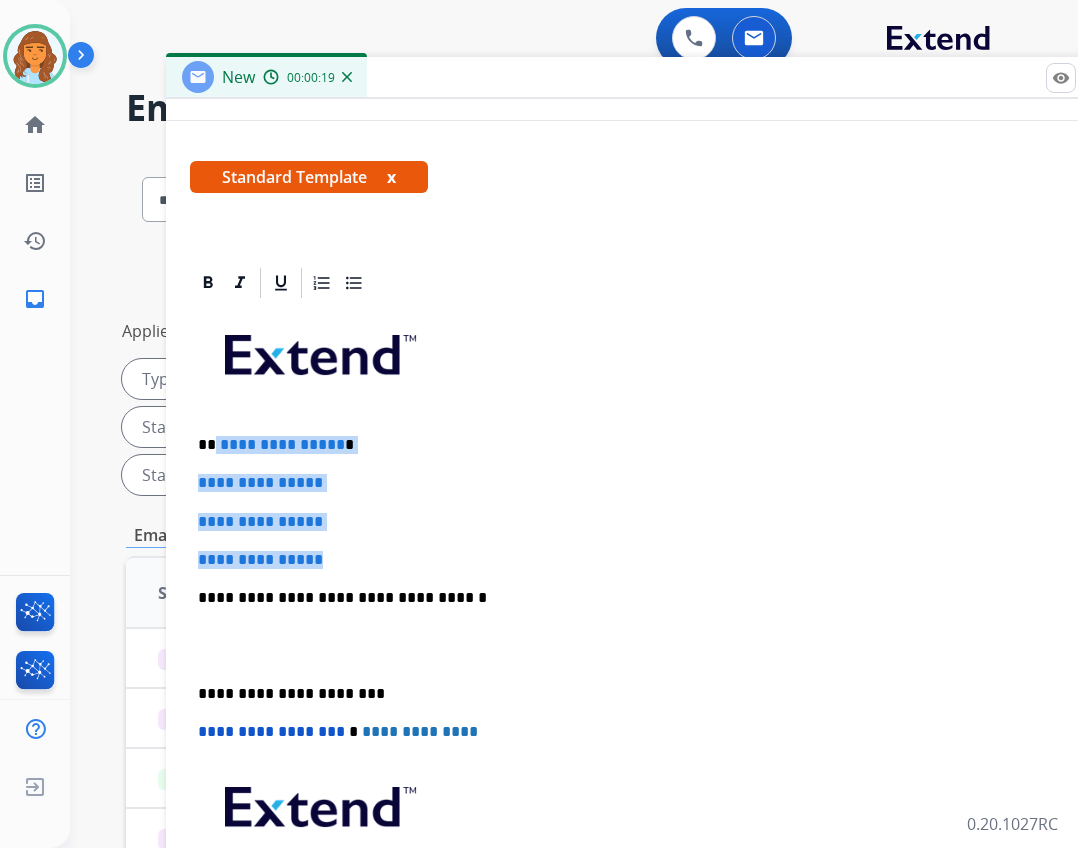 drag, startPoint x: 214, startPoint y: 440, endPoint x: 349, endPoint y: 546, distance: 171.64207 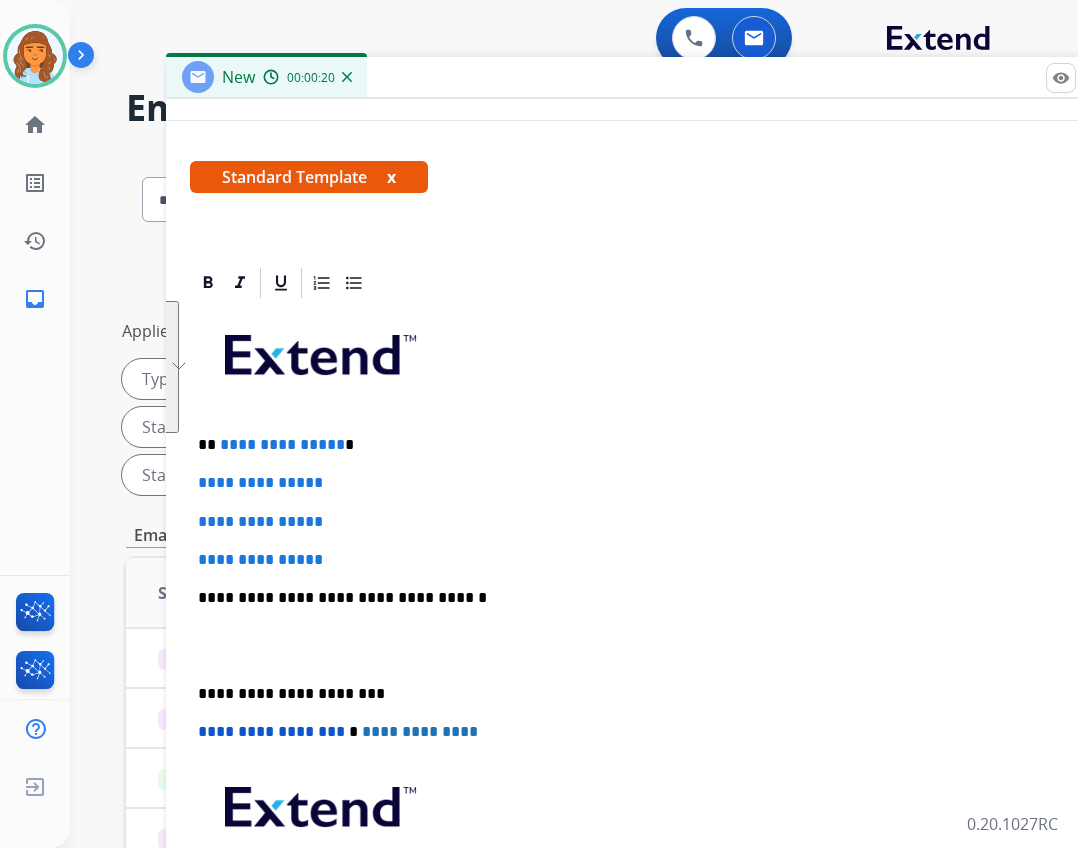 scroll, scrollTop: 194, scrollLeft: 0, axis: vertical 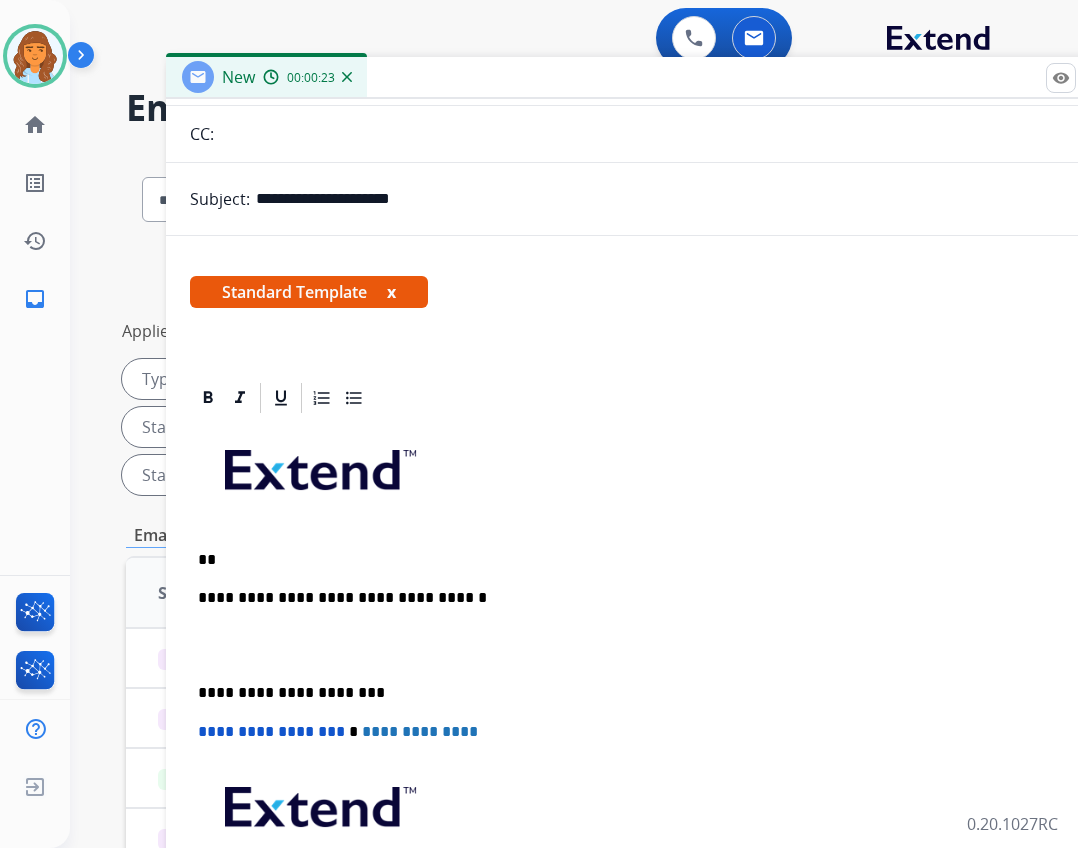 type 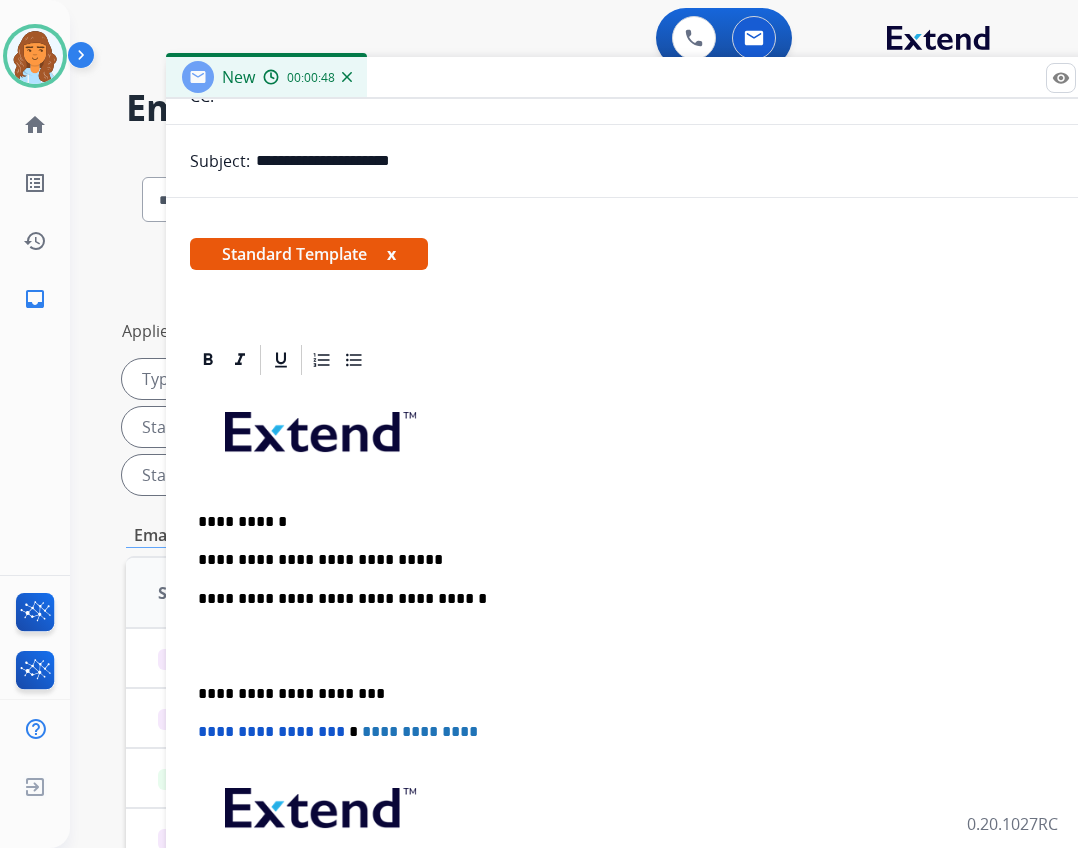 scroll, scrollTop: 271, scrollLeft: 0, axis: vertical 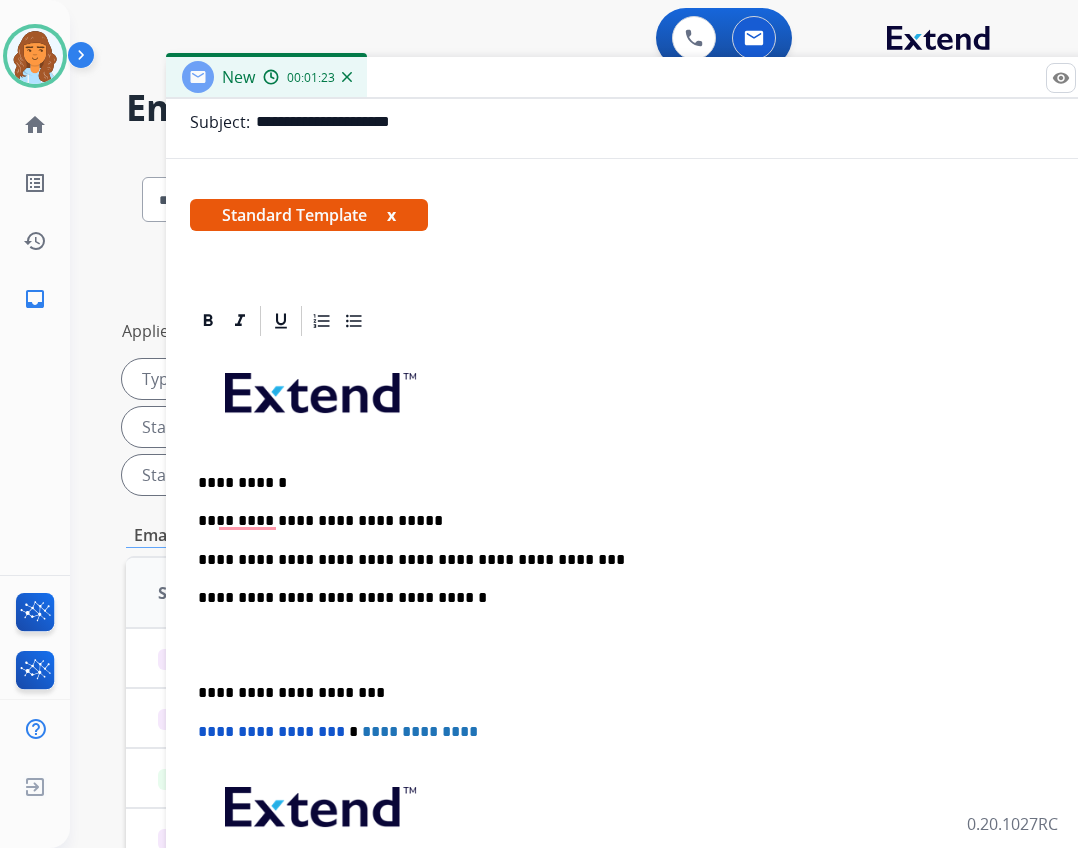click on "**********" at bounding box center [666, 644] 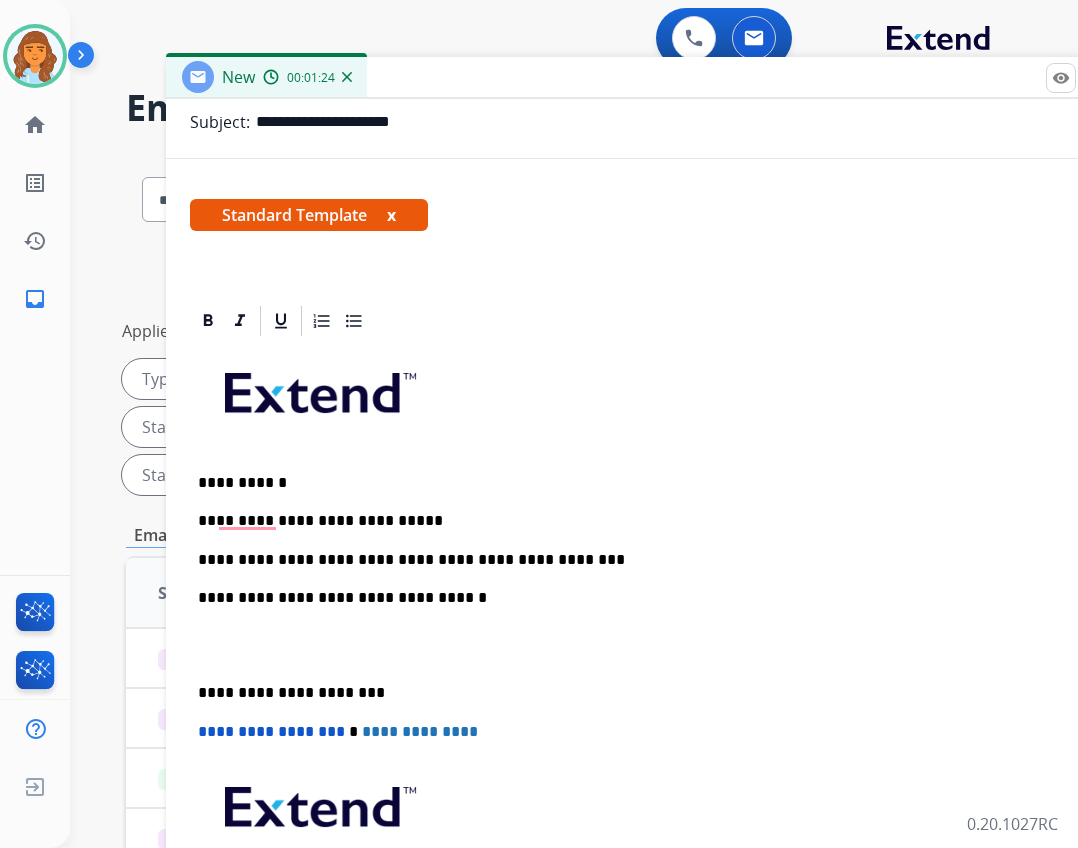 click on "**********" at bounding box center [658, 693] 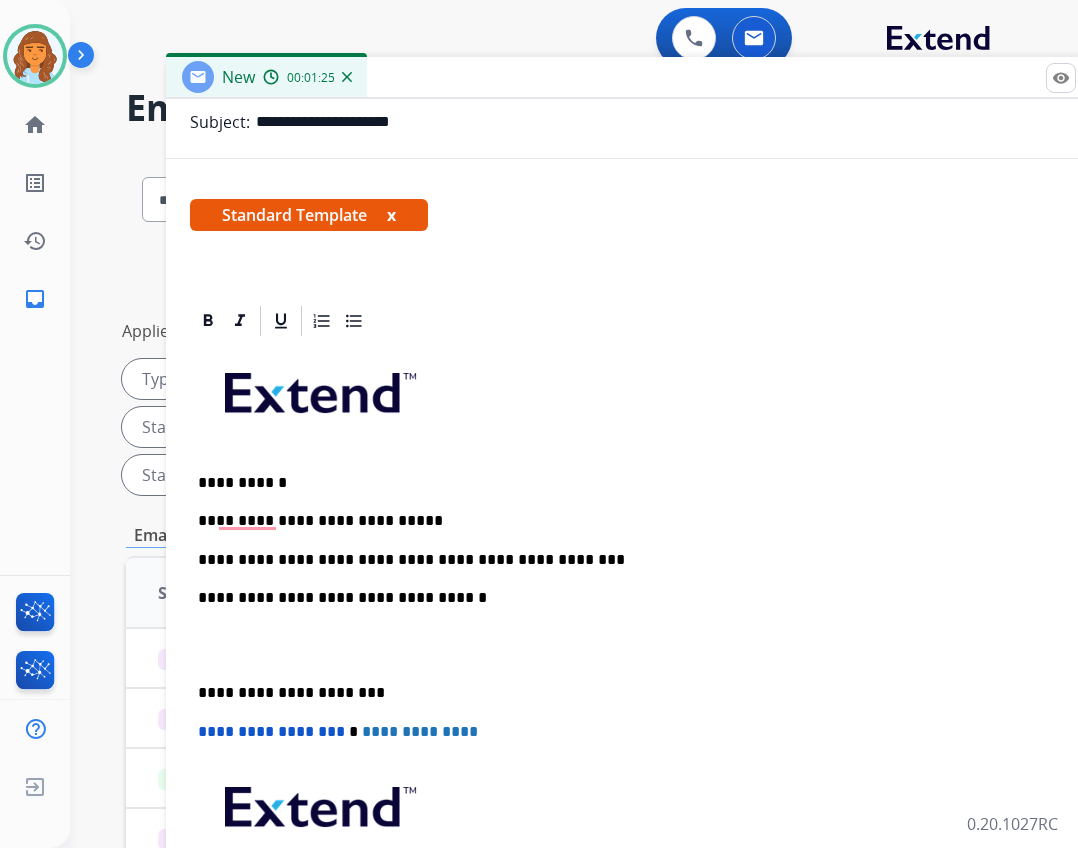 click on "**********" at bounding box center (658, 693) 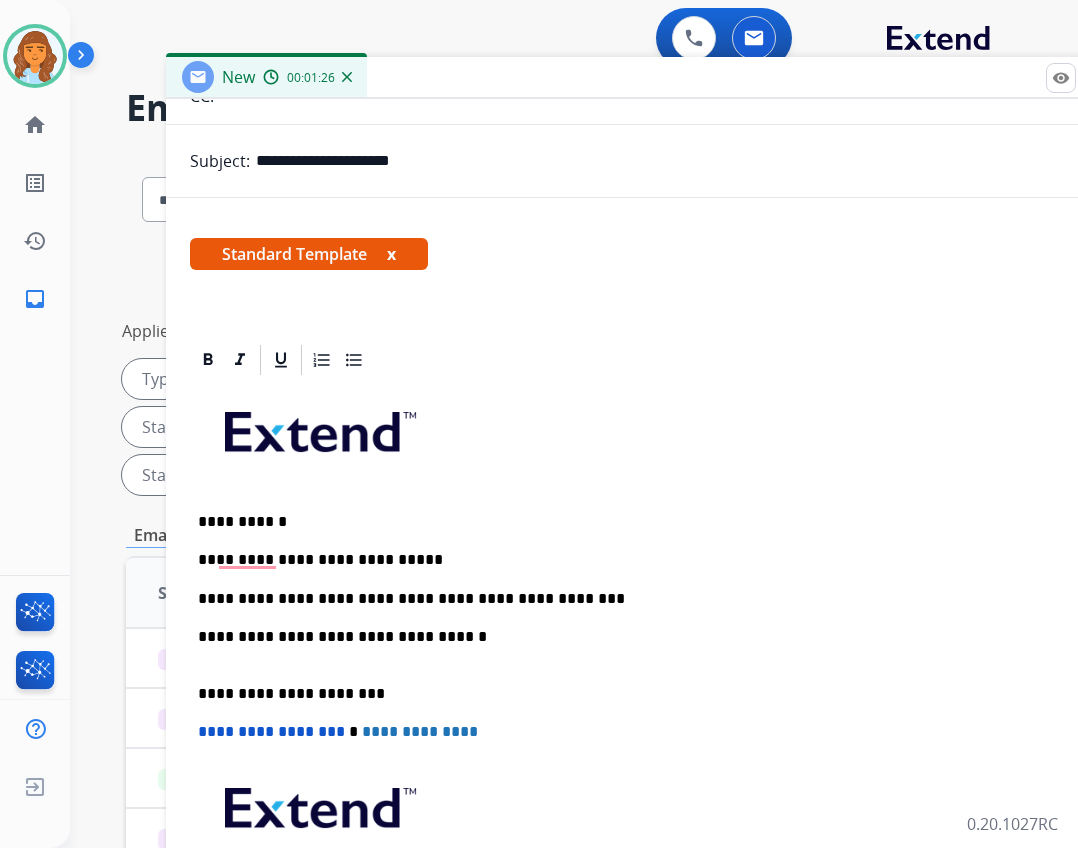 scroll, scrollTop: 214, scrollLeft: 0, axis: vertical 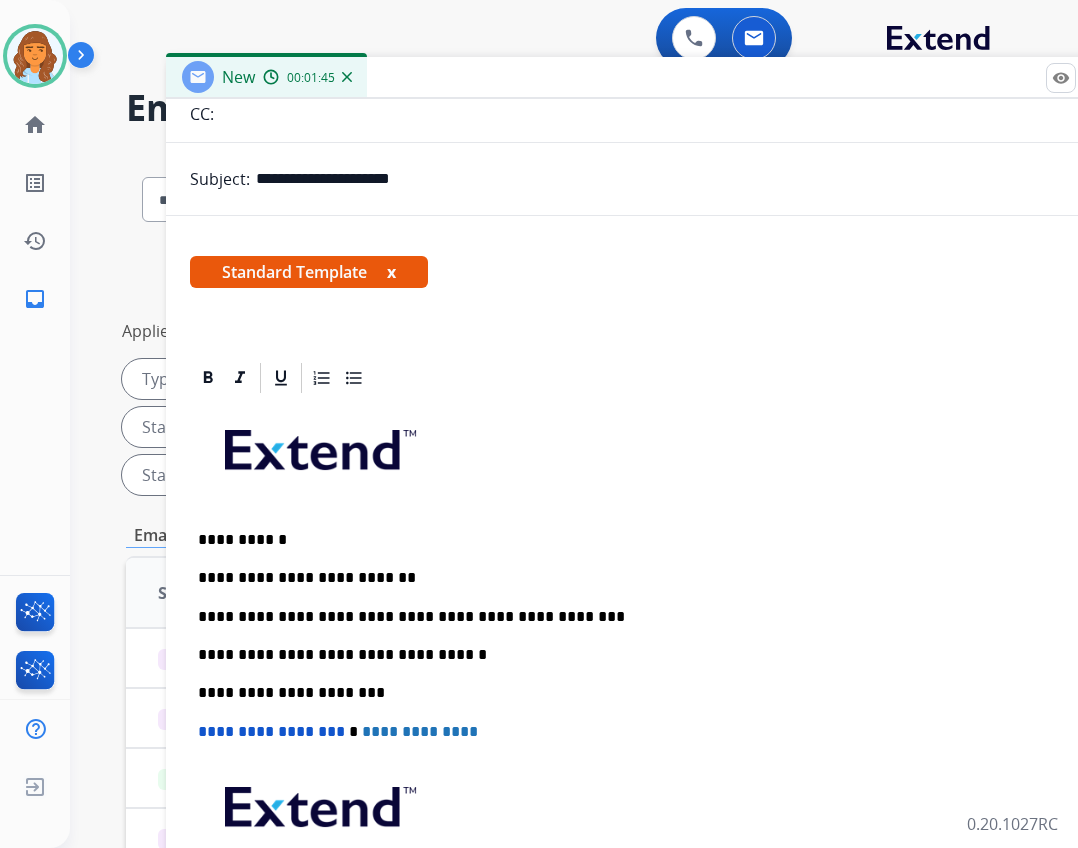 drag, startPoint x: 356, startPoint y: 619, endPoint x: 395, endPoint y: 612, distance: 39.623226 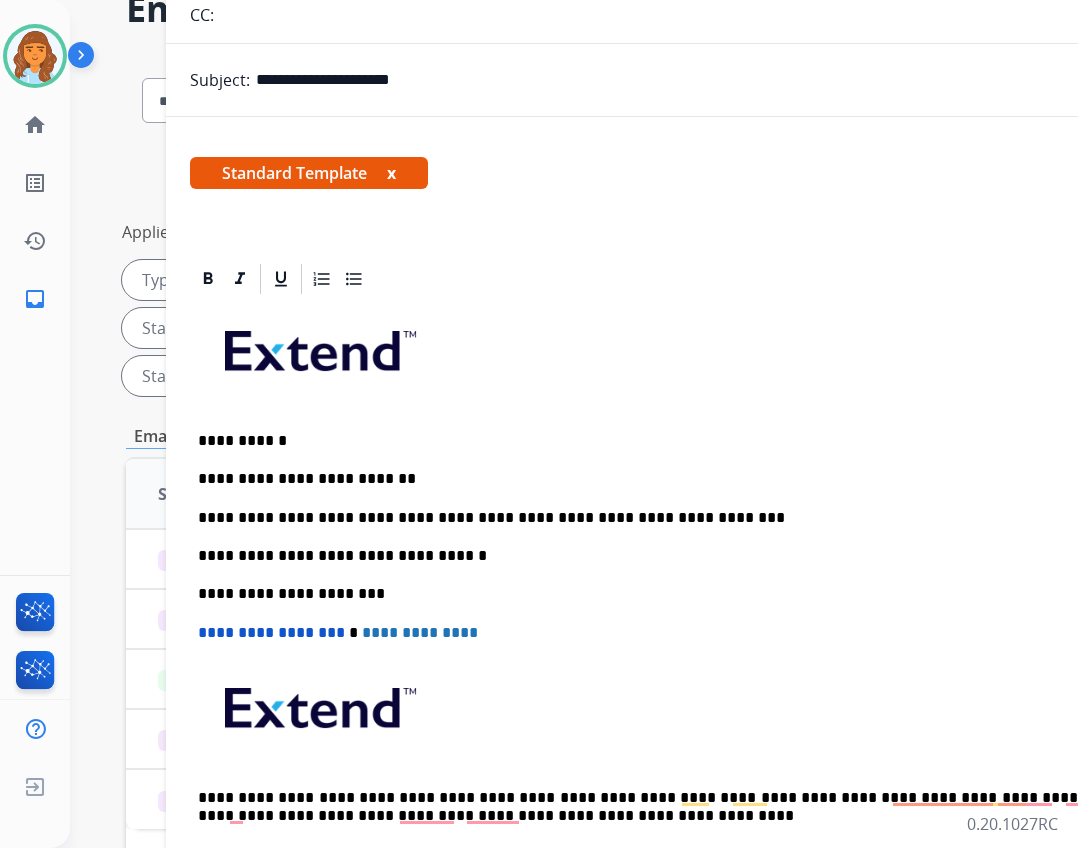 scroll, scrollTop: 100, scrollLeft: 0, axis: vertical 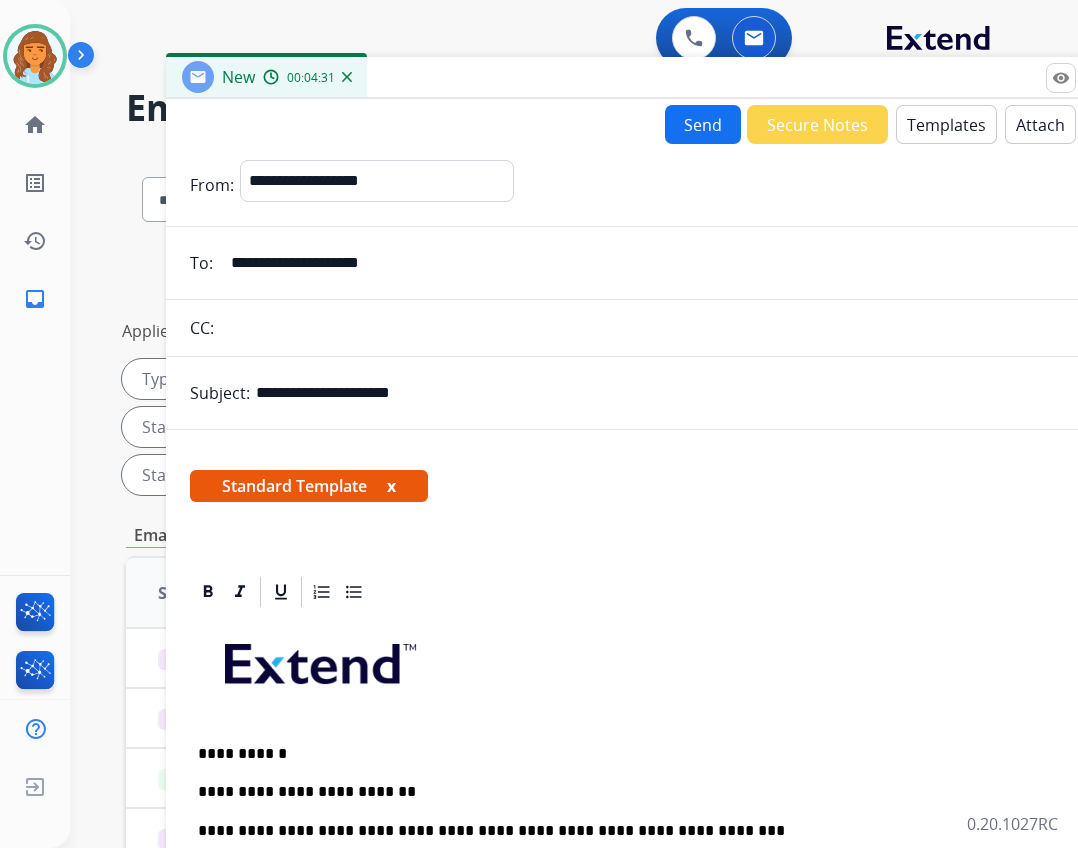 click on "Send" at bounding box center [703, 124] 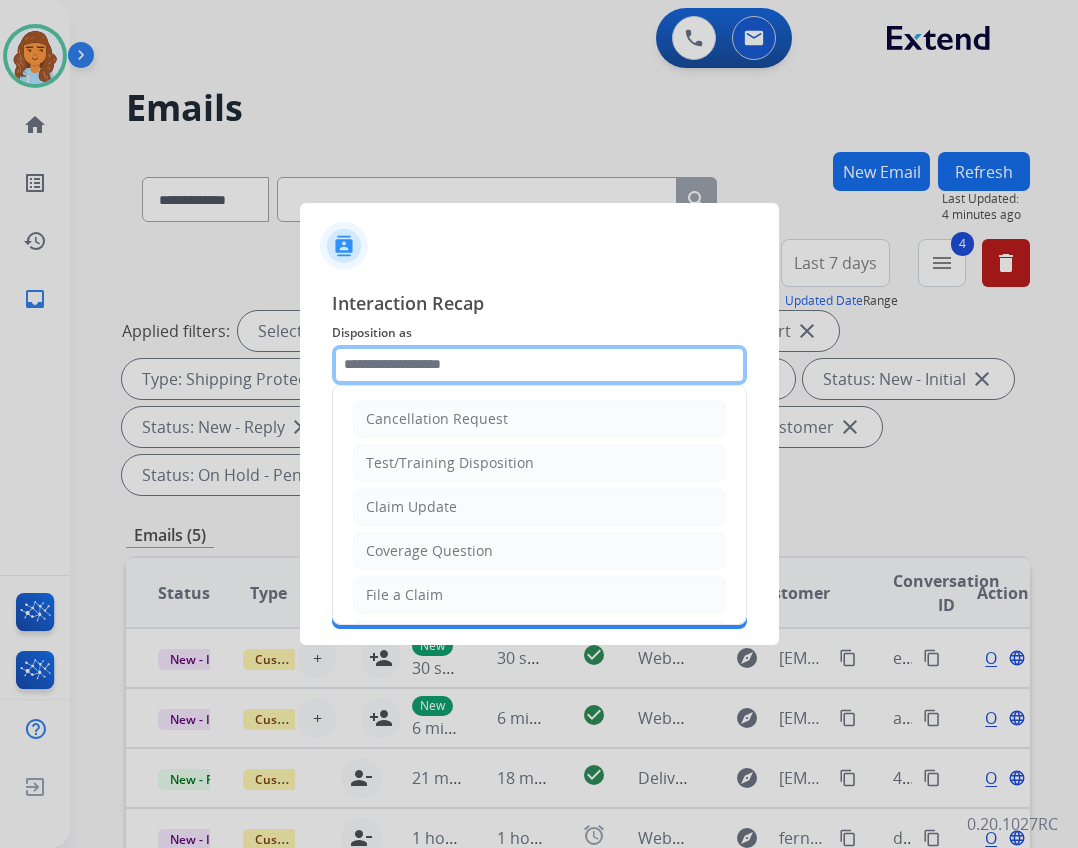 click 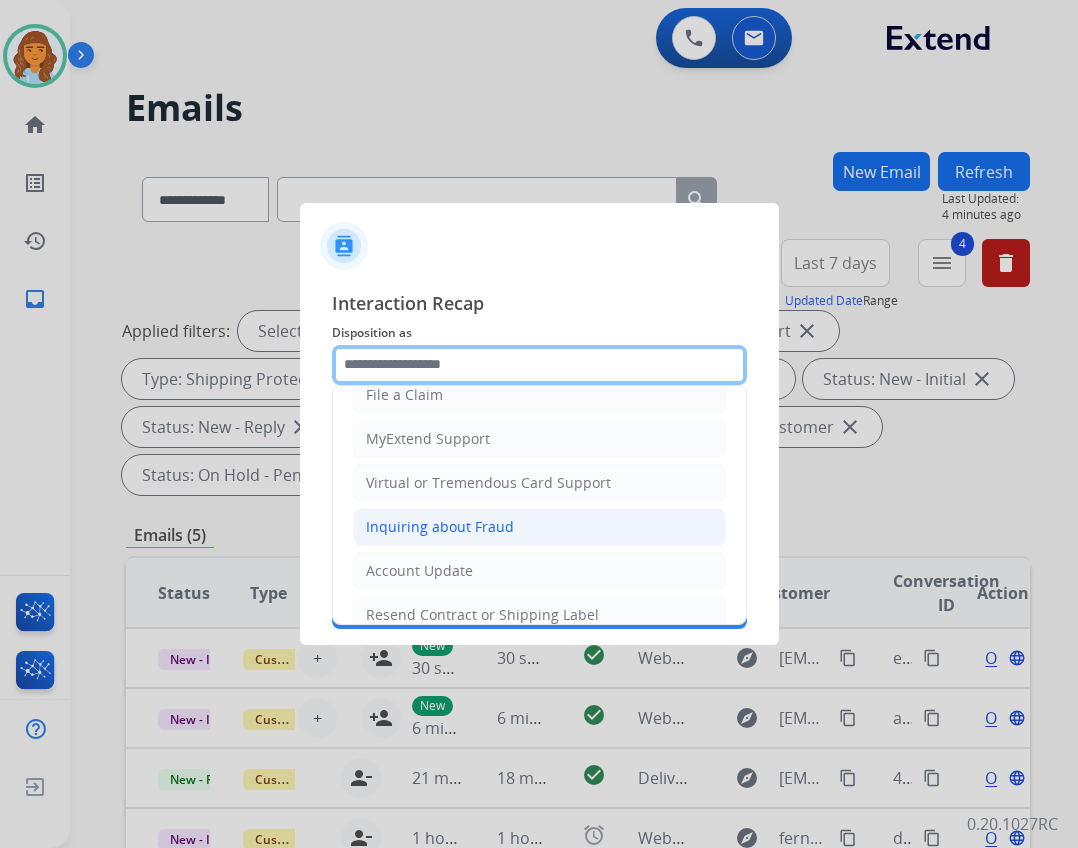 scroll, scrollTop: 312, scrollLeft: 0, axis: vertical 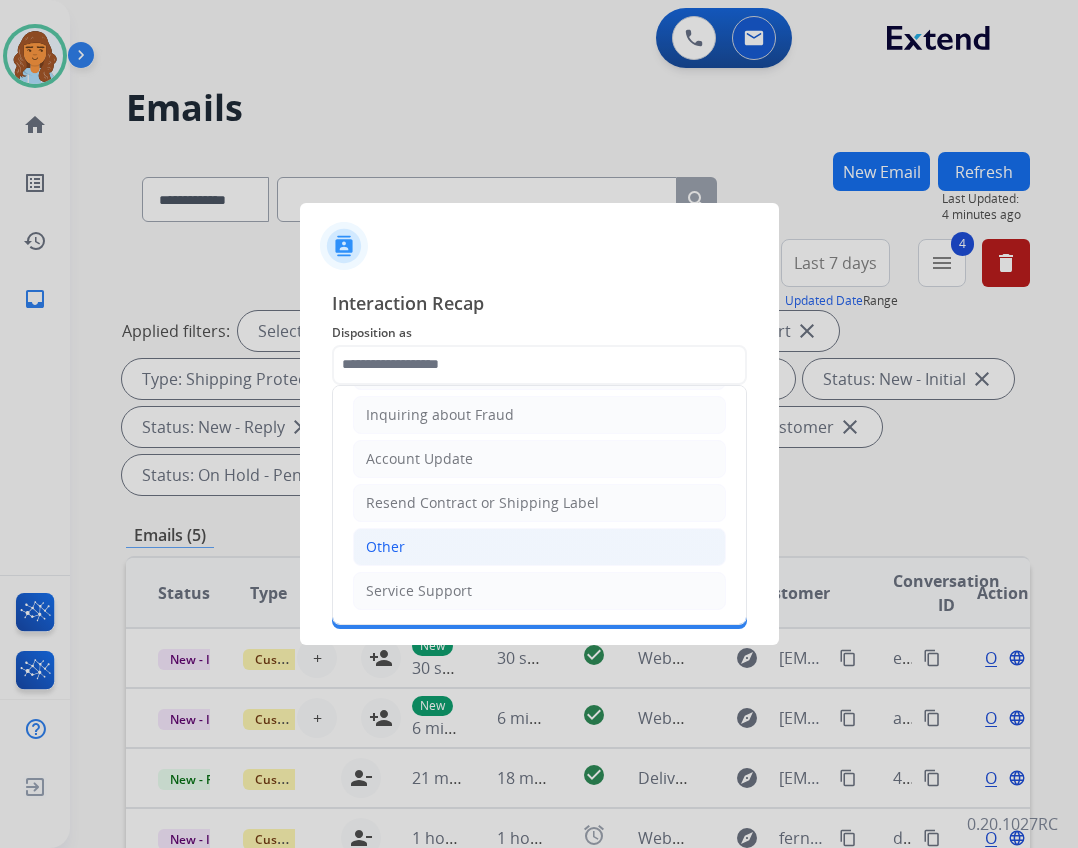 click on "Other" 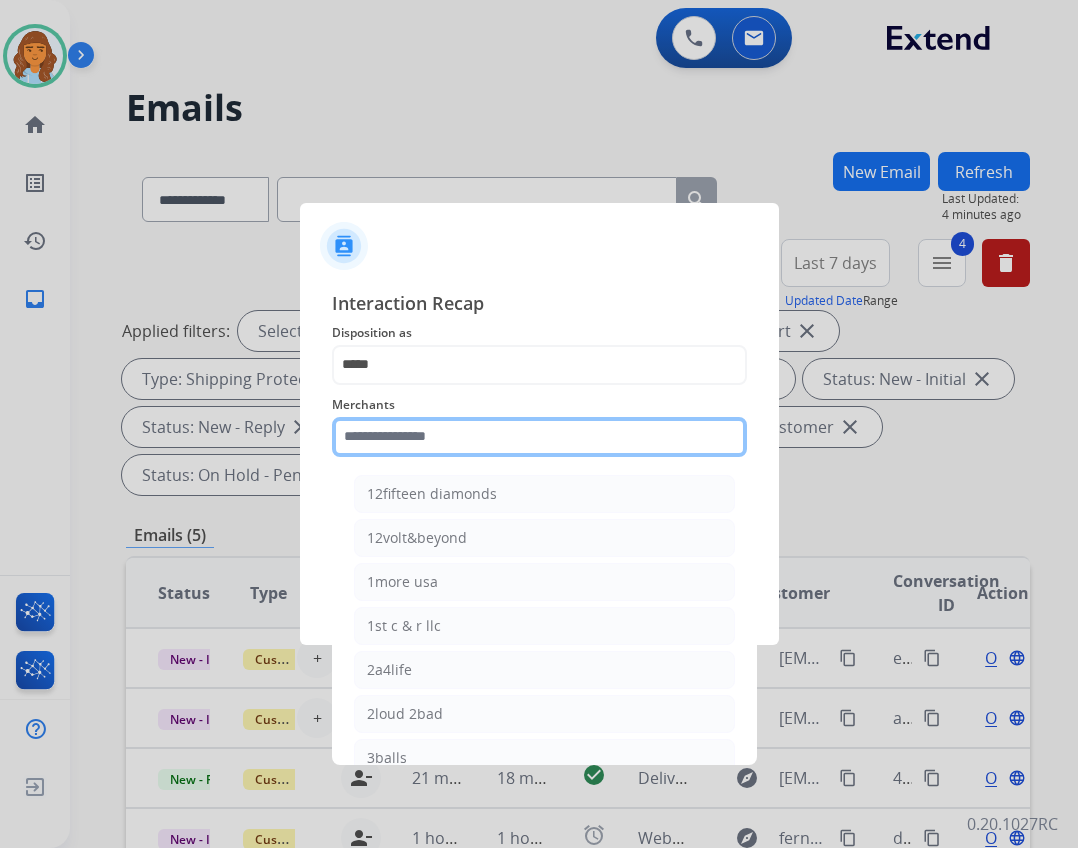 click 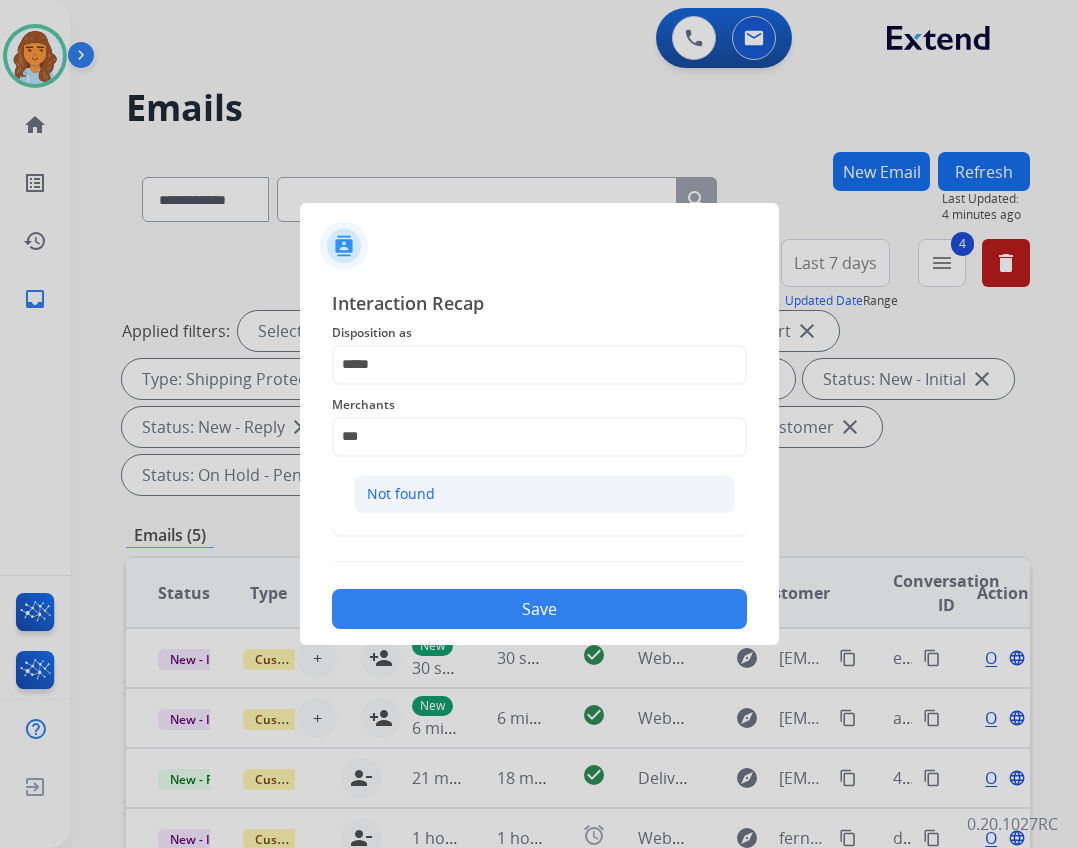 click on "Not found" 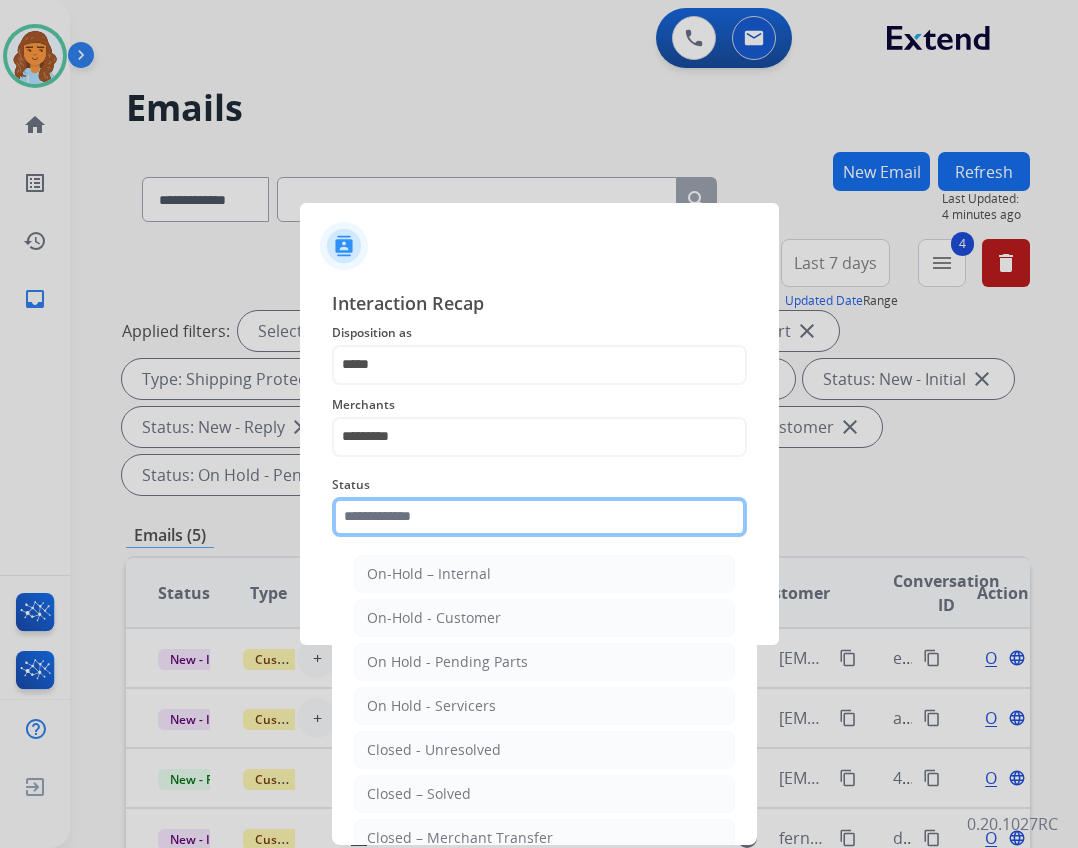 click 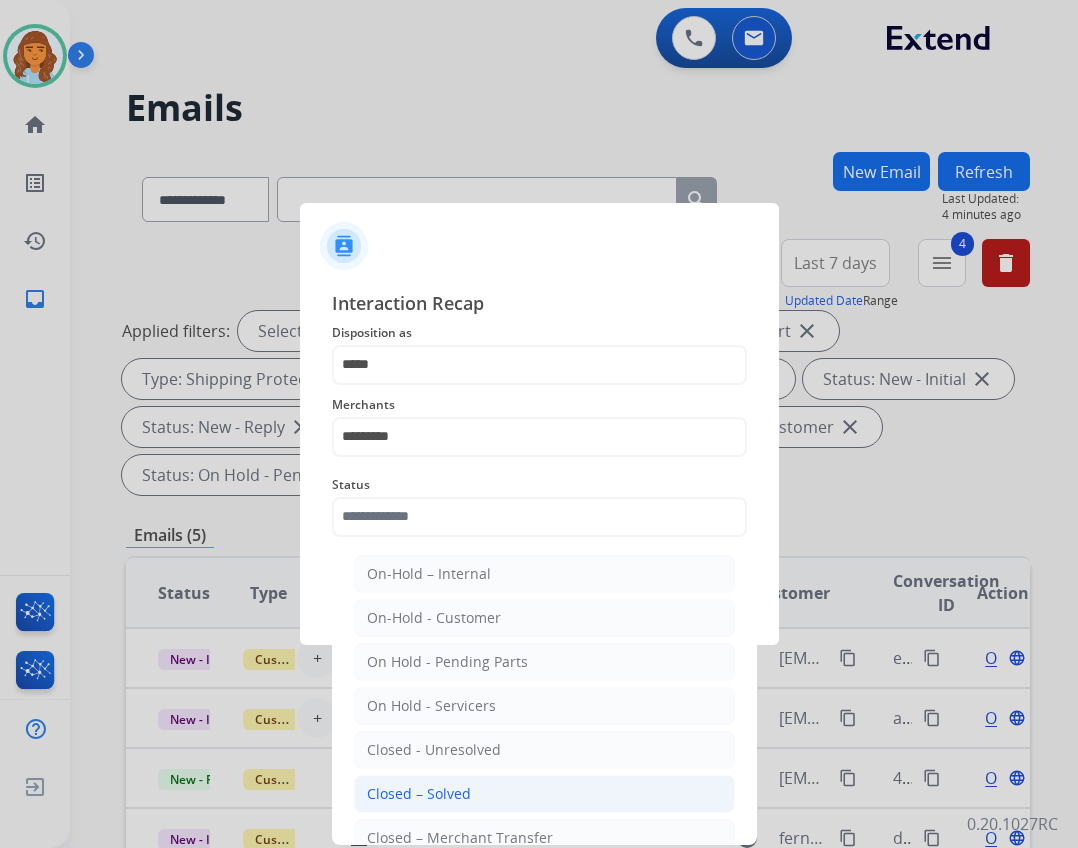 click on "Closed – Solved" 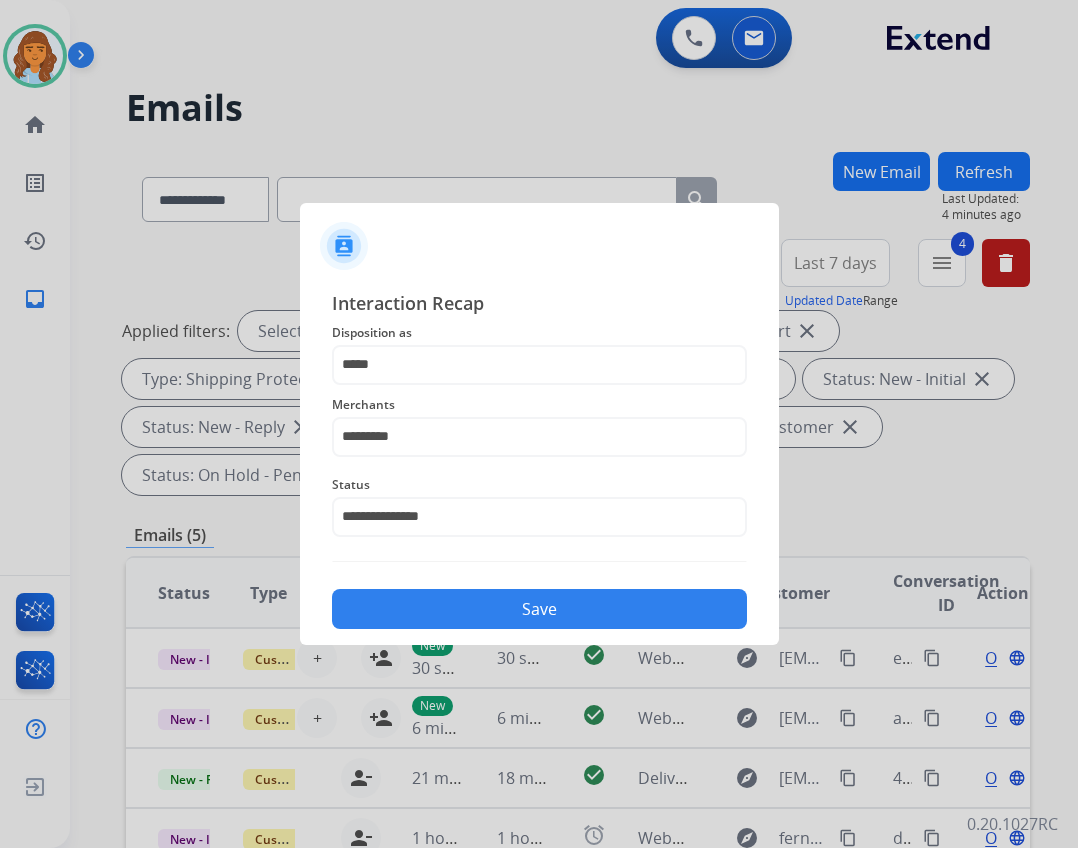 click on "Save" 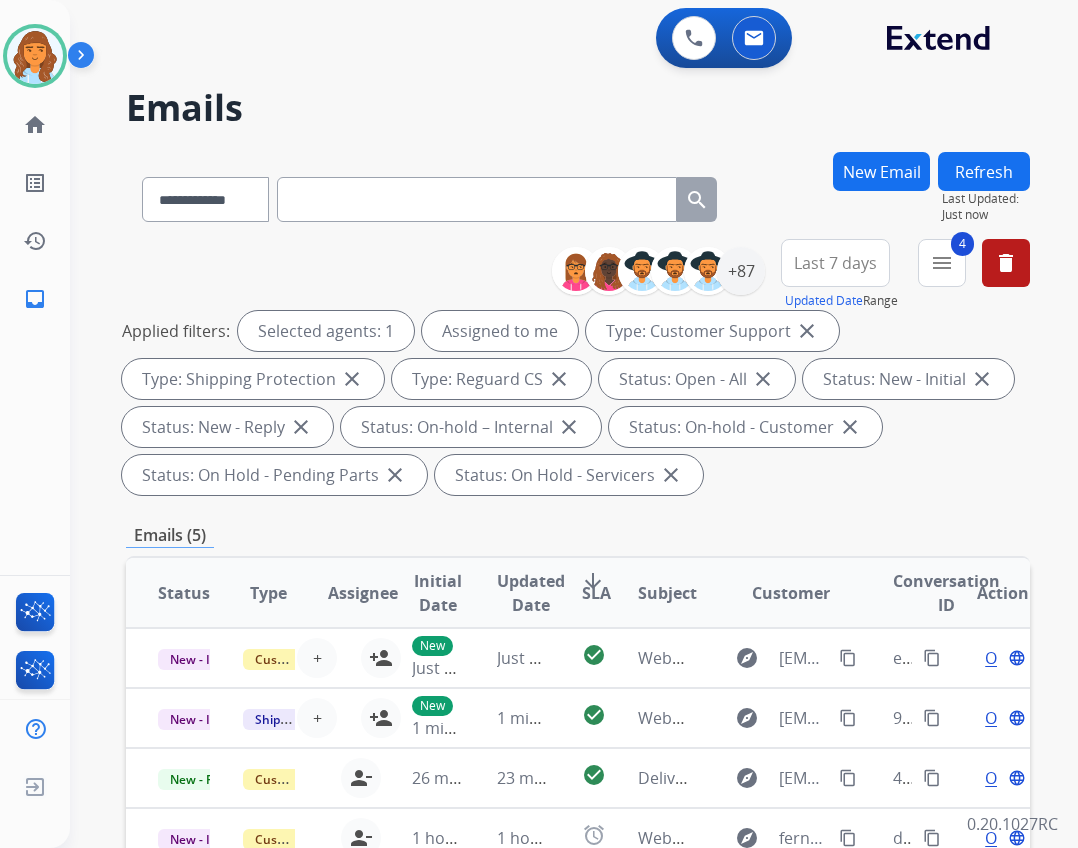 click on "**********" at bounding box center [798, 275] 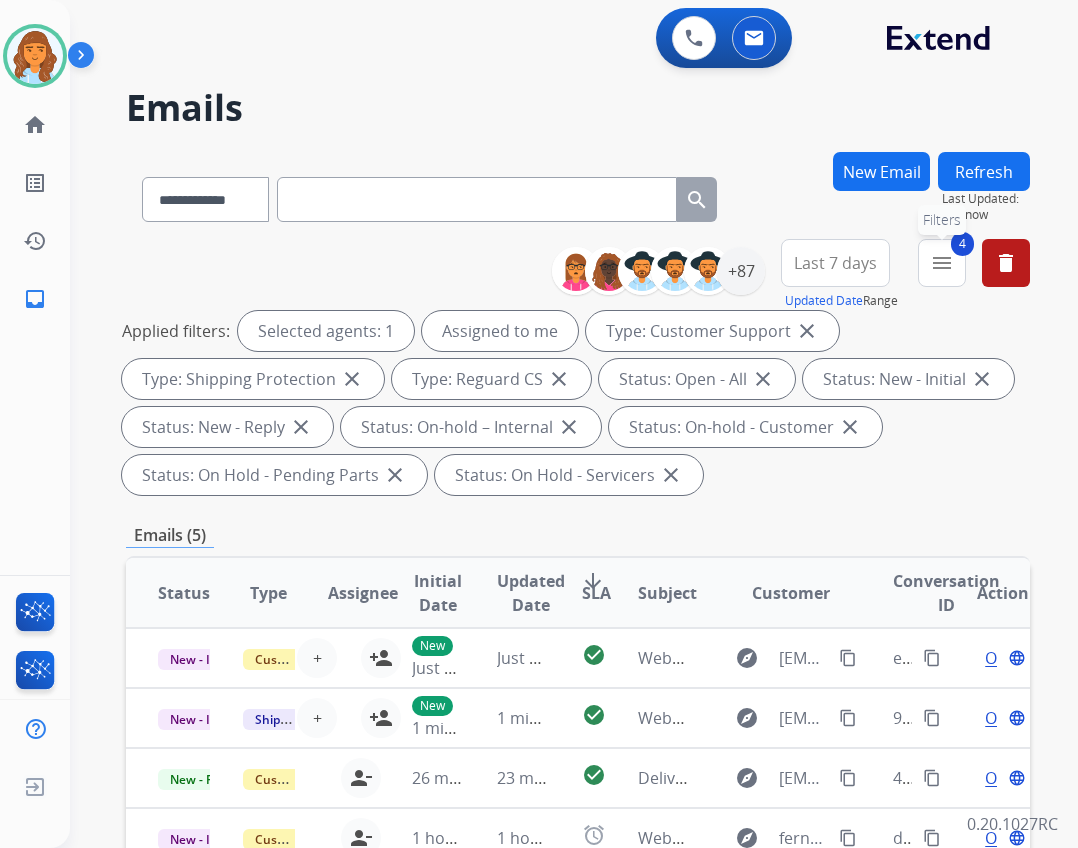 drag, startPoint x: 956, startPoint y: 260, endPoint x: 950, endPoint y: 295, distance: 35.510563 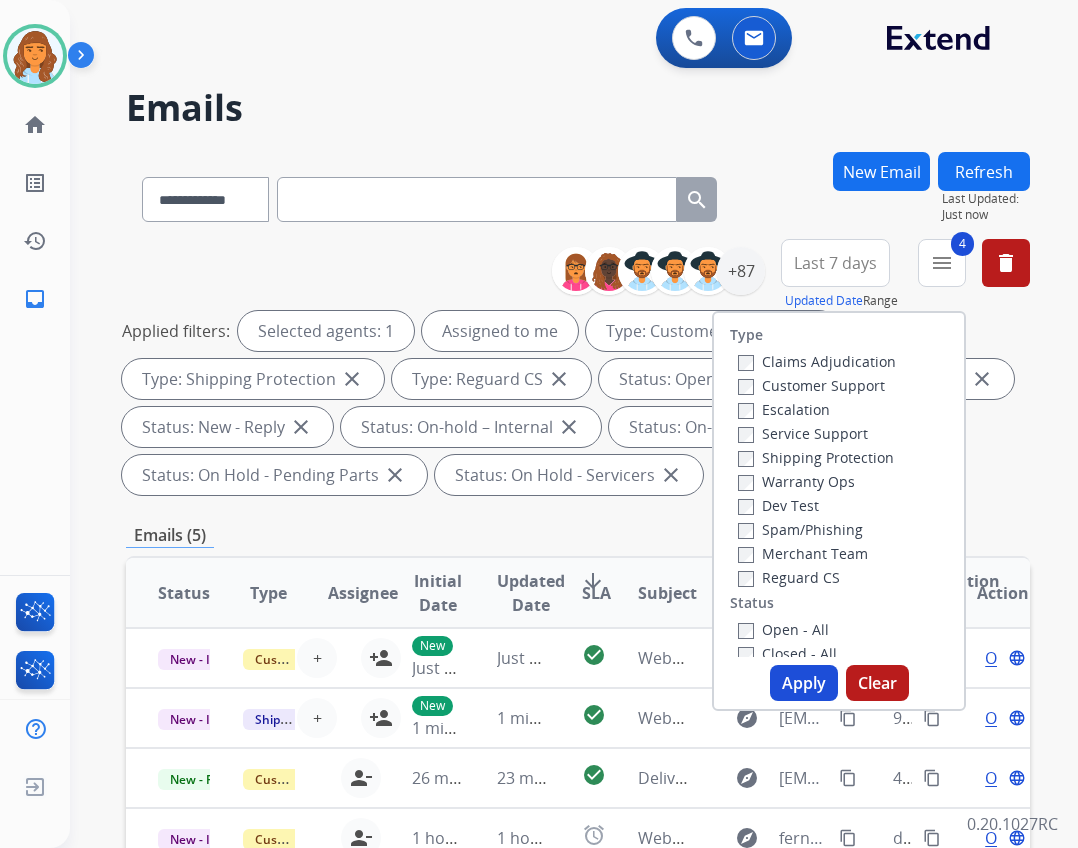 click on "Closed - All" at bounding box center (843, 653) 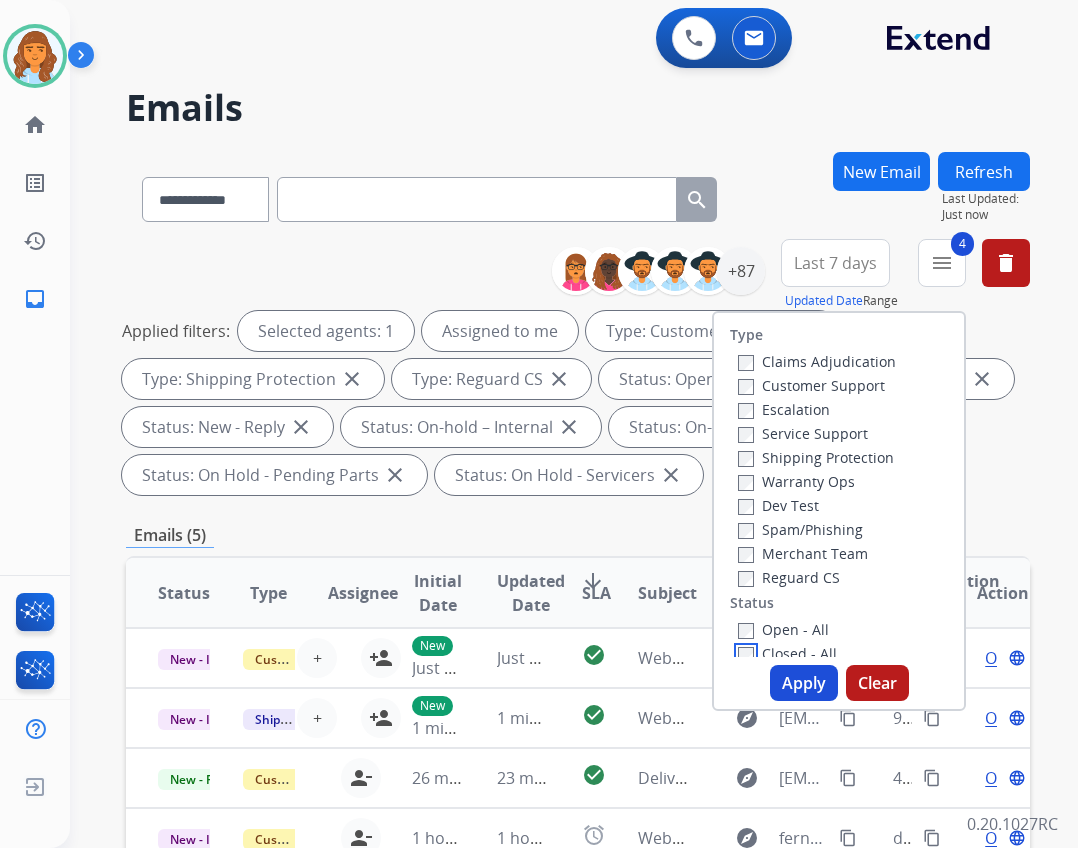 scroll, scrollTop: 6, scrollLeft: 0, axis: vertical 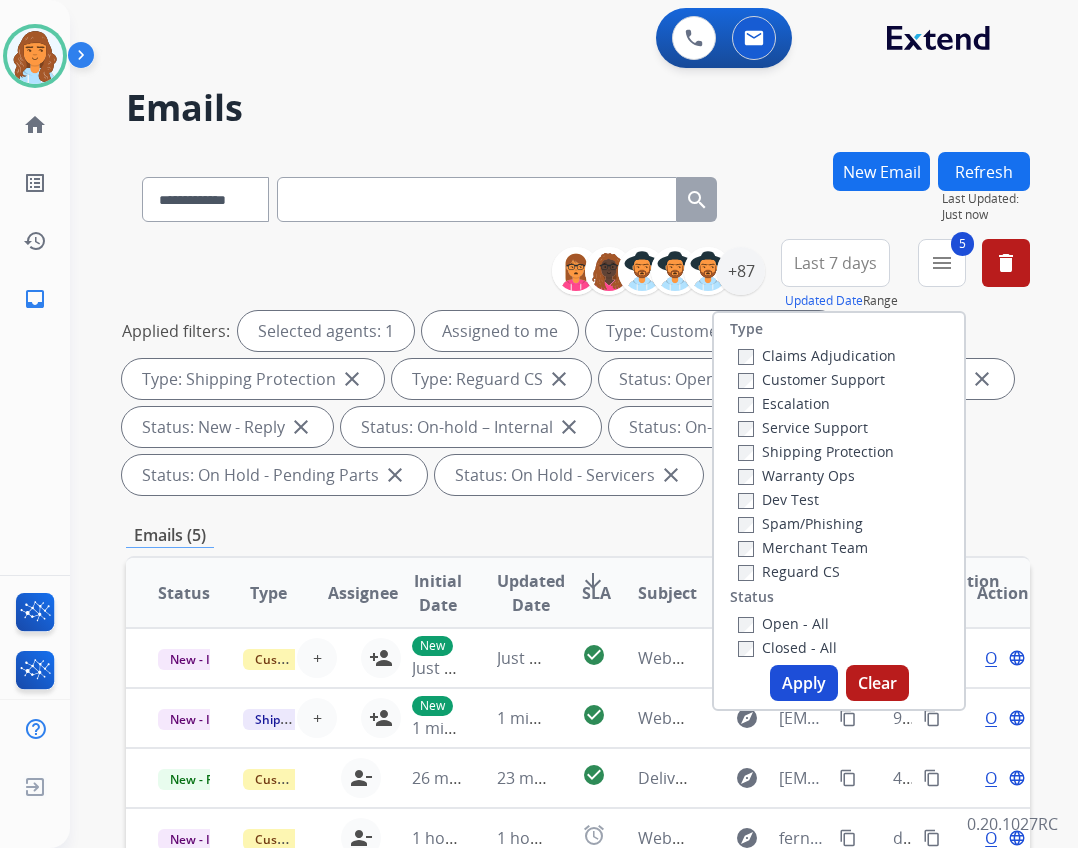 click on "Type  Claims Adjudication   Customer Support   Escalation   Service Support   Shipping Protection   Warranty Ops   Dev Test   Spam/Phishing   Merchant Team   Reguard CS  Status  Open - All   Closed - All   New - Initial   New - Reply   On-hold – Internal   On-hold - Customer   On Hold - Pending Parts   On Hold - Servicers   Closed - Unresolved   Closed – Solved   Closed – Merchant Transfer  SLA  Within SLA   Nearing SLA   Past SLA   Critical   On Hold   Closed  Processed  Migration   Webhook   Polling   Extend.com (API)  Apply Clear" at bounding box center [839, 511] 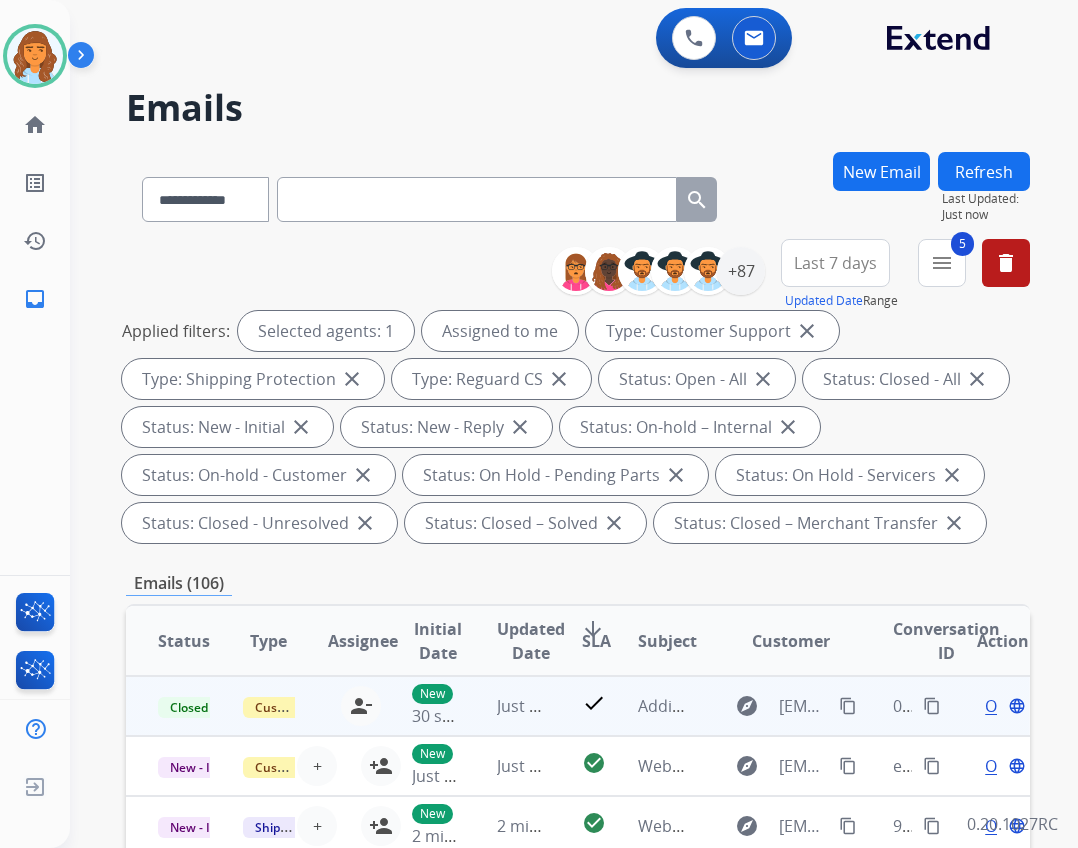 click on "content_copy" at bounding box center [932, 706] 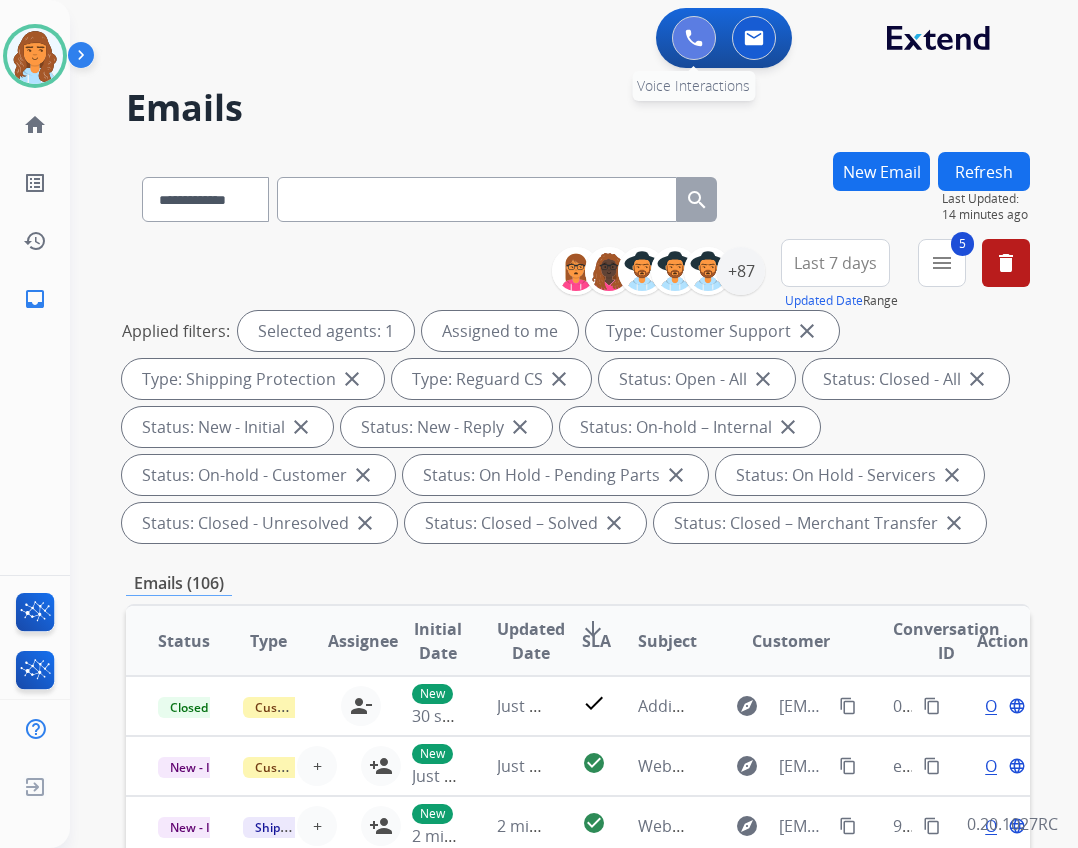 click at bounding box center [694, 38] 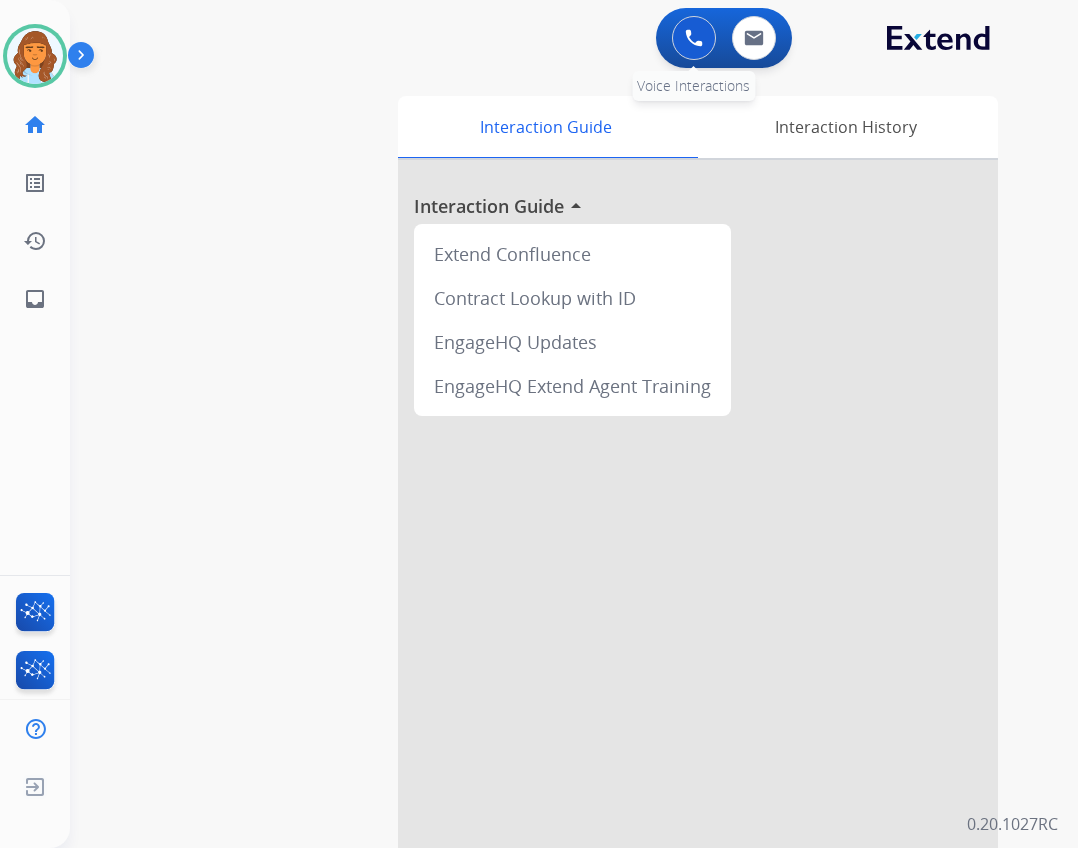 drag, startPoint x: 702, startPoint y: 39, endPoint x: 672, endPoint y: 42, distance: 30.149628 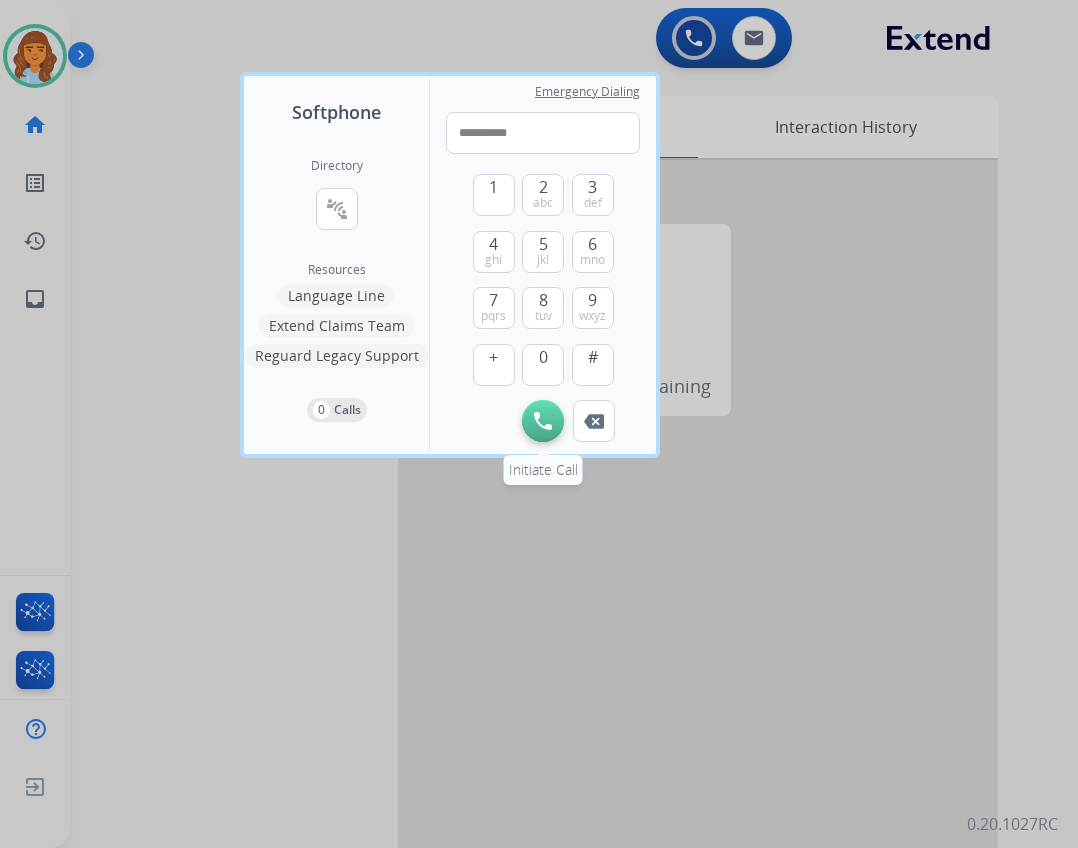 type on "**********" 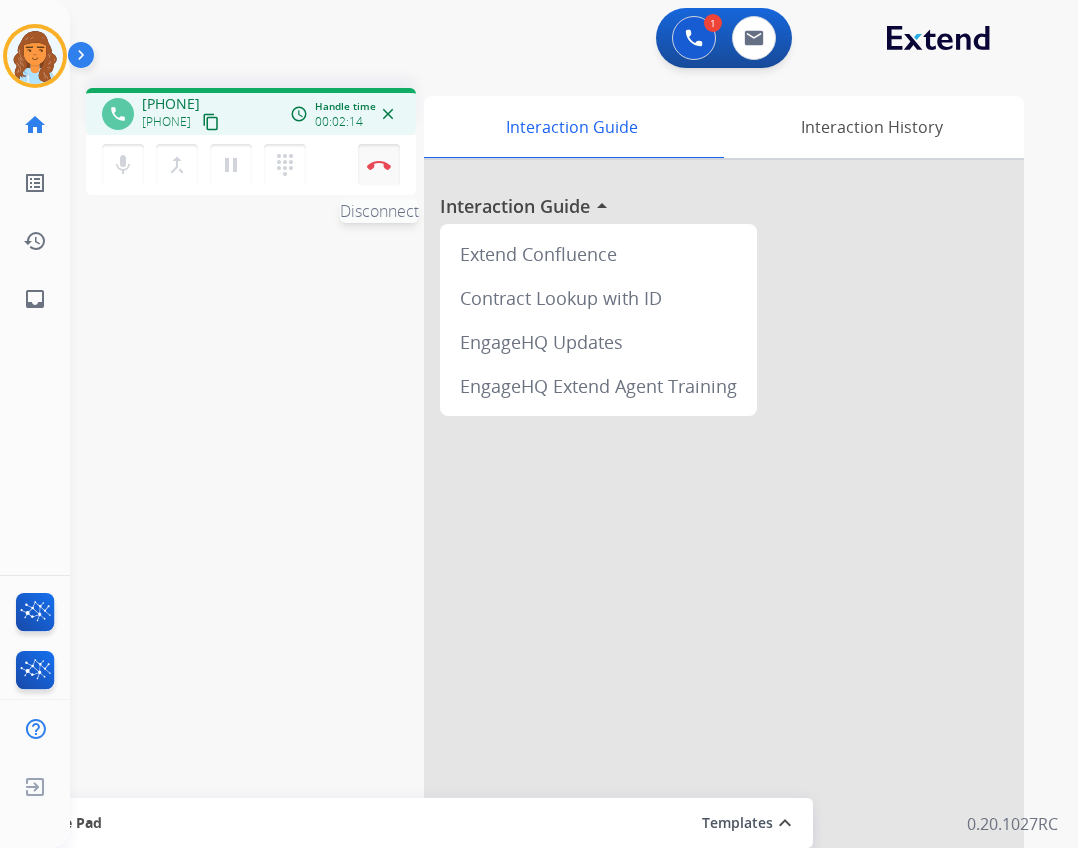 click on "Disconnect" at bounding box center [379, 165] 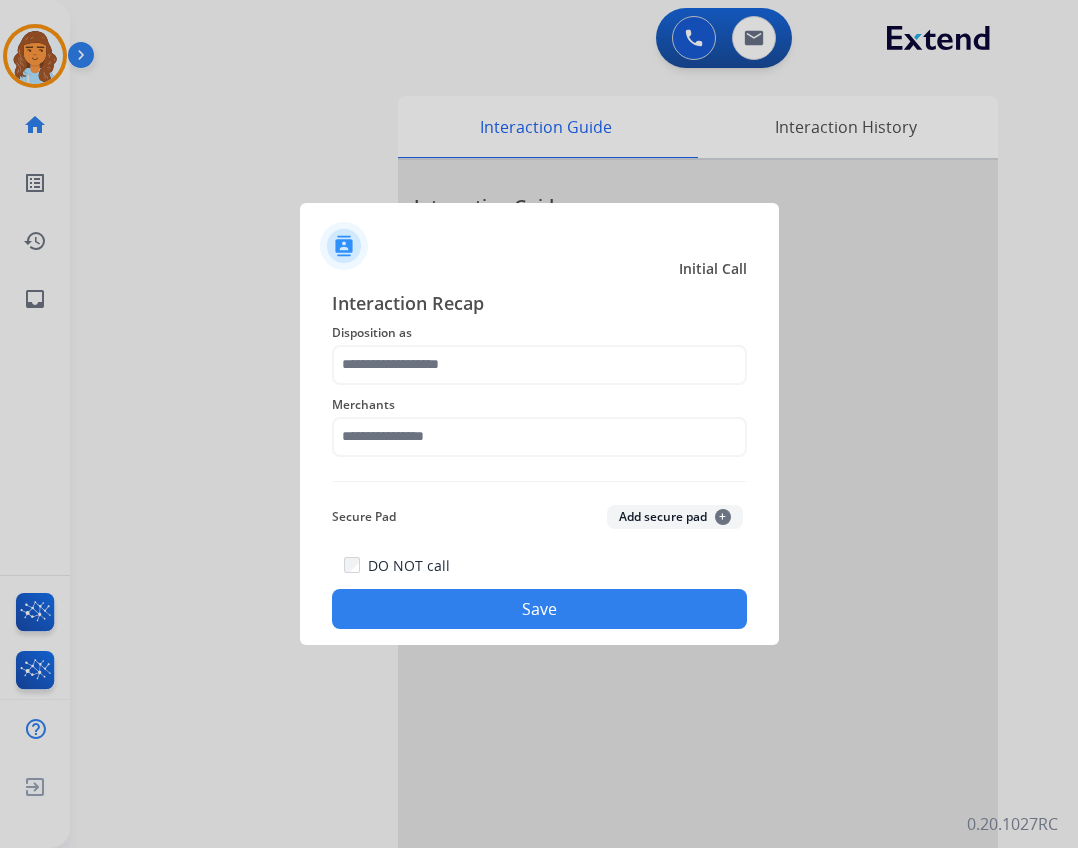 click on "Disposition as" 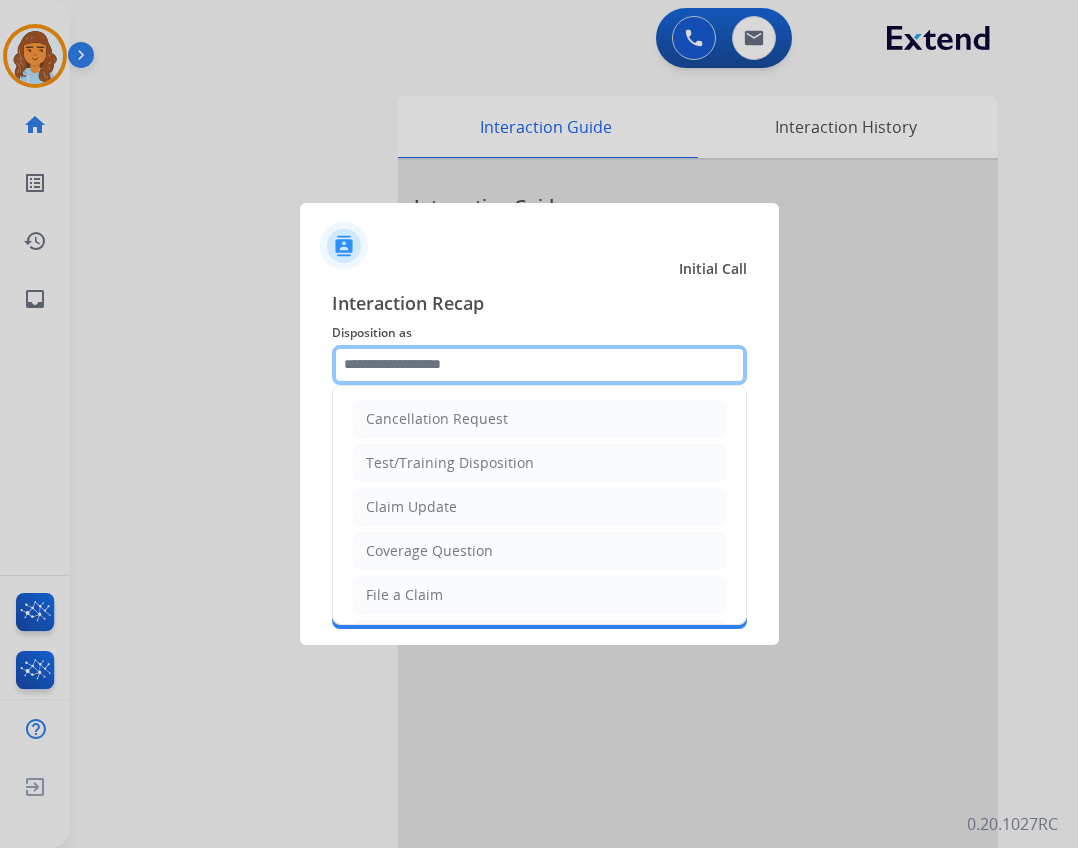 click 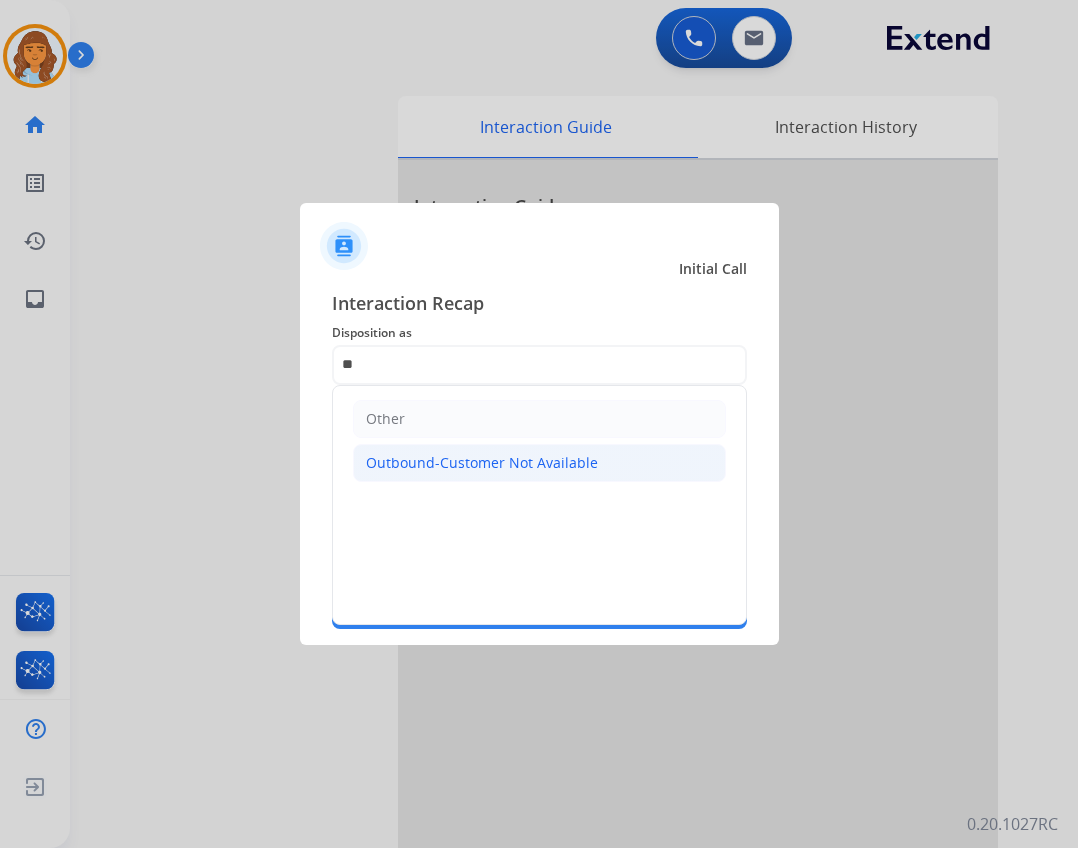 click on "Outbound-Customer Not Available" 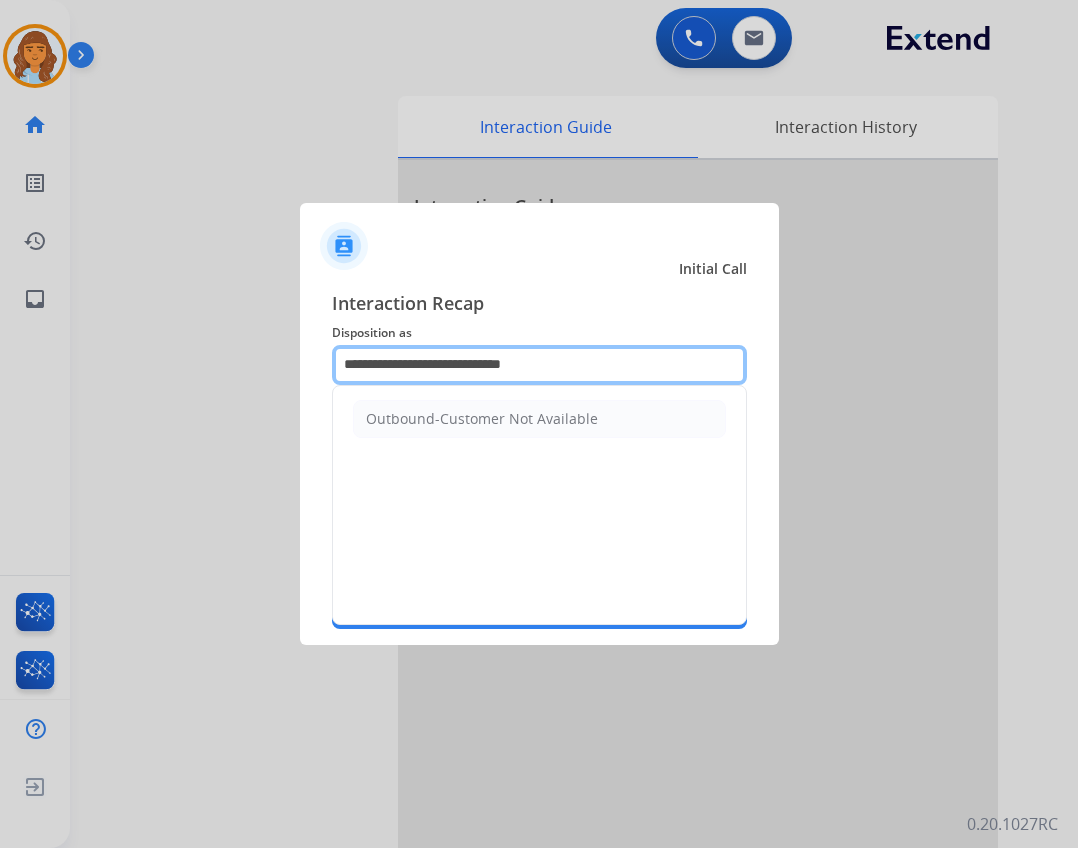 click on "**********" 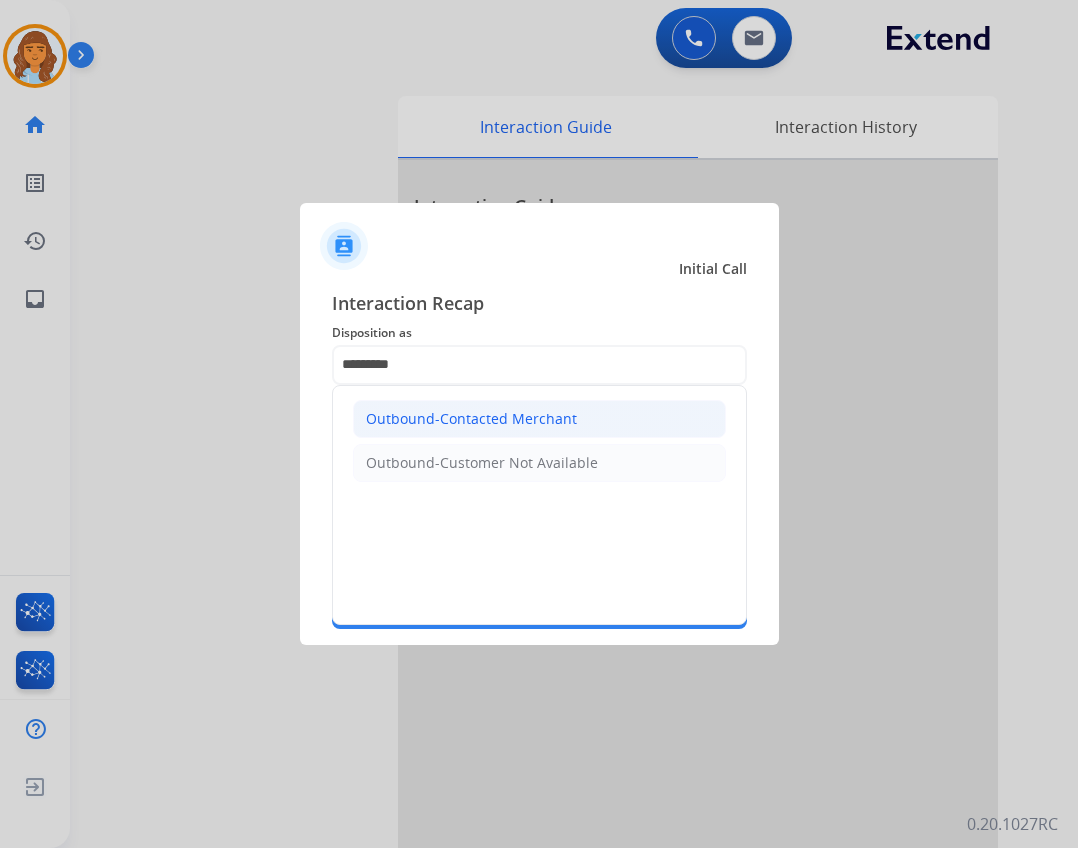 click on "Outbound-Contacted Merchant" 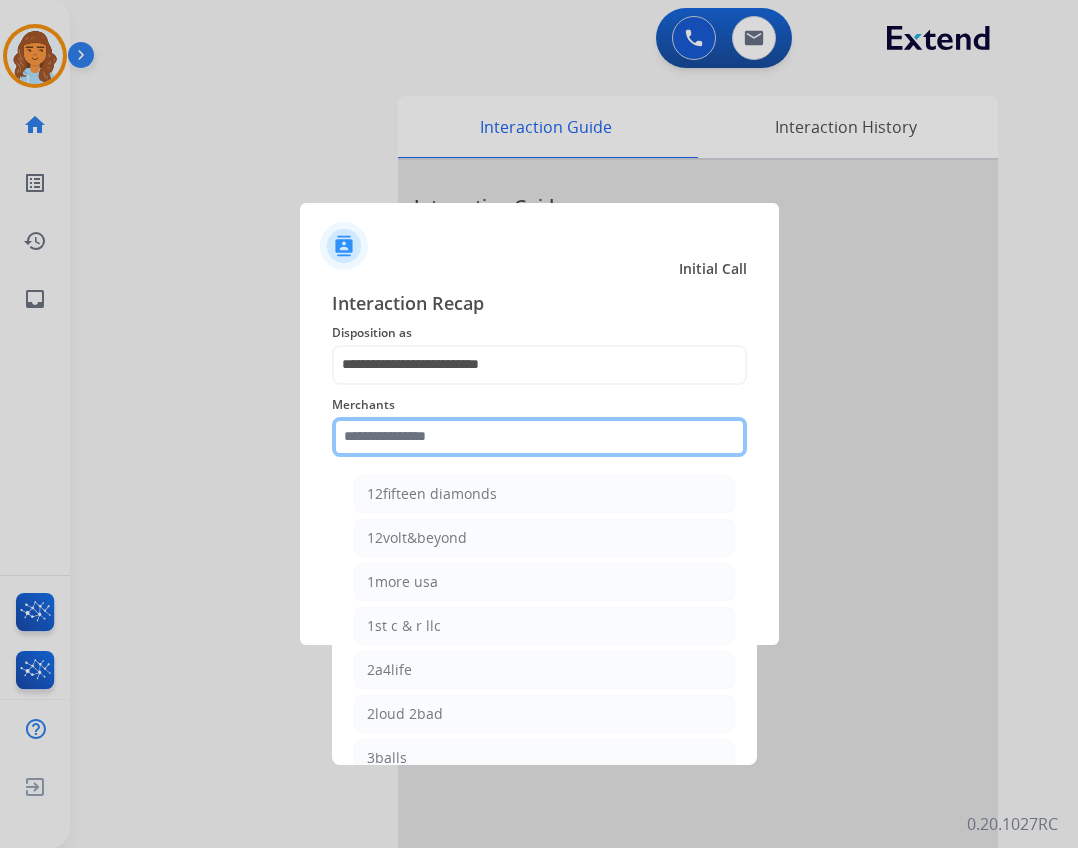 click 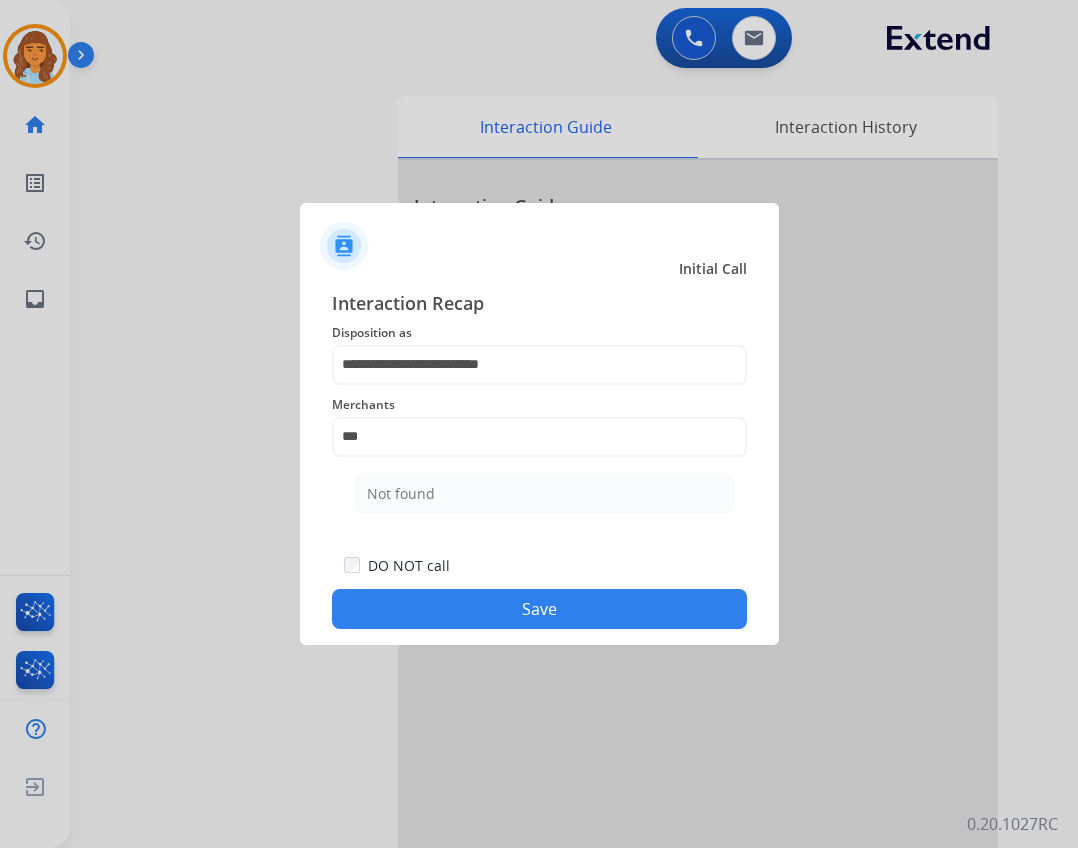 drag, startPoint x: 540, startPoint y: 477, endPoint x: 554, endPoint y: 511, distance: 36.769554 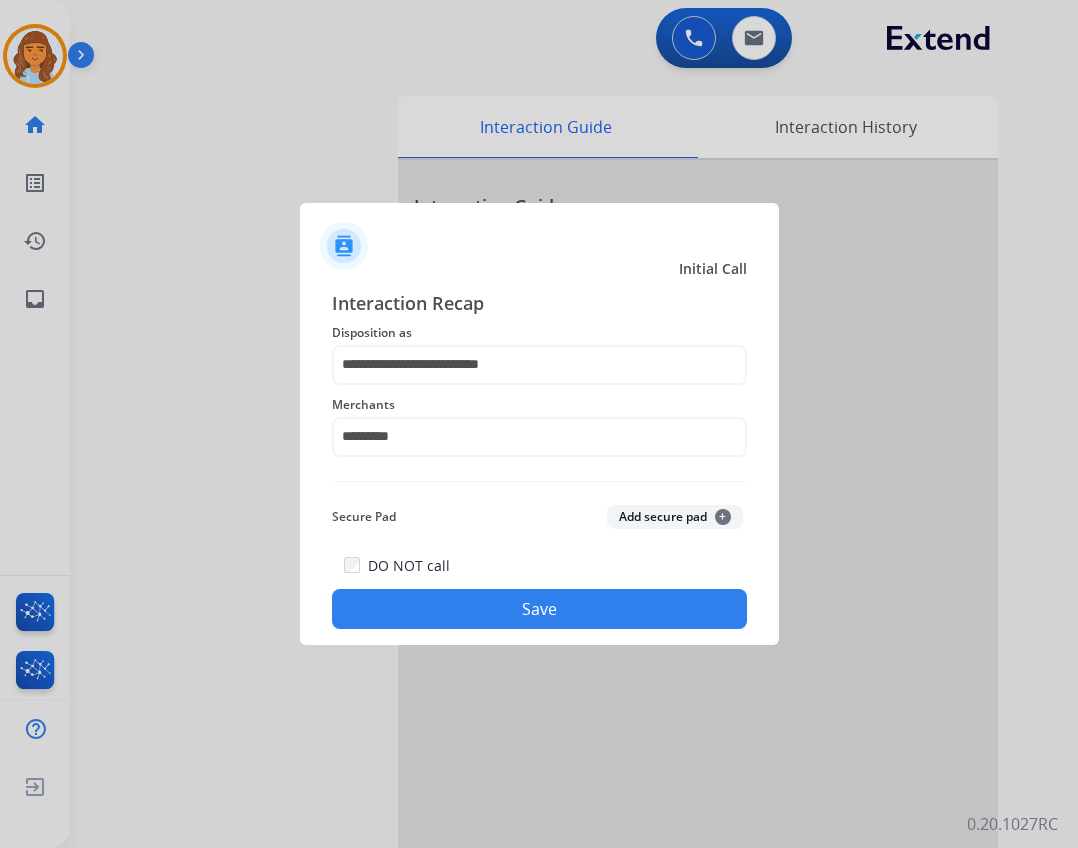 click on "Save" 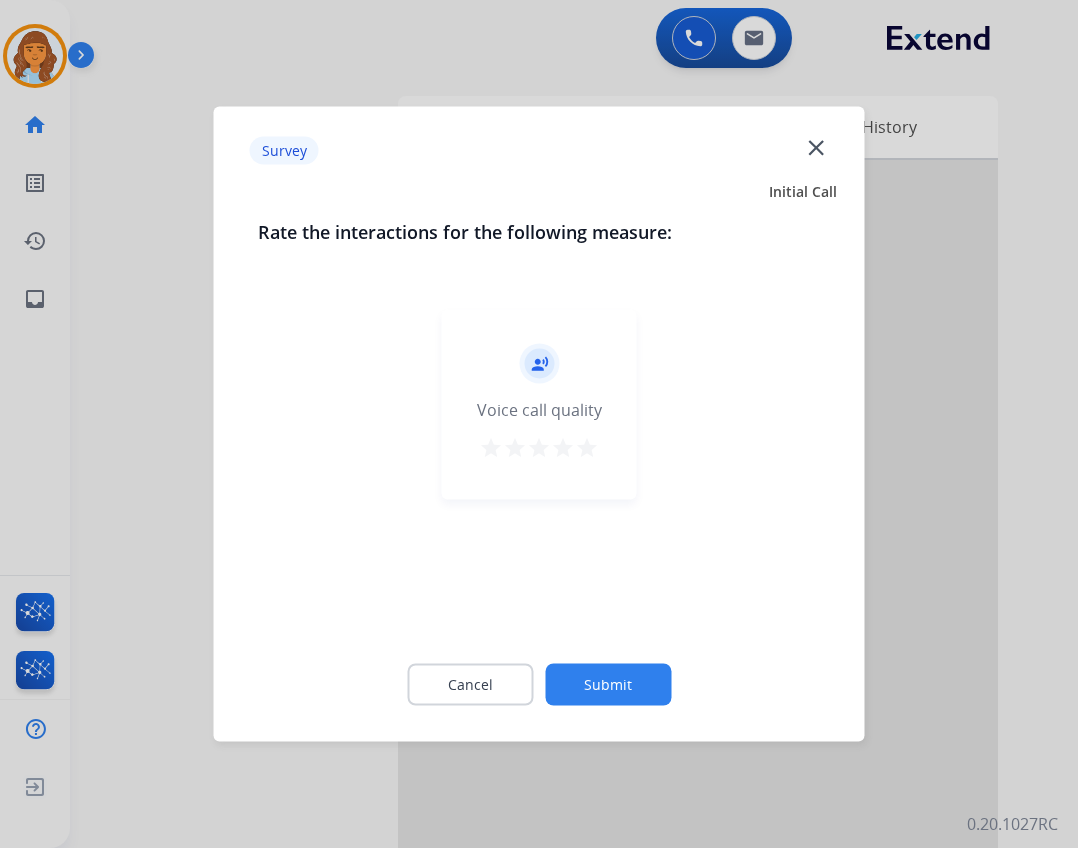 click on "Survey  close" 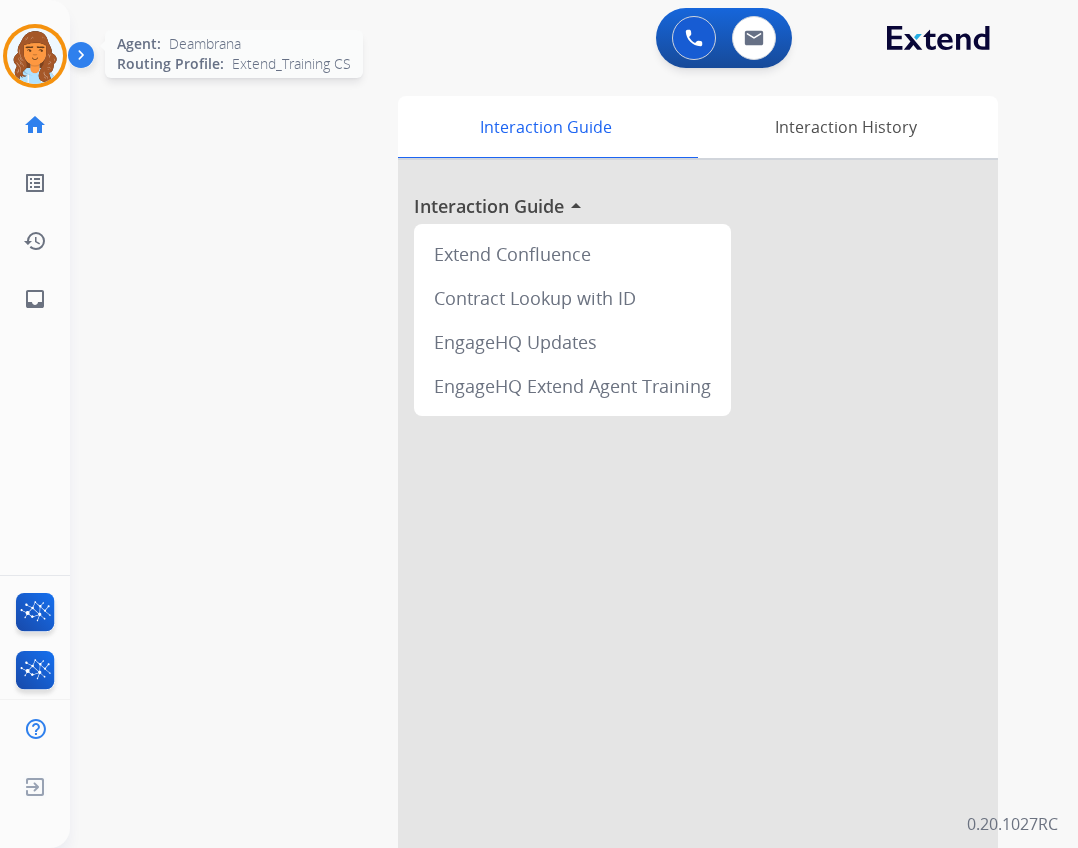 click at bounding box center [35, 56] 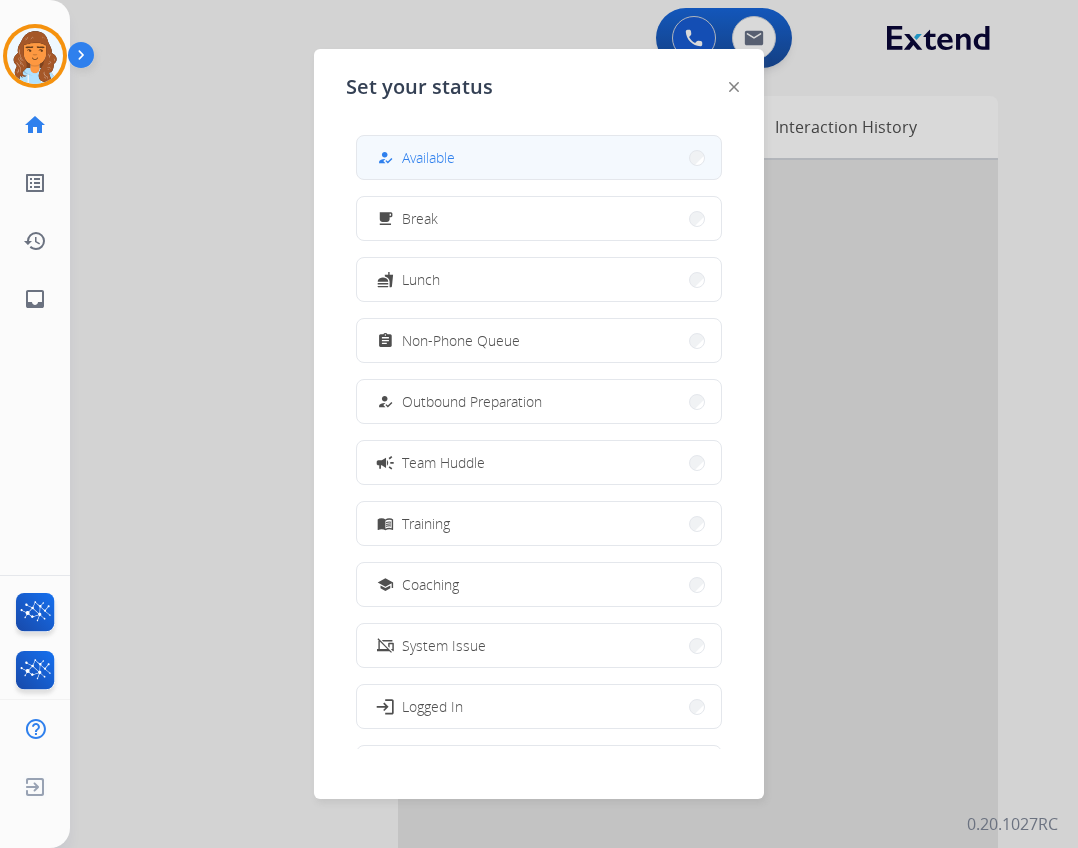 click on "how_to_reg Available" at bounding box center (539, 157) 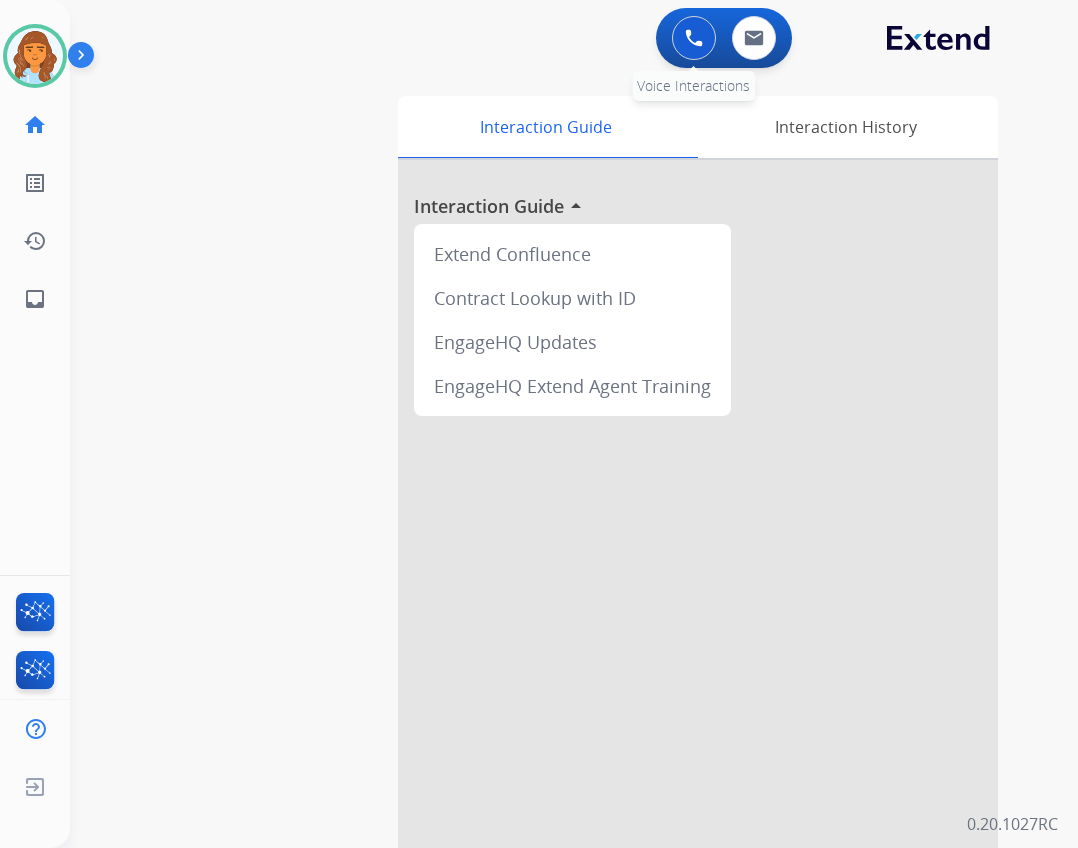click at bounding box center (694, 38) 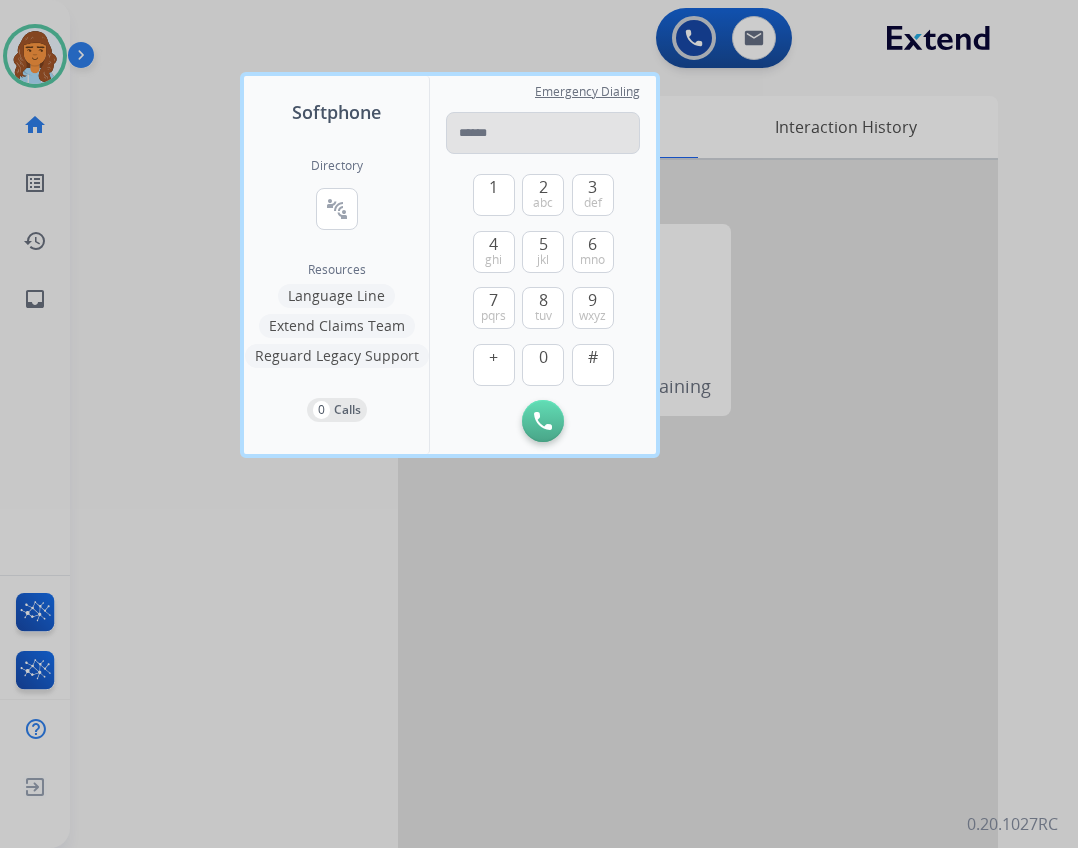 click at bounding box center (543, 133) 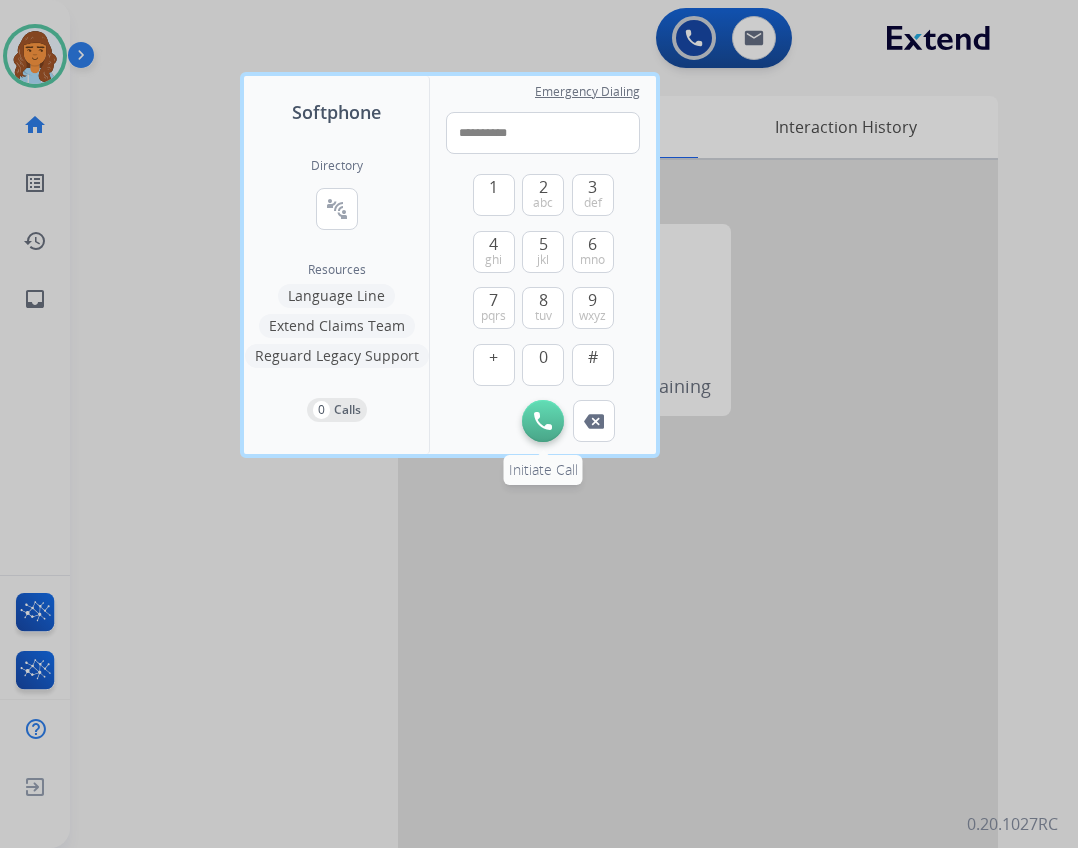 type on "**********" 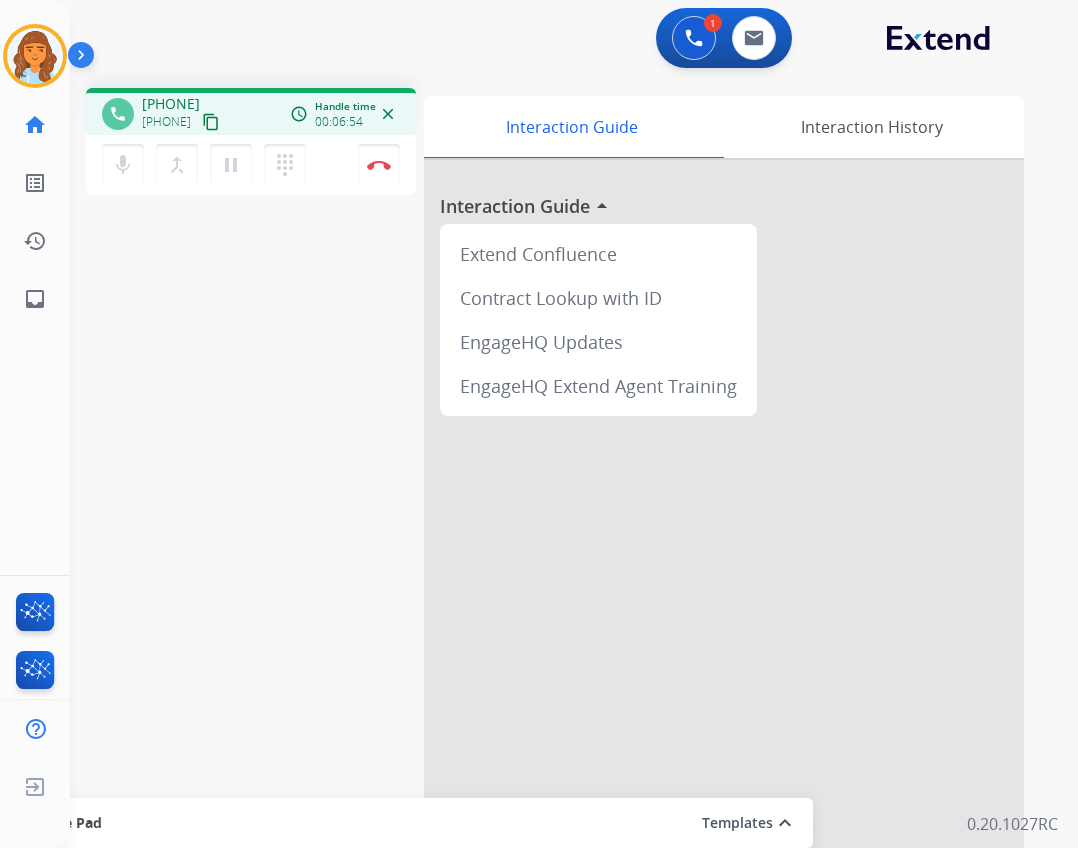 click on "mic Mute merge_type Bridge pause Hold dialpad Dialpad Disconnect" at bounding box center (251, 165) 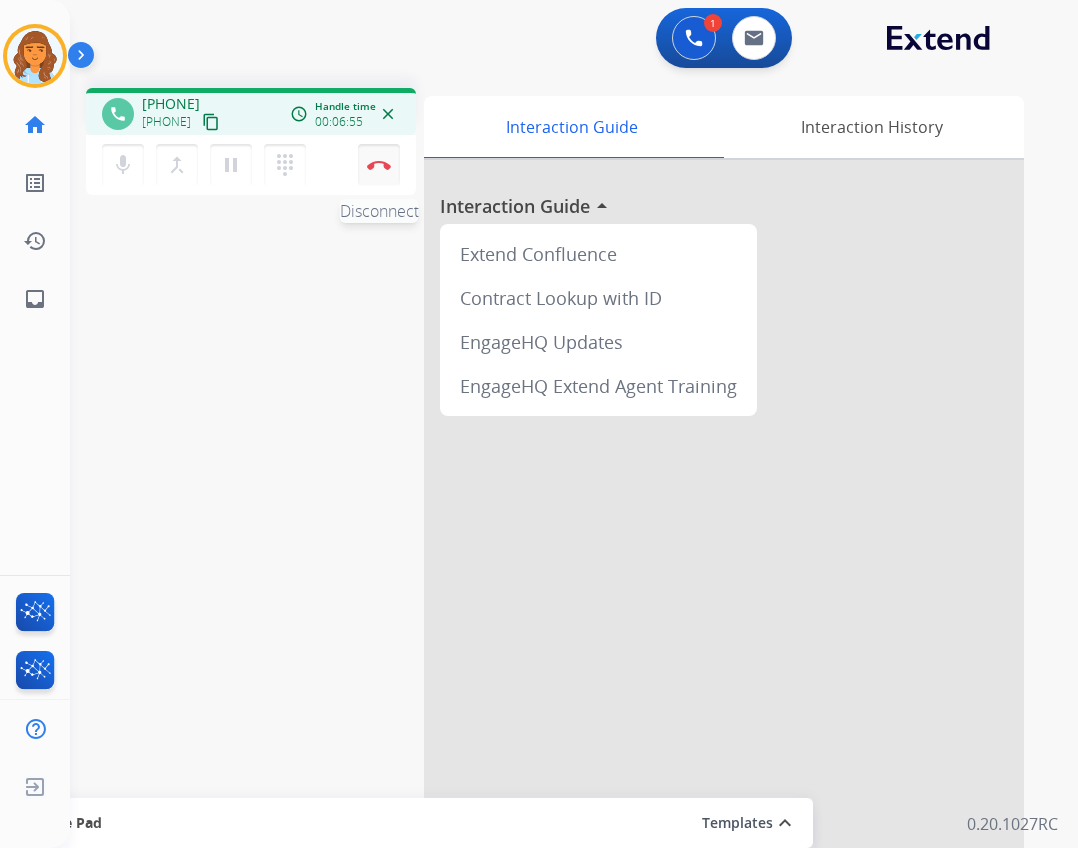 drag, startPoint x: 387, startPoint y: 152, endPoint x: 386, endPoint y: 188, distance: 36.013885 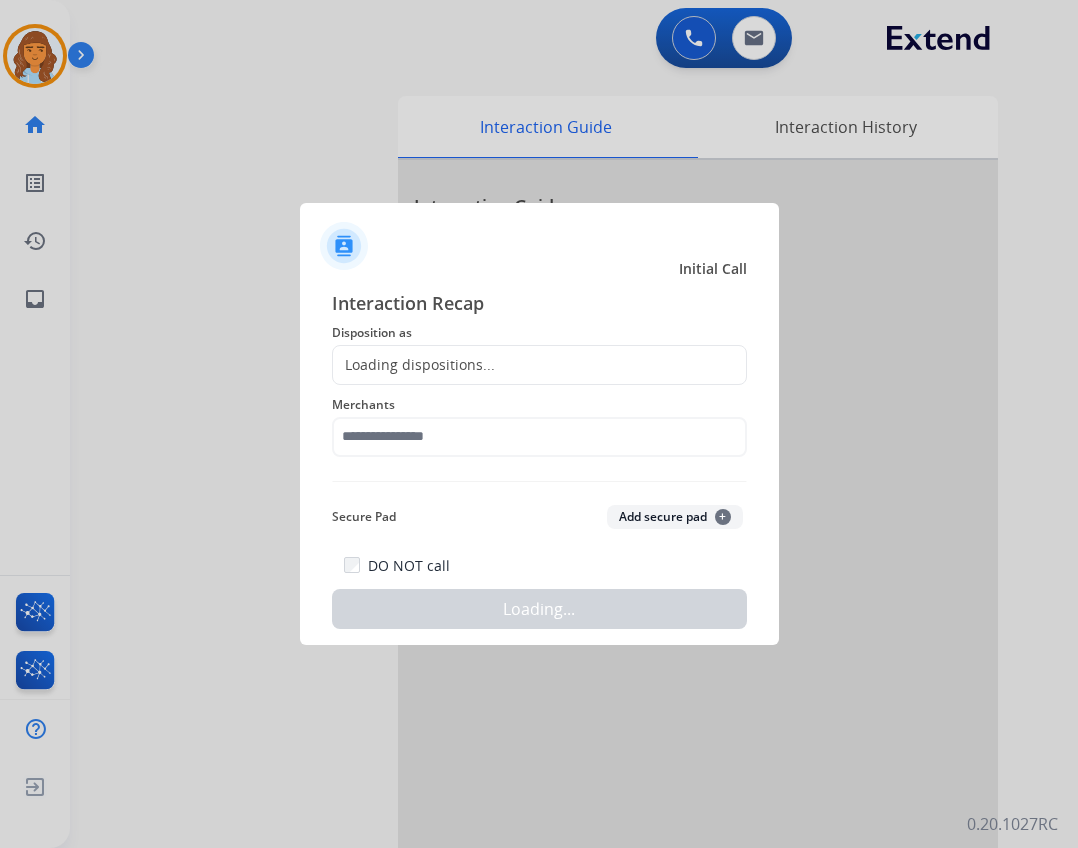 click on "Loading dispositions..." 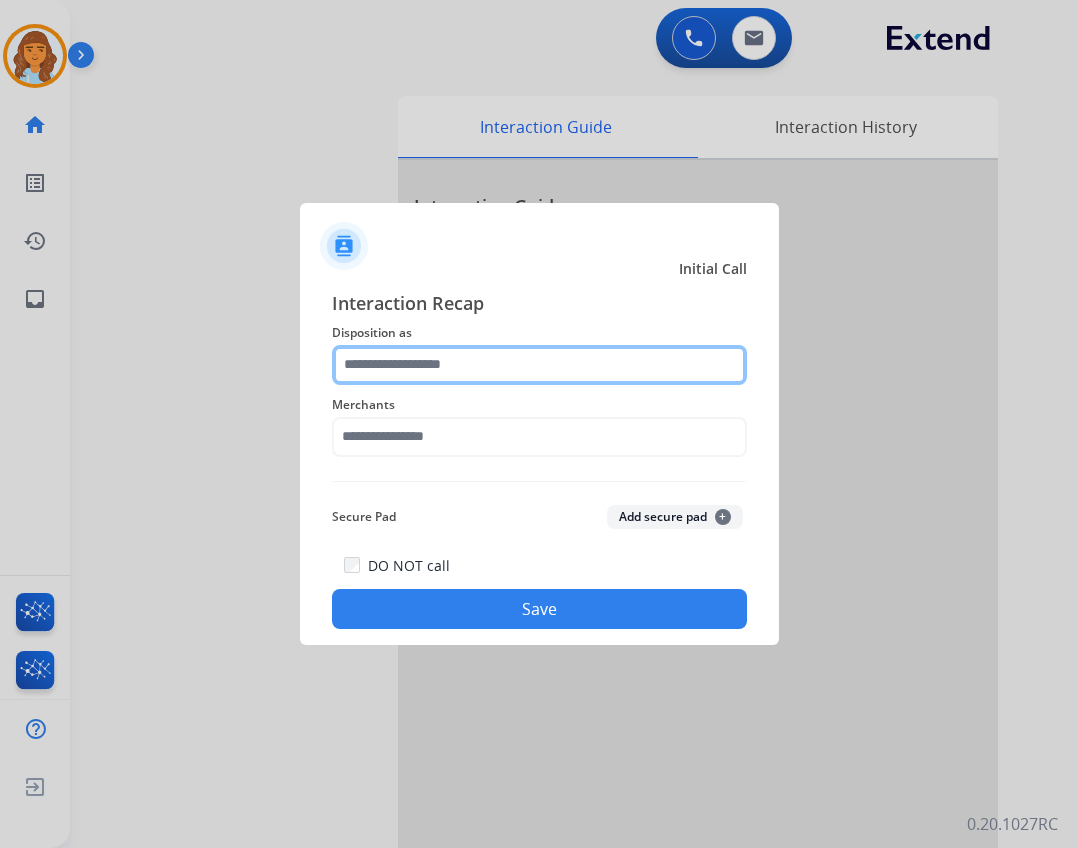 click 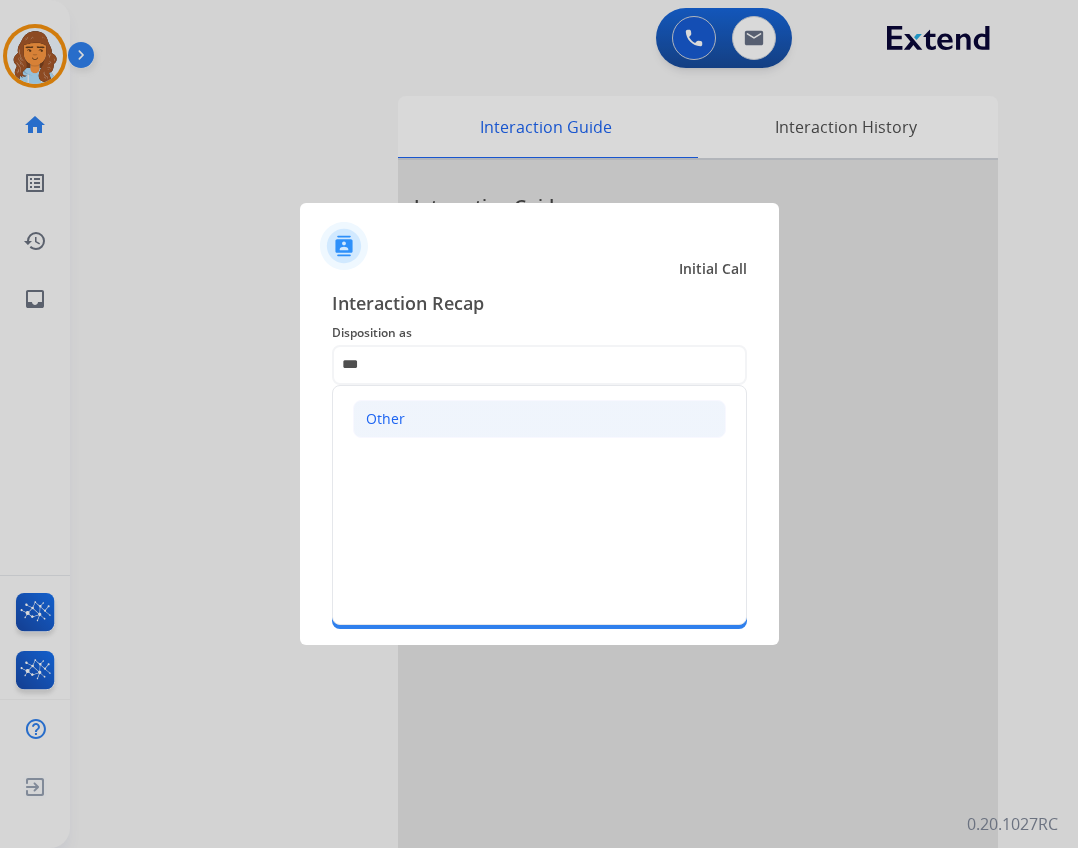 click on "Other" 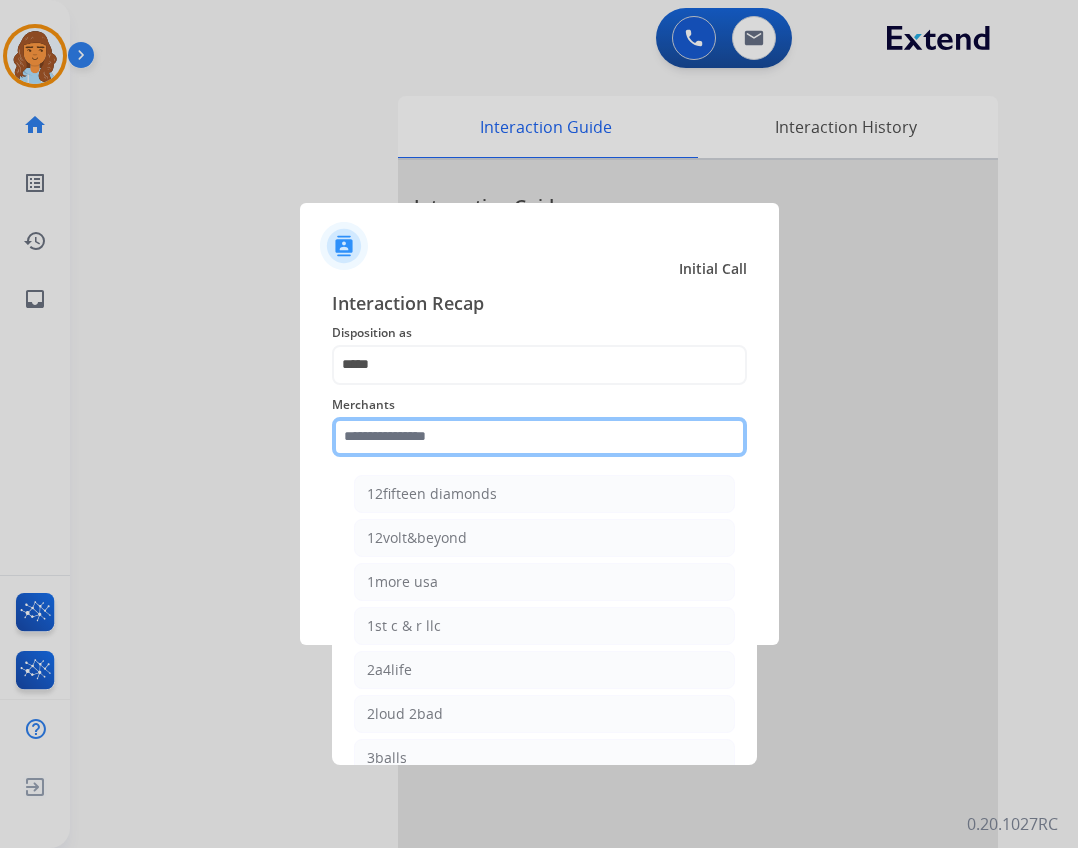 click 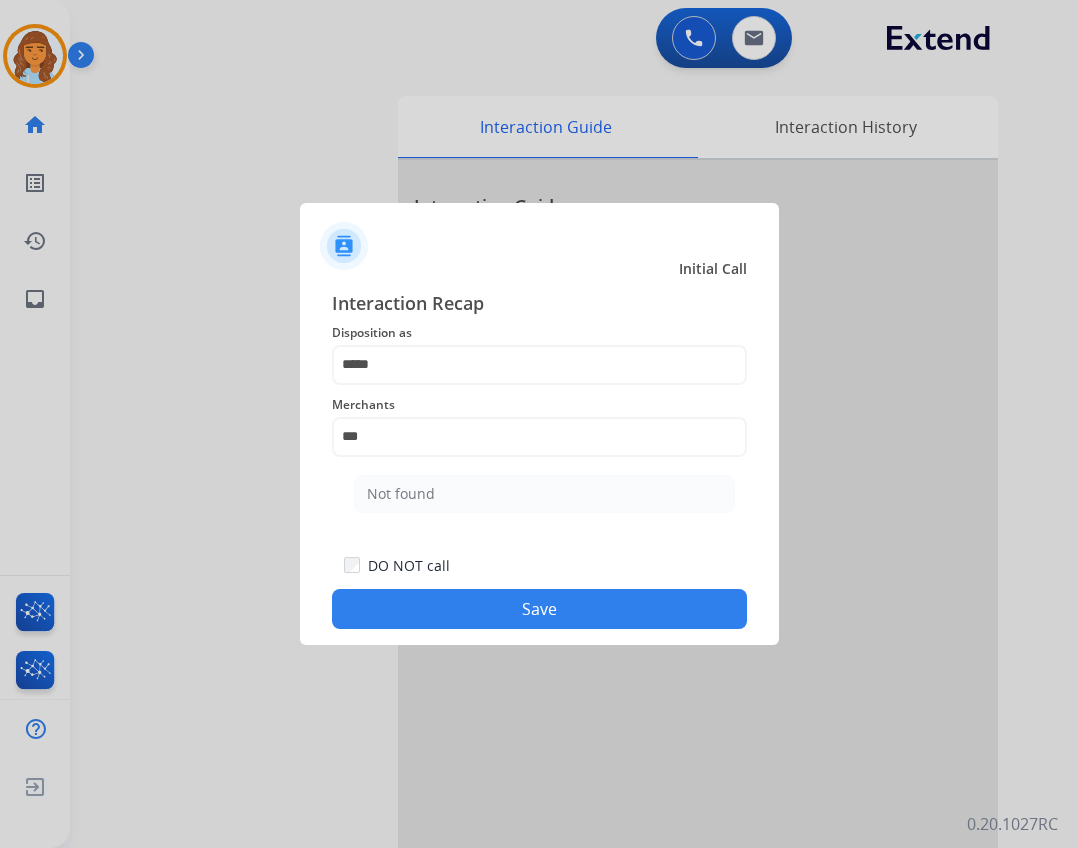 click on "Not found" 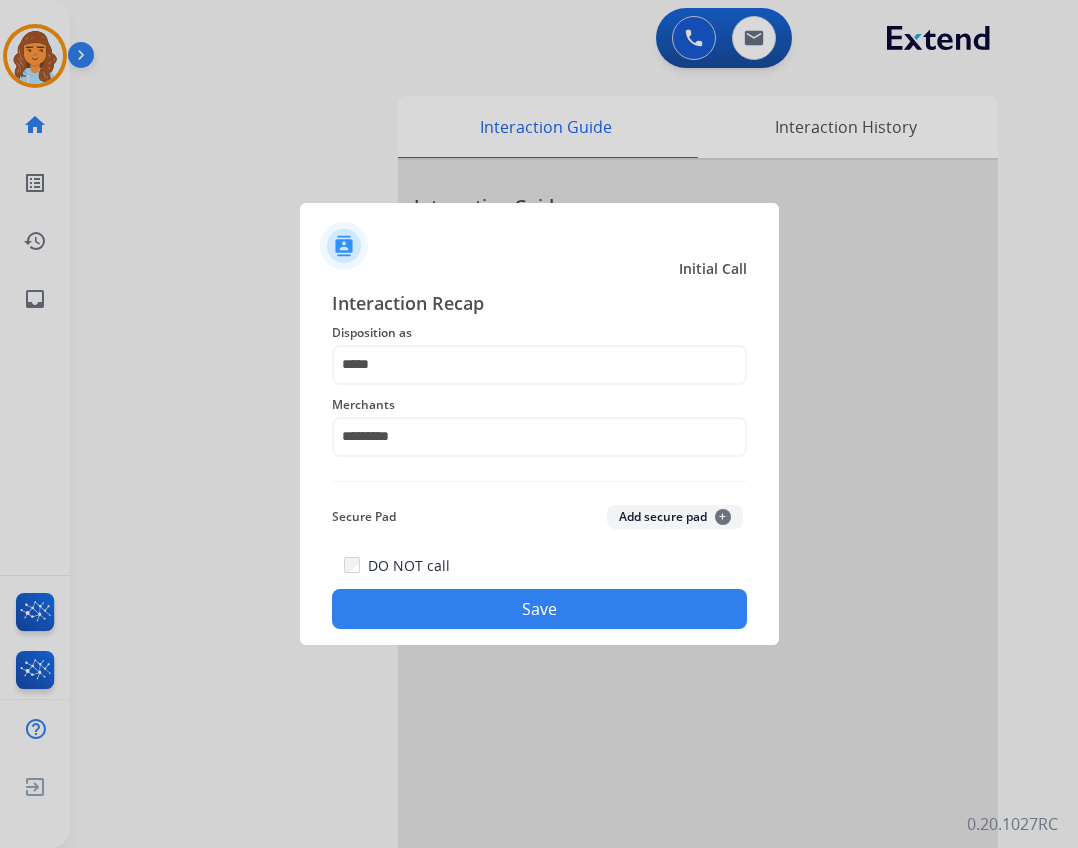 click on "Save" 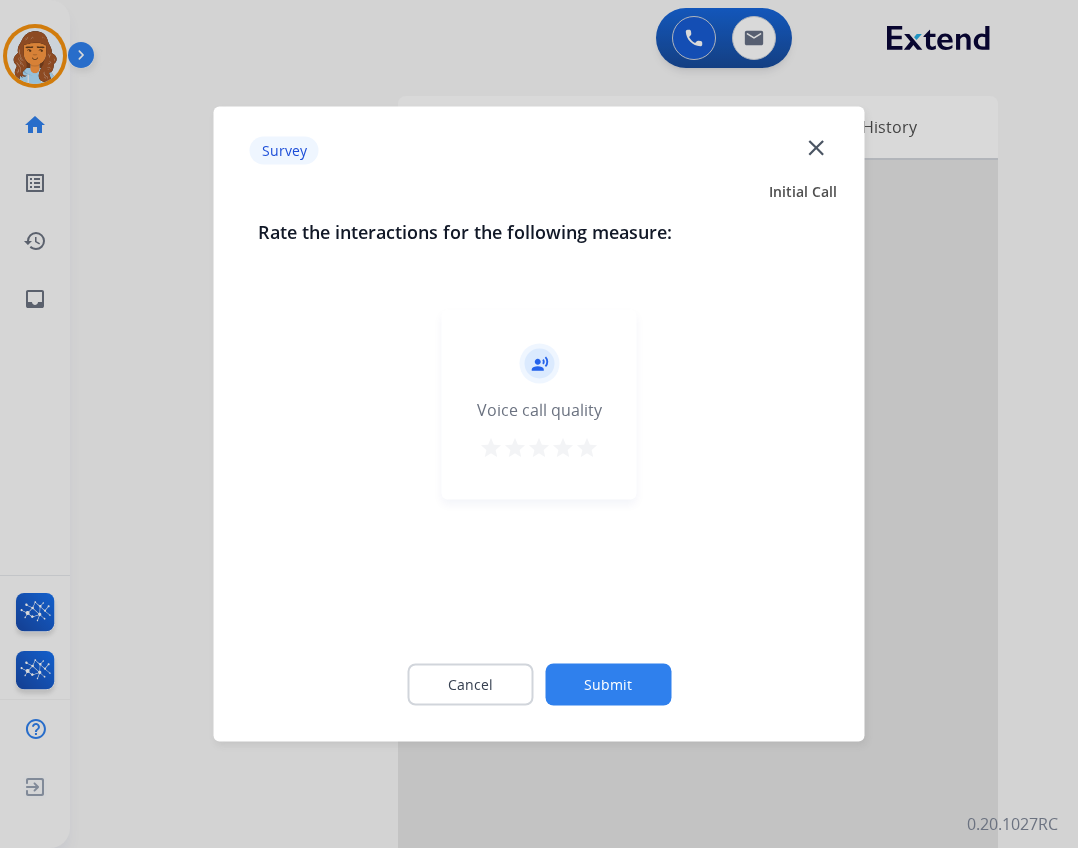 click on "close" 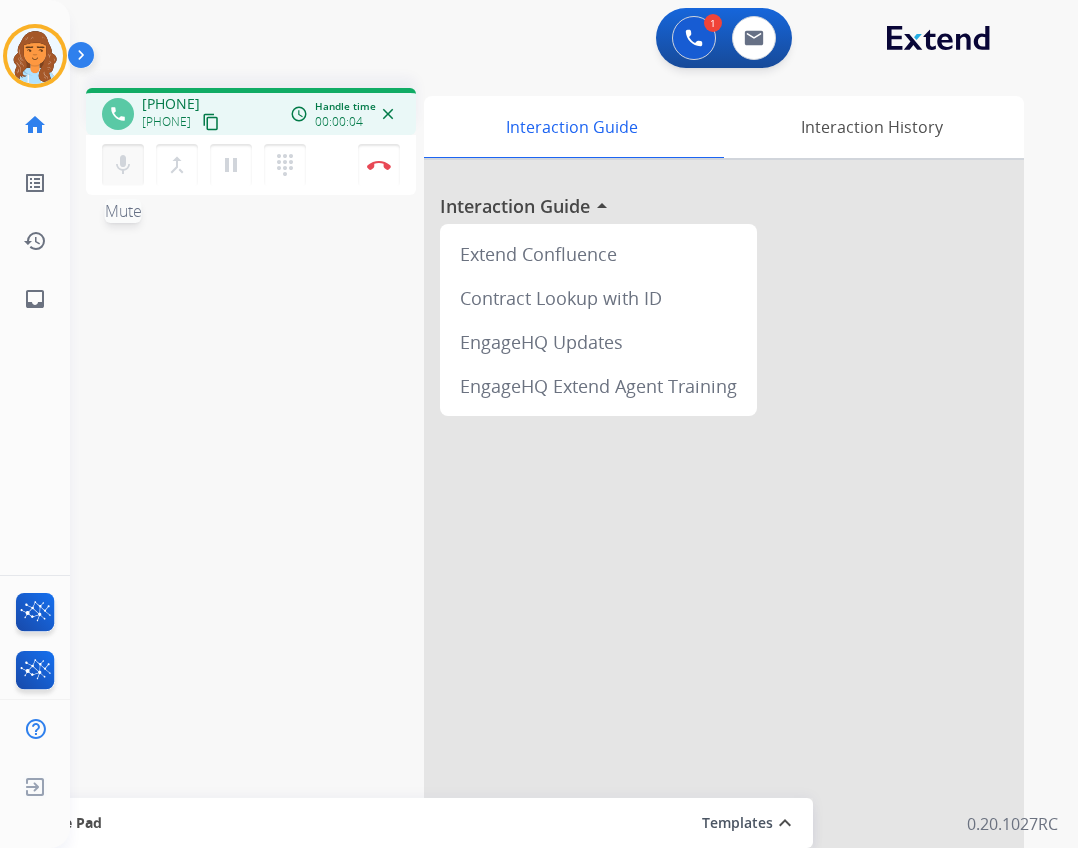 click on "mic Mute" at bounding box center (123, 165) 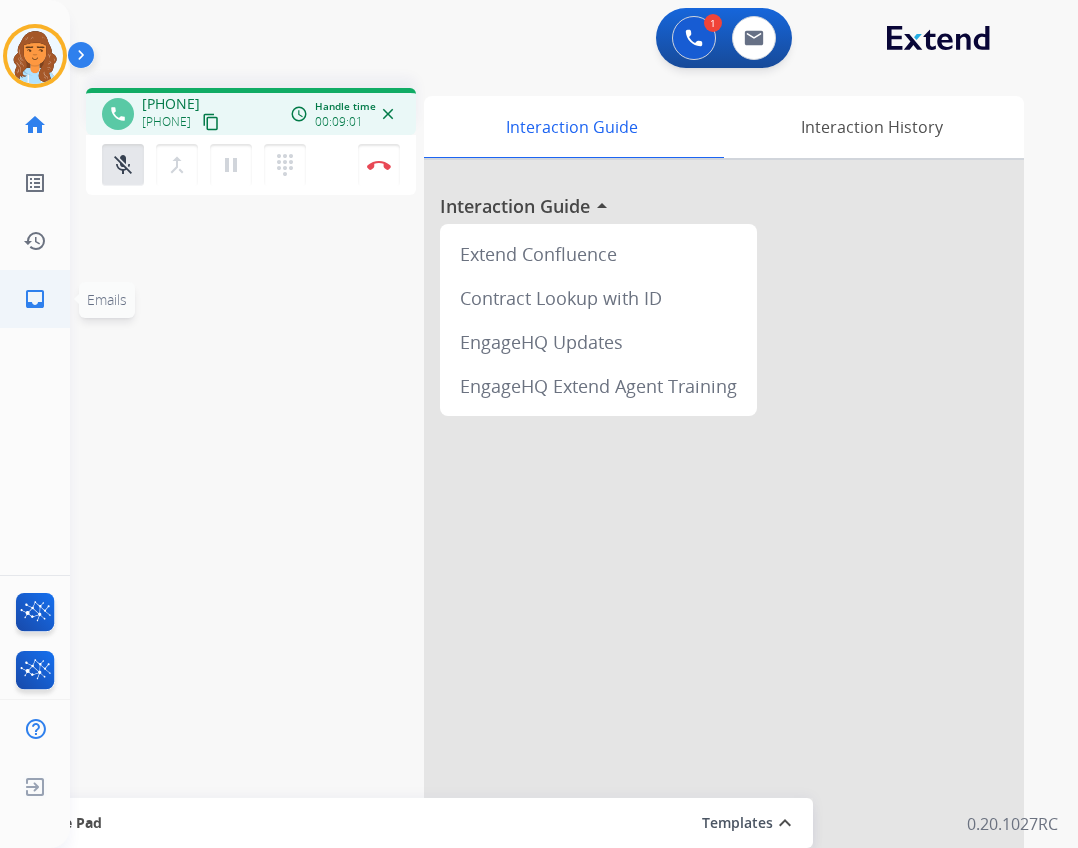 click on "inbox  Emails  Emails" 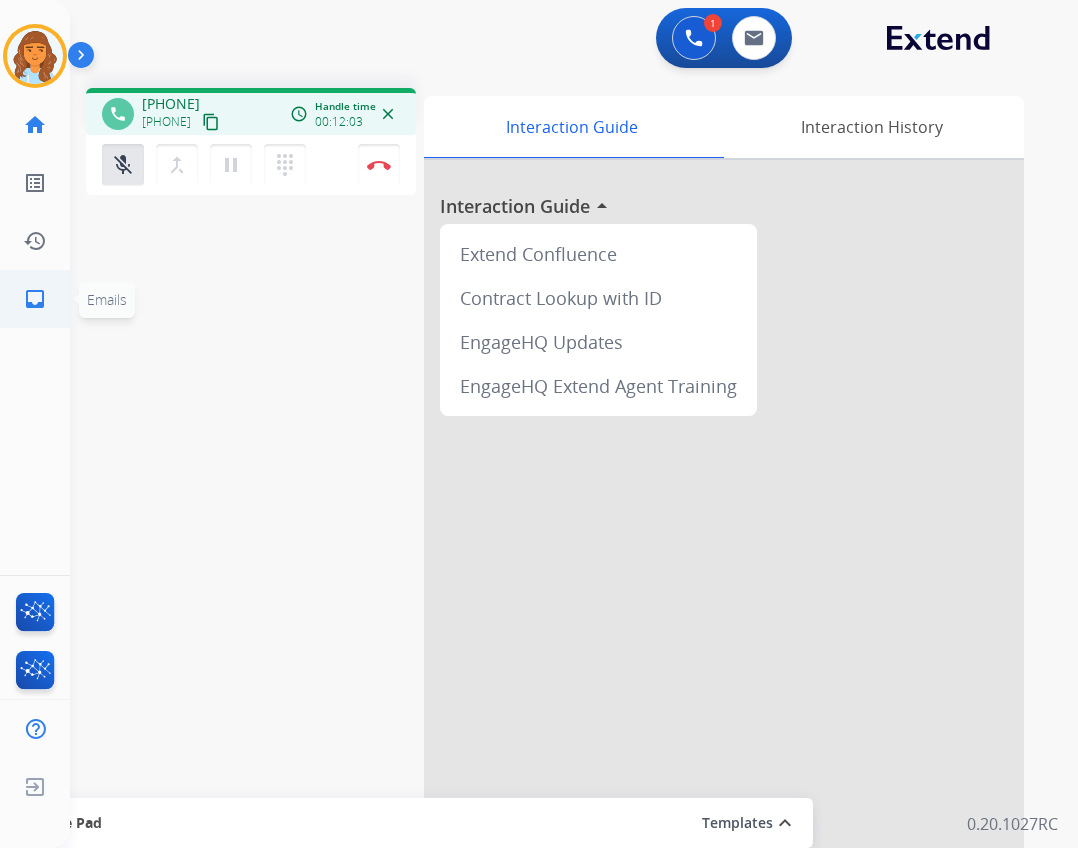 click on "inbox  Emails" 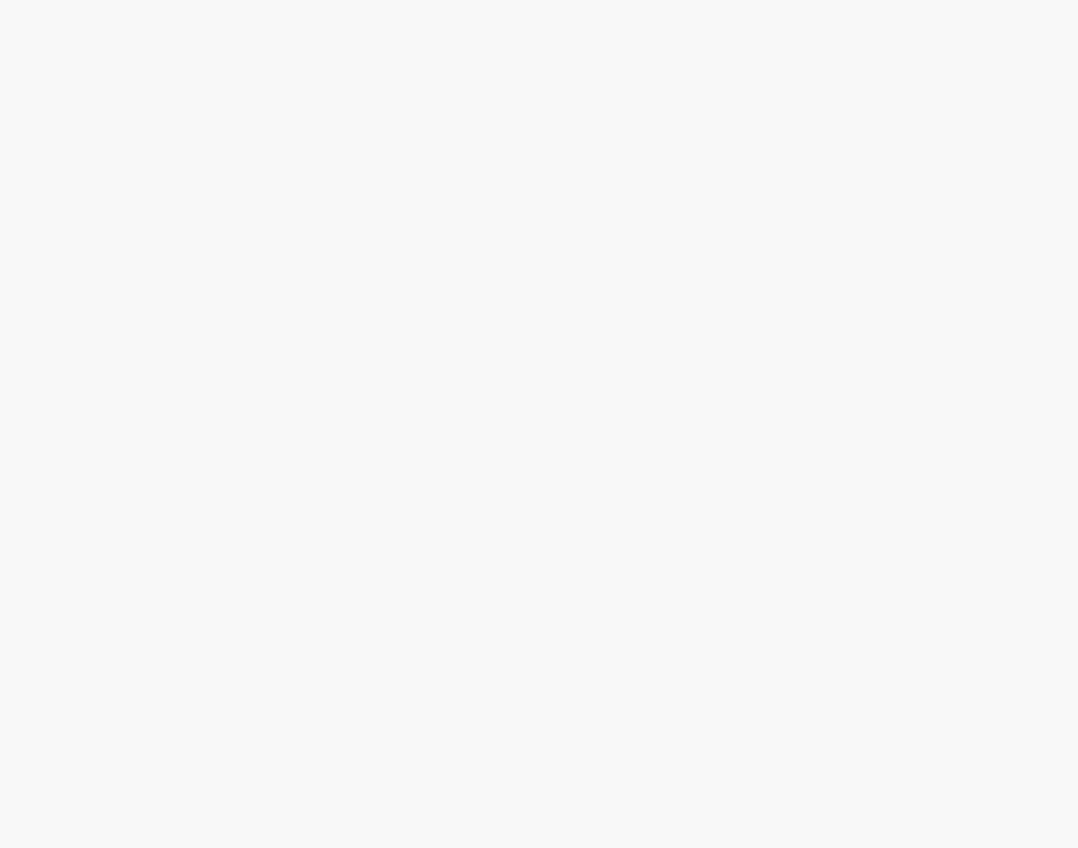 scroll, scrollTop: 0, scrollLeft: 0, axis: both 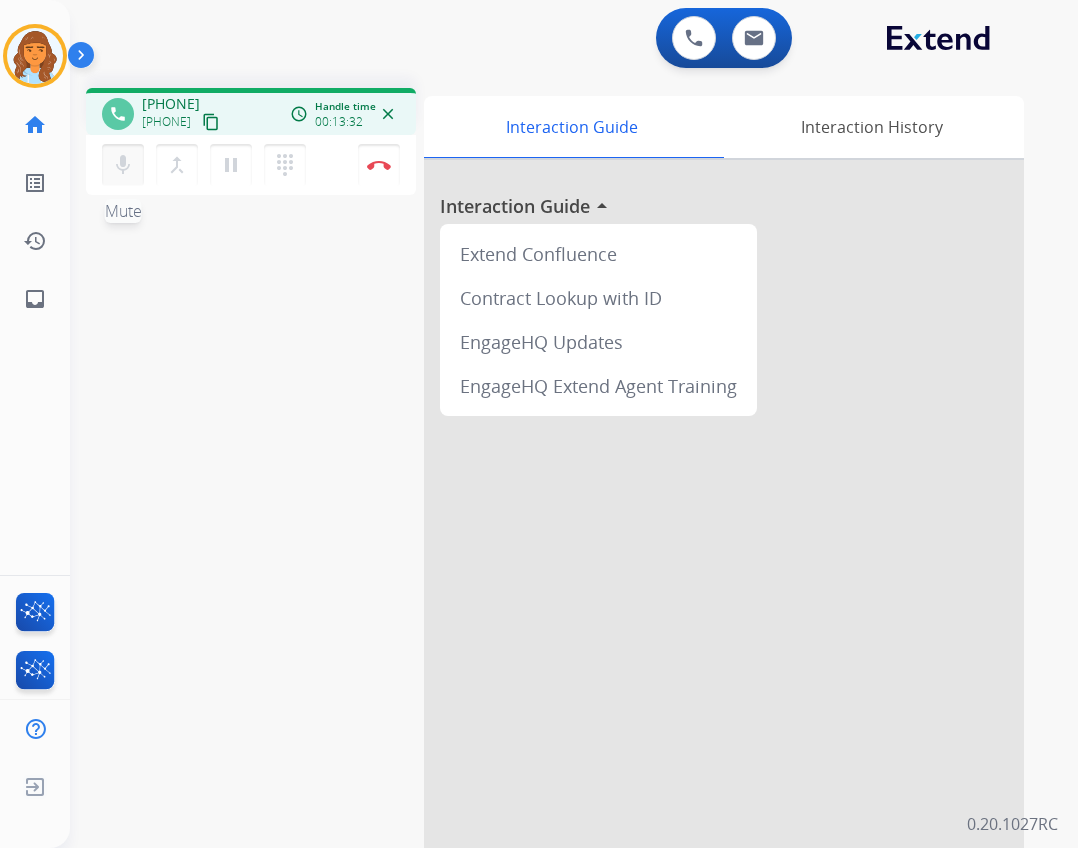 click on "mic" at bounding box center (123, 165) 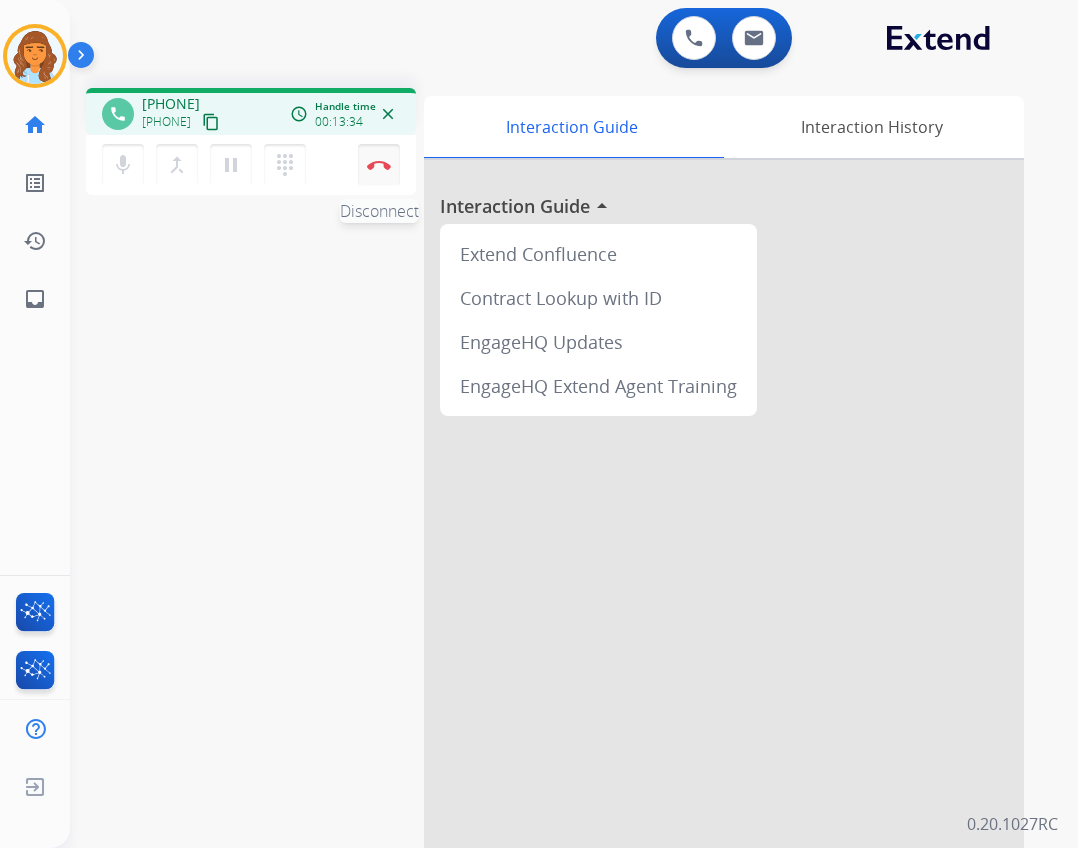click at bounding box center (379, 165) 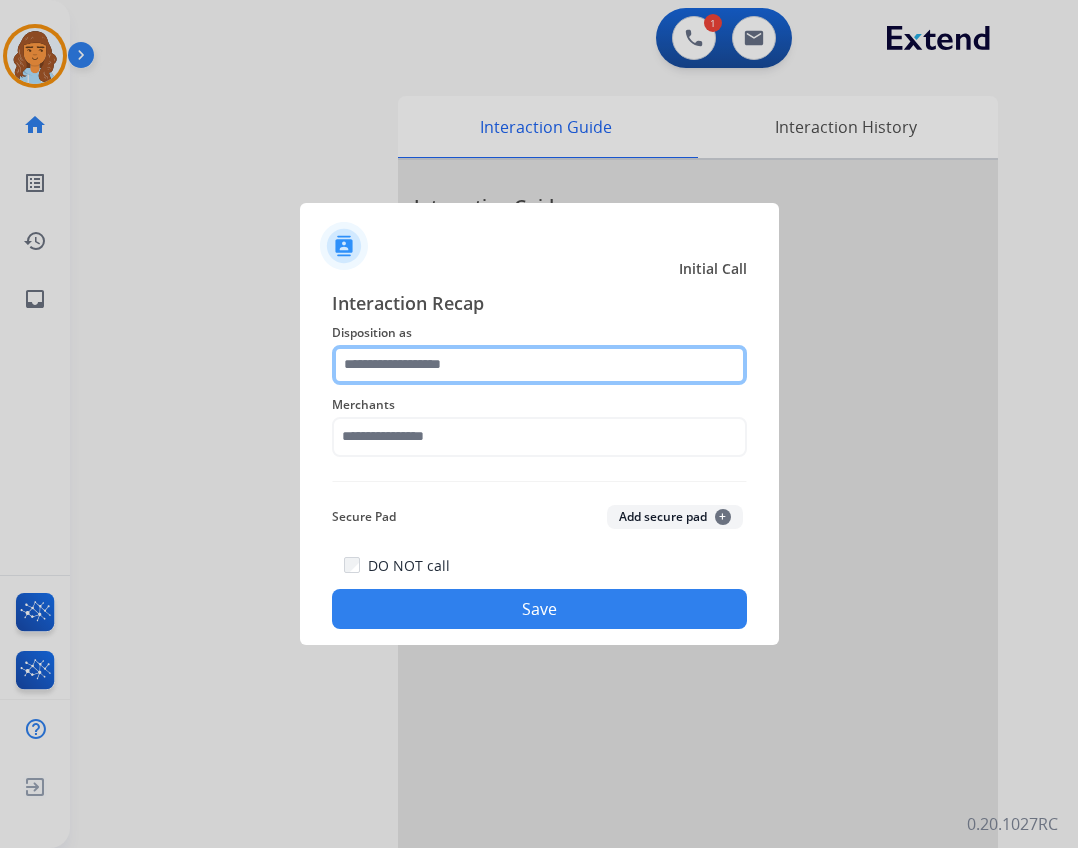 drag, startPoint x: 508, startPoint y: 390, endPoint x: 484, endPoint y: 352, distance: 44.94441 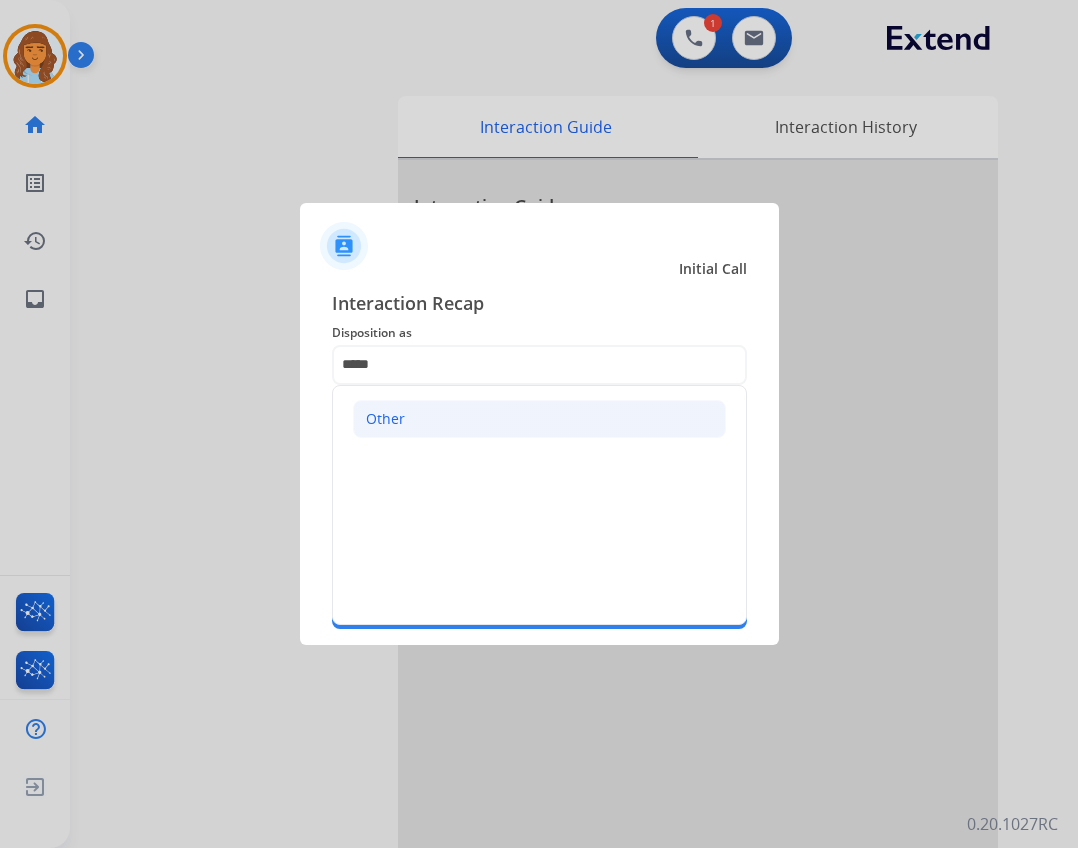 click on "Other" 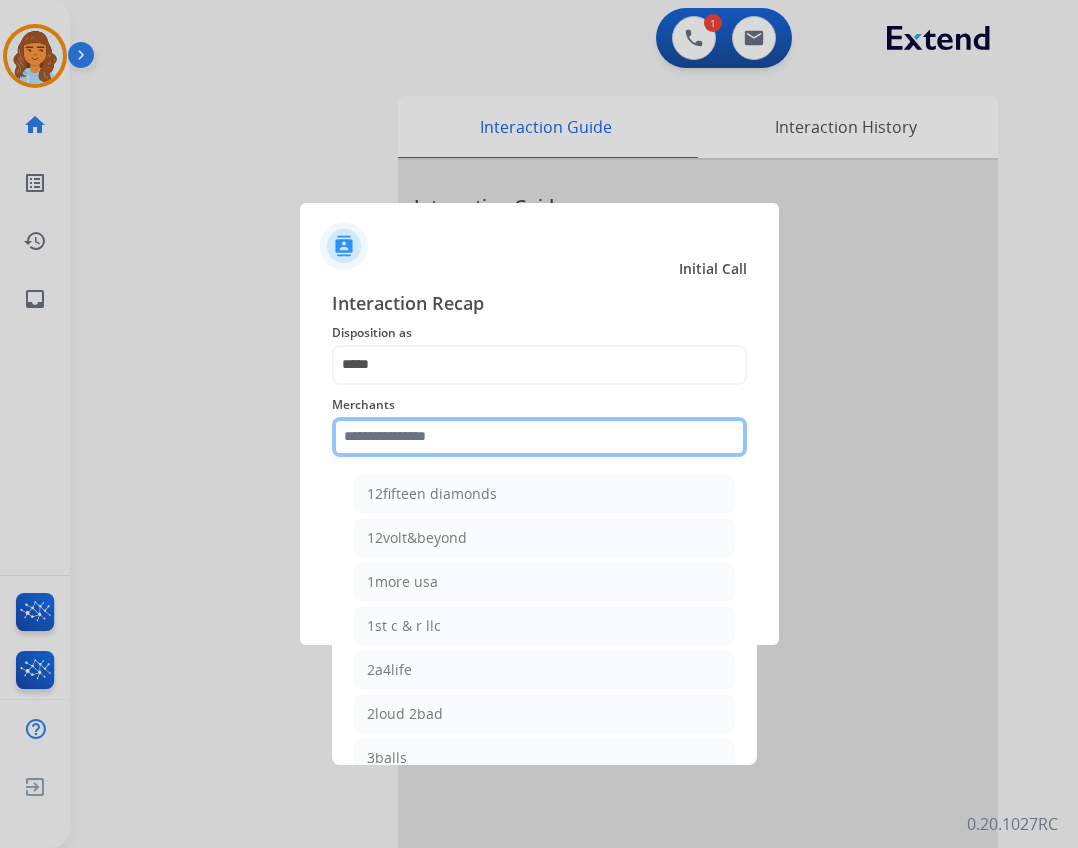 click 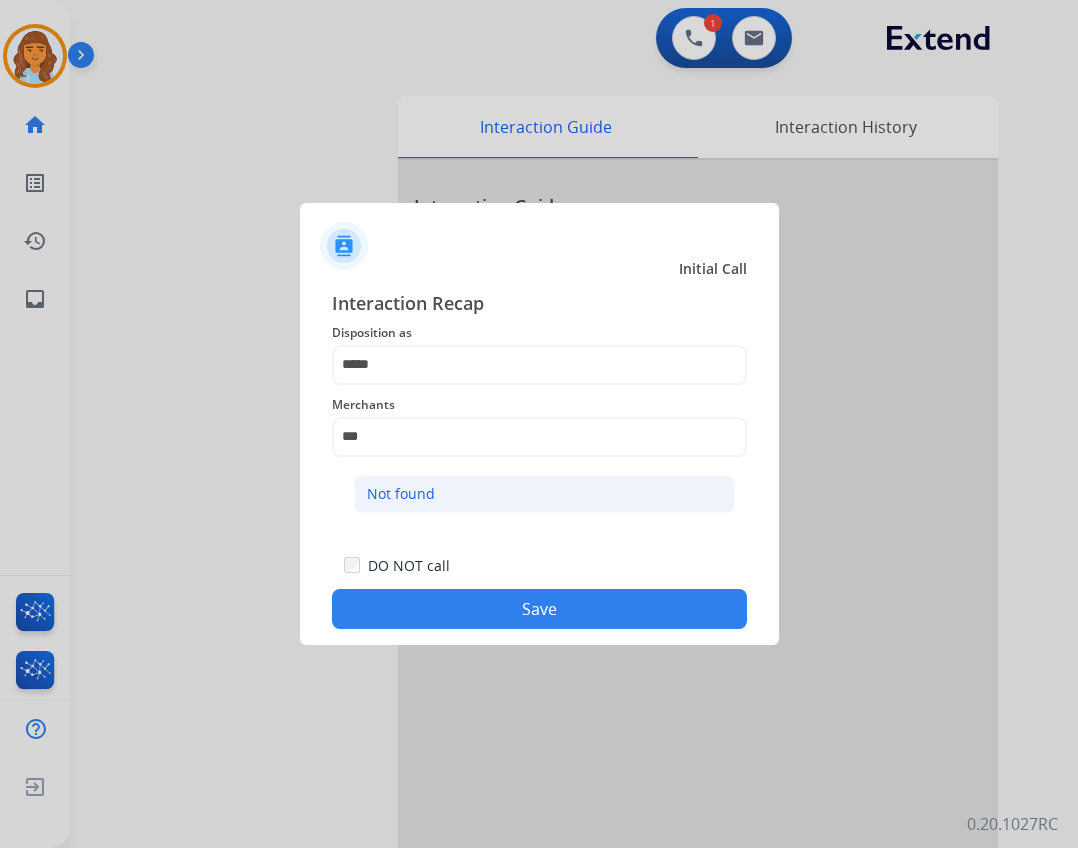 click on "Not found" 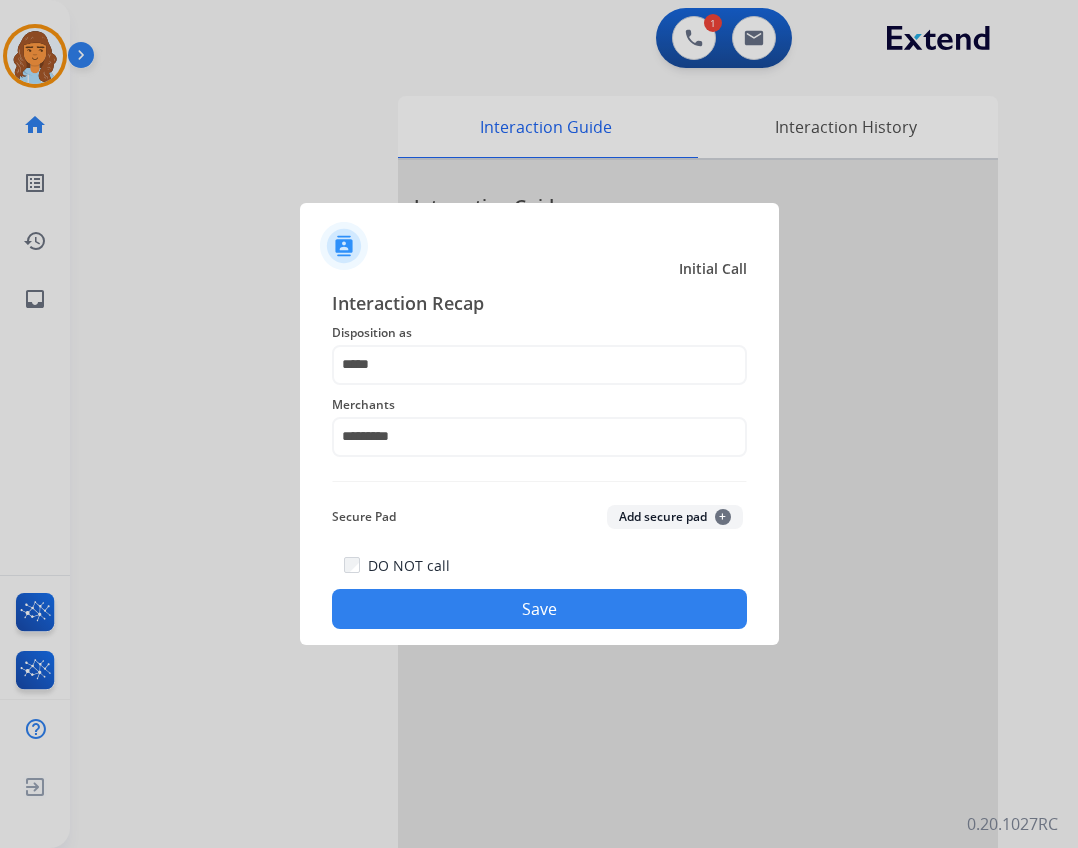 click on "Save" 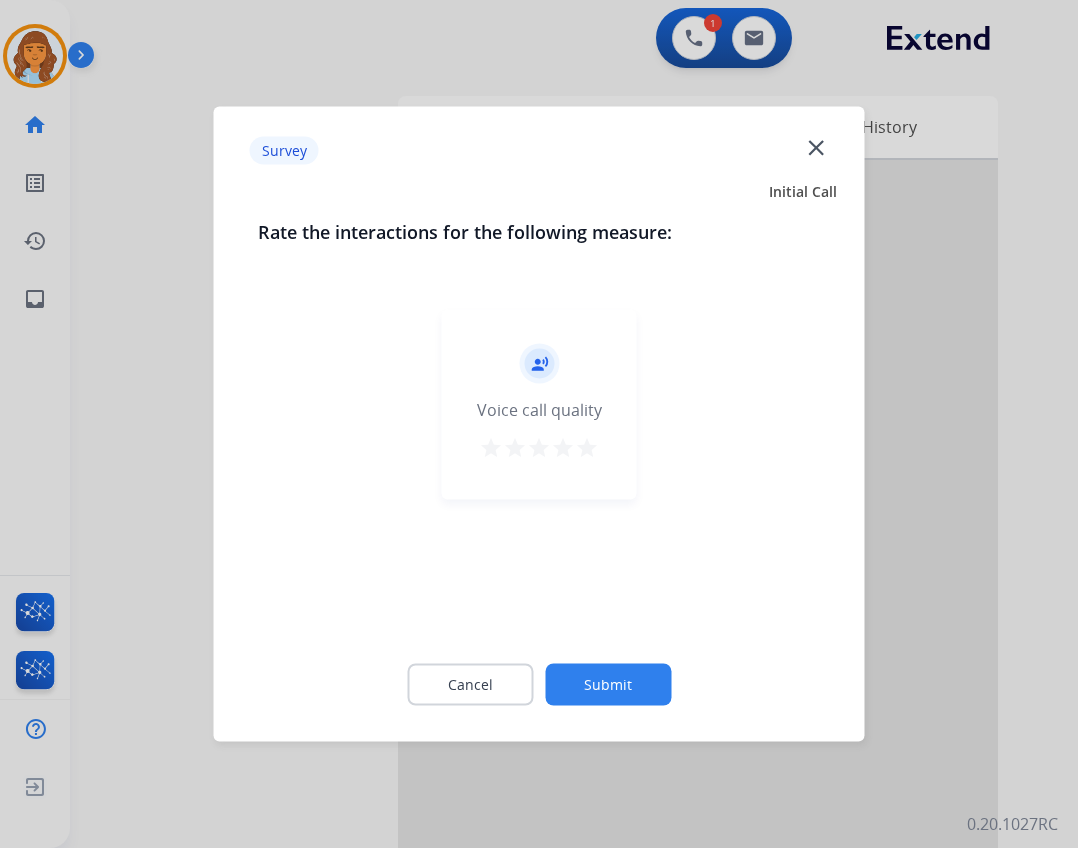 click on "close" 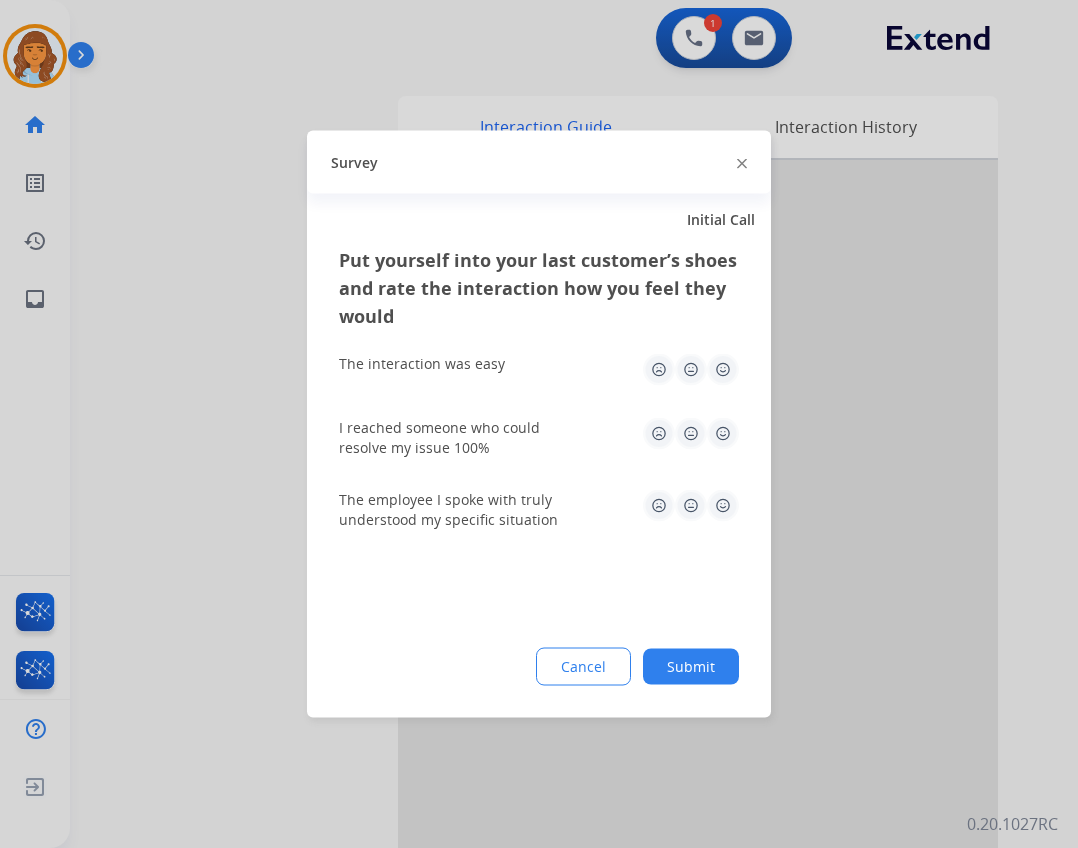 click on "Survey" 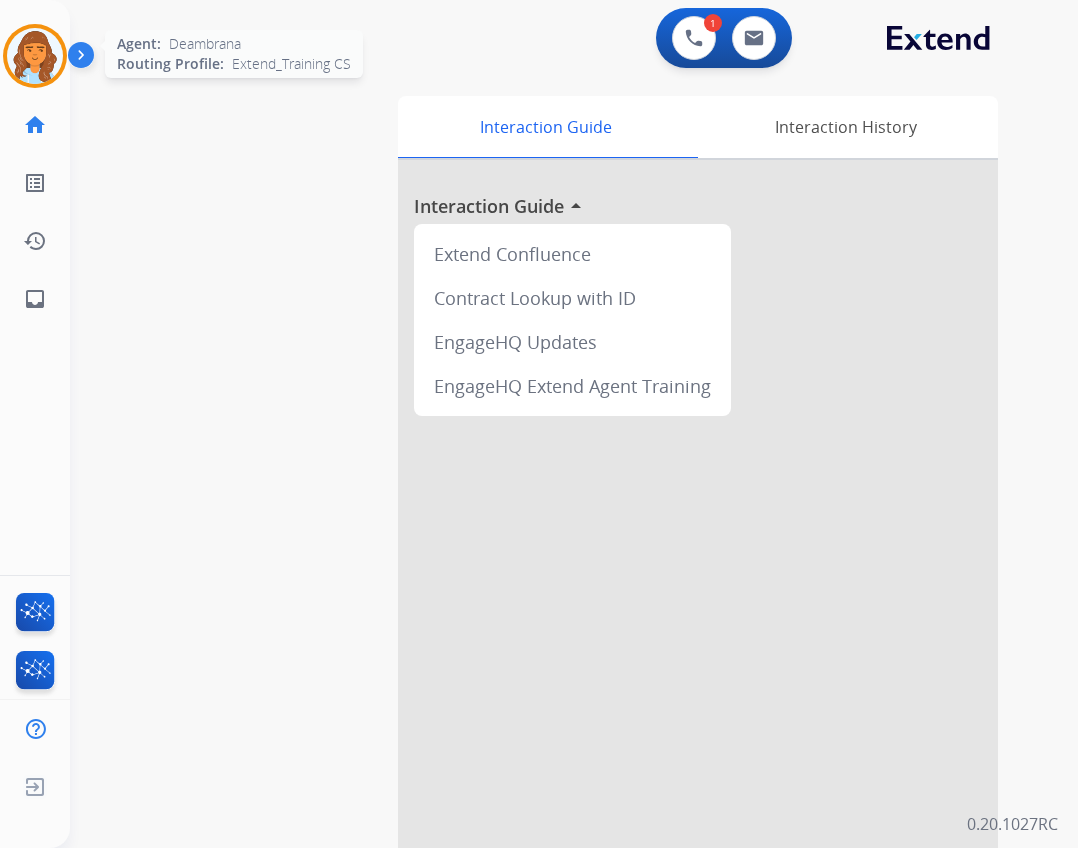 click at bounding box center [35, 56] 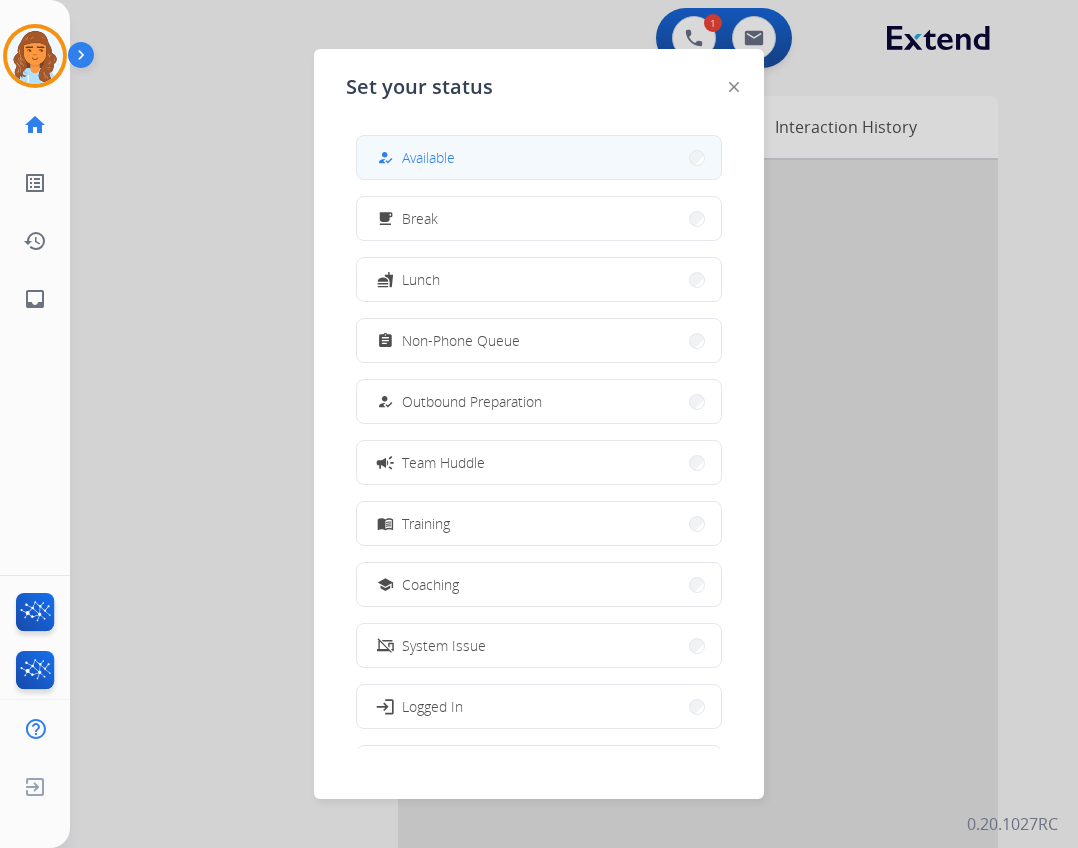click on "Available" at bounding box center (428, 157) 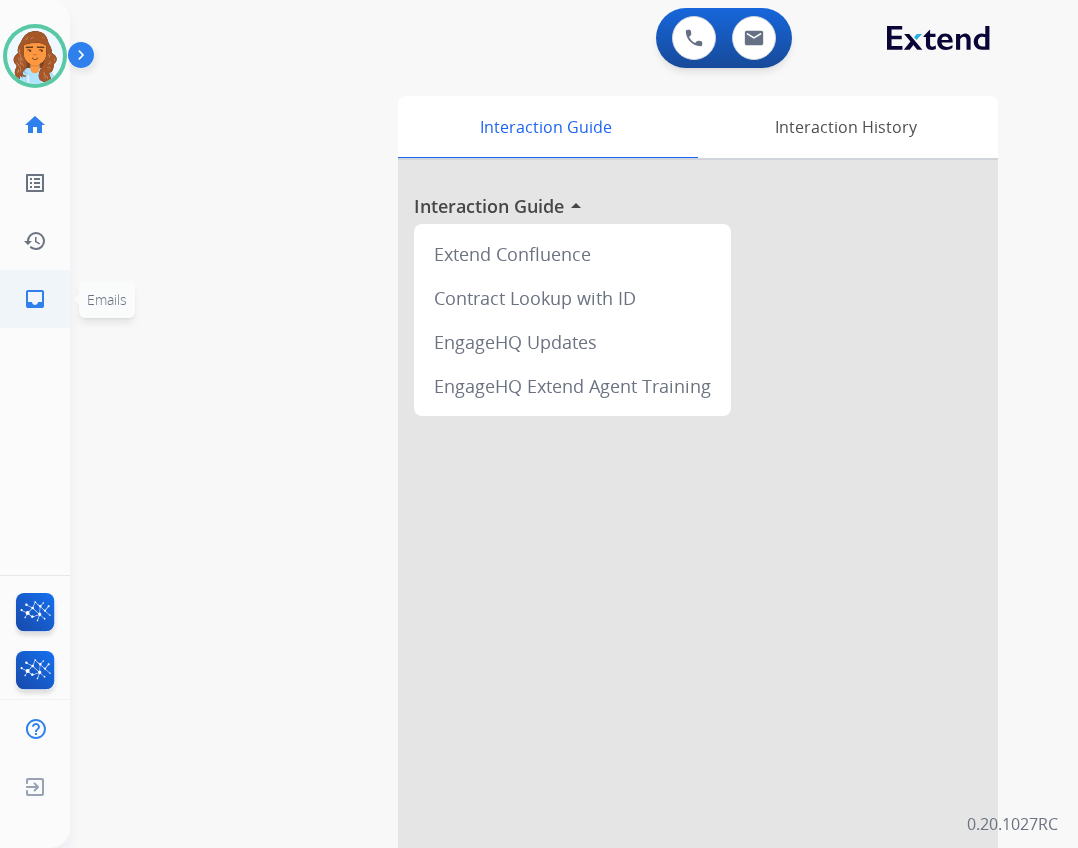 click on "inbox" 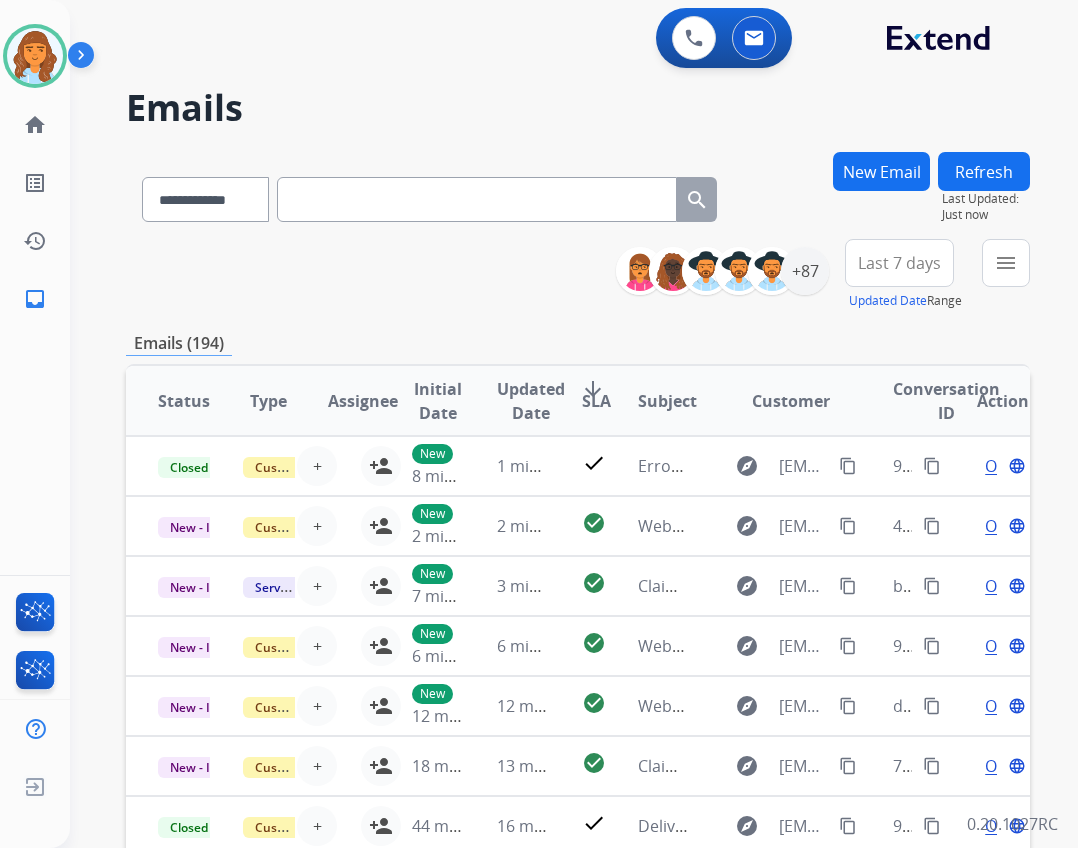 click on "New Email" at bounding box center [881, 171] 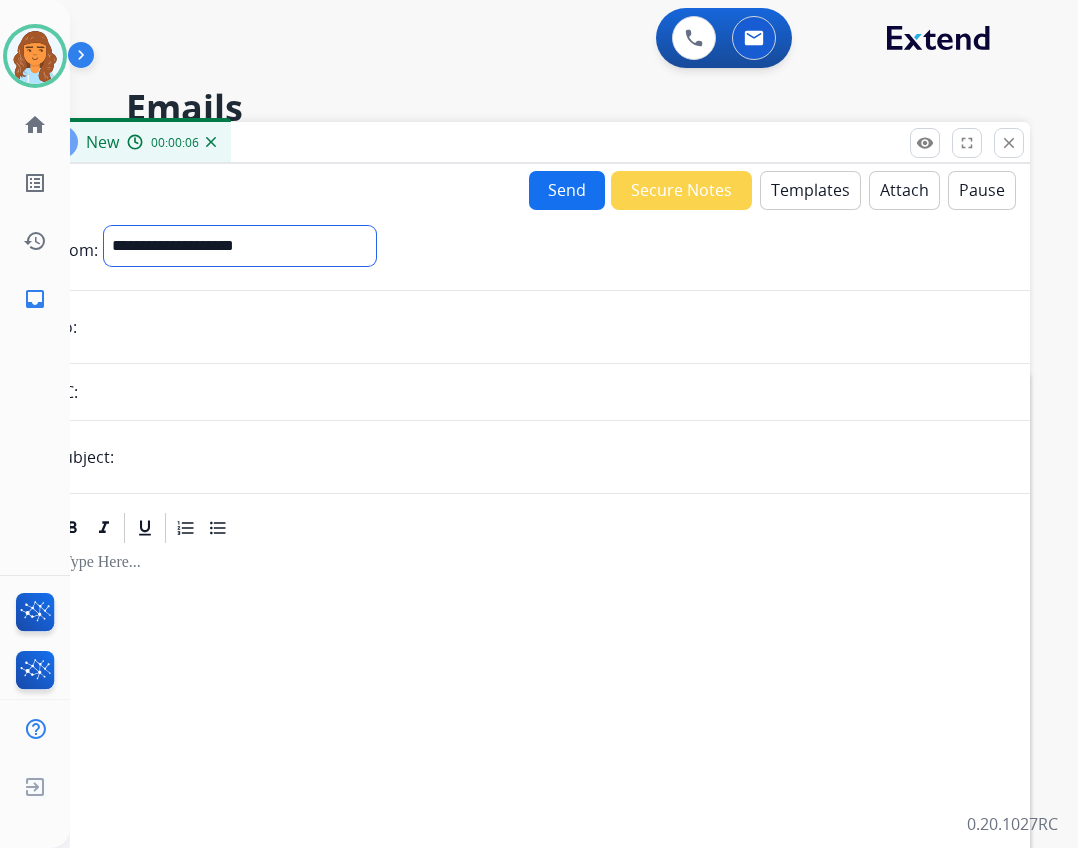 click on "**********" at bounding box center [240, 246] 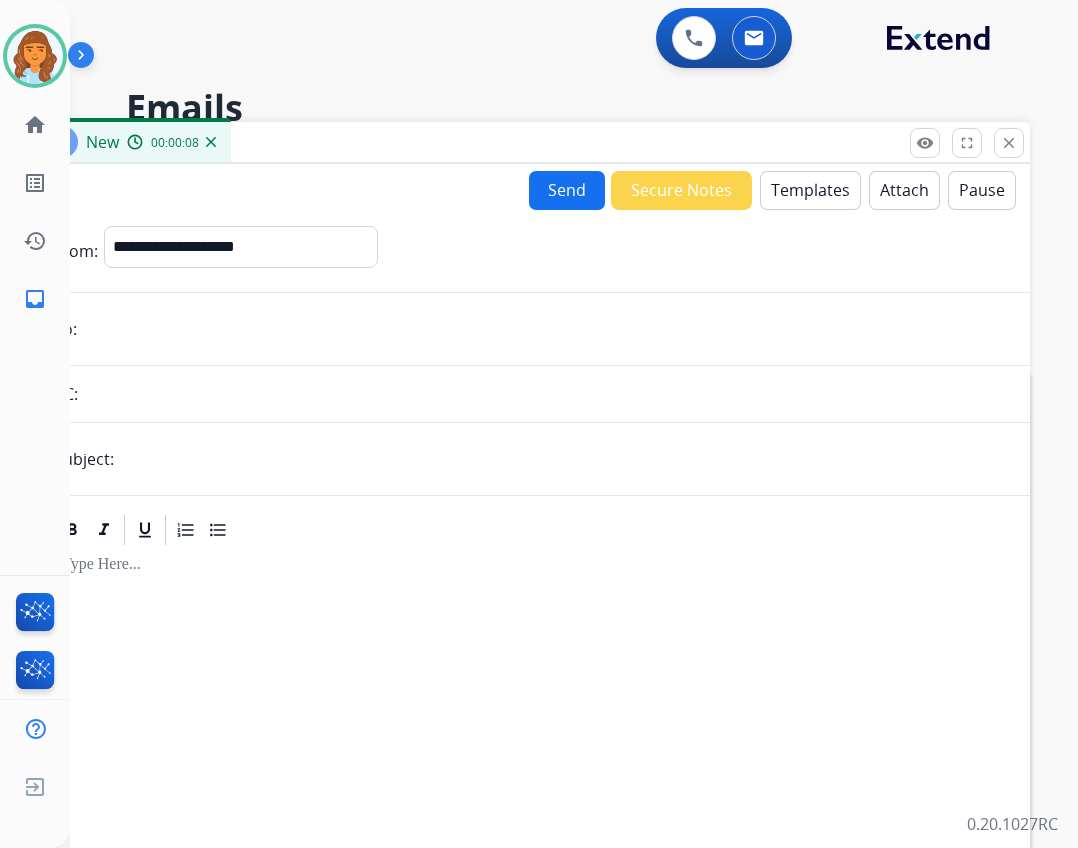 drag, startPoint x: 303, startPoint y: 233, endPoint x: 181, endPoint y: 231, distance: 122.016396 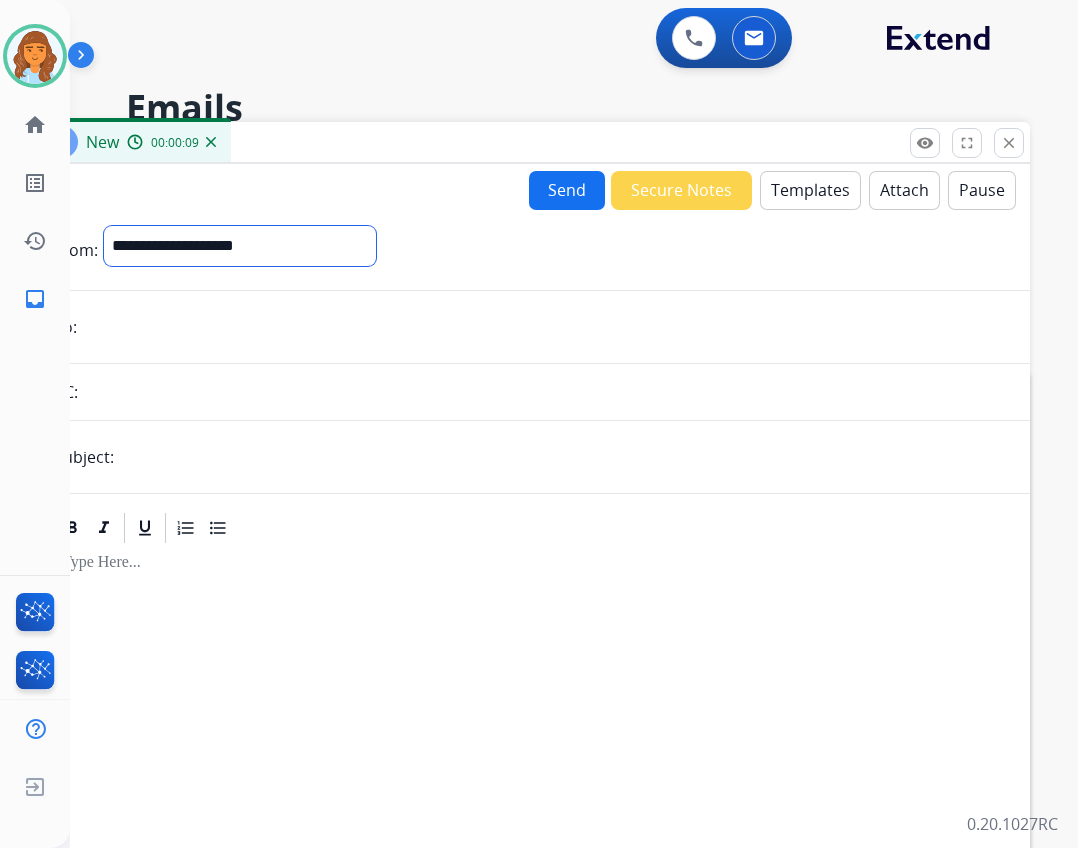 click on "**********" at bounding box center [240, 246] 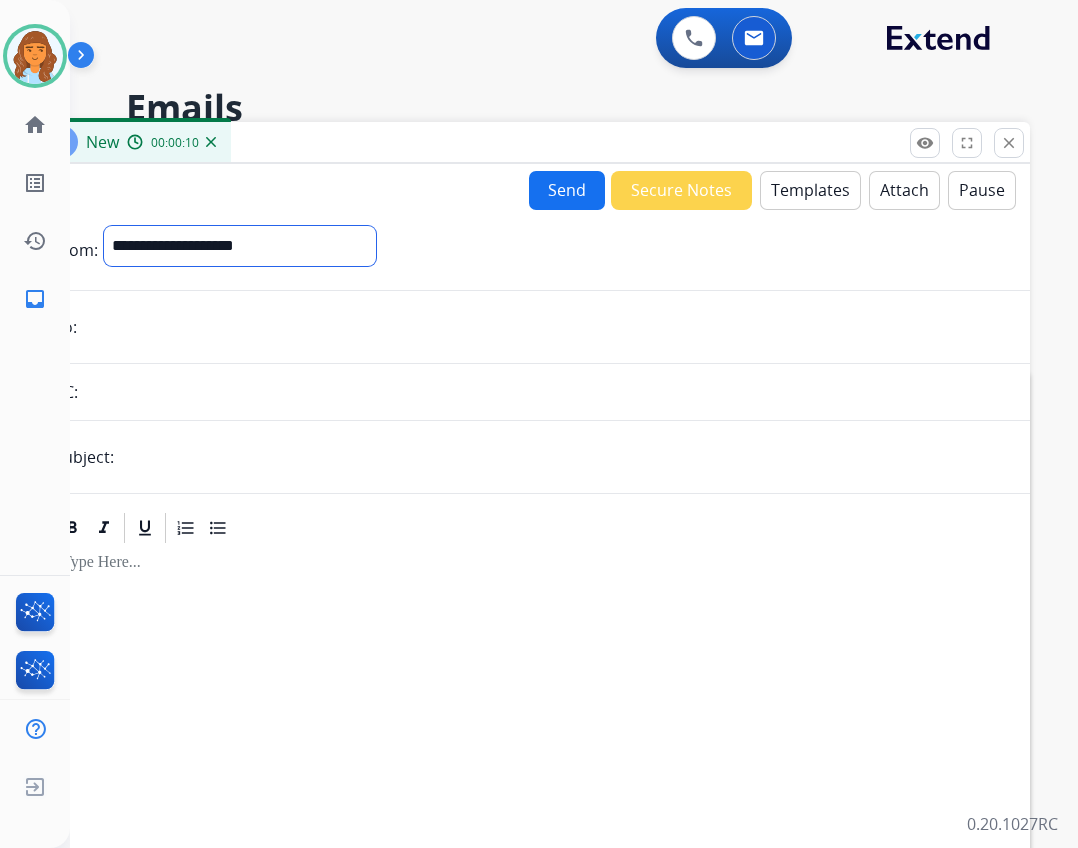 select on "**********" 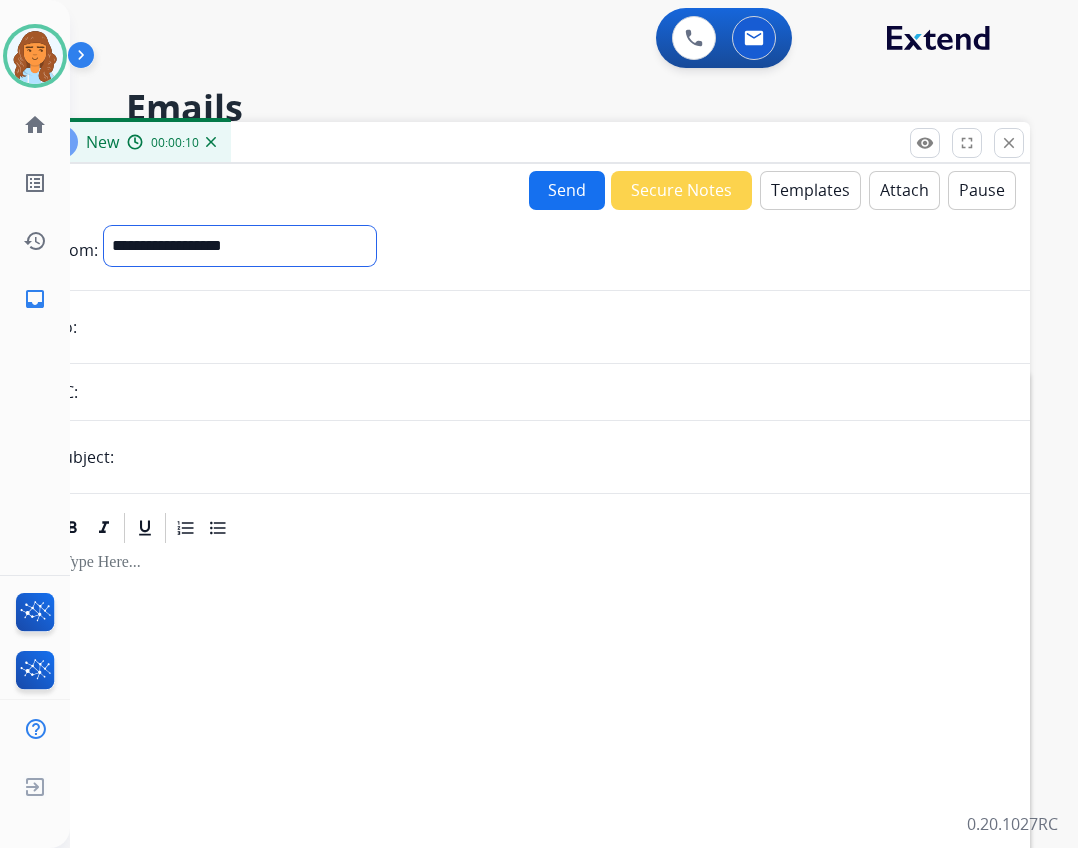 click on "**********" at bounding box center (240, 246) 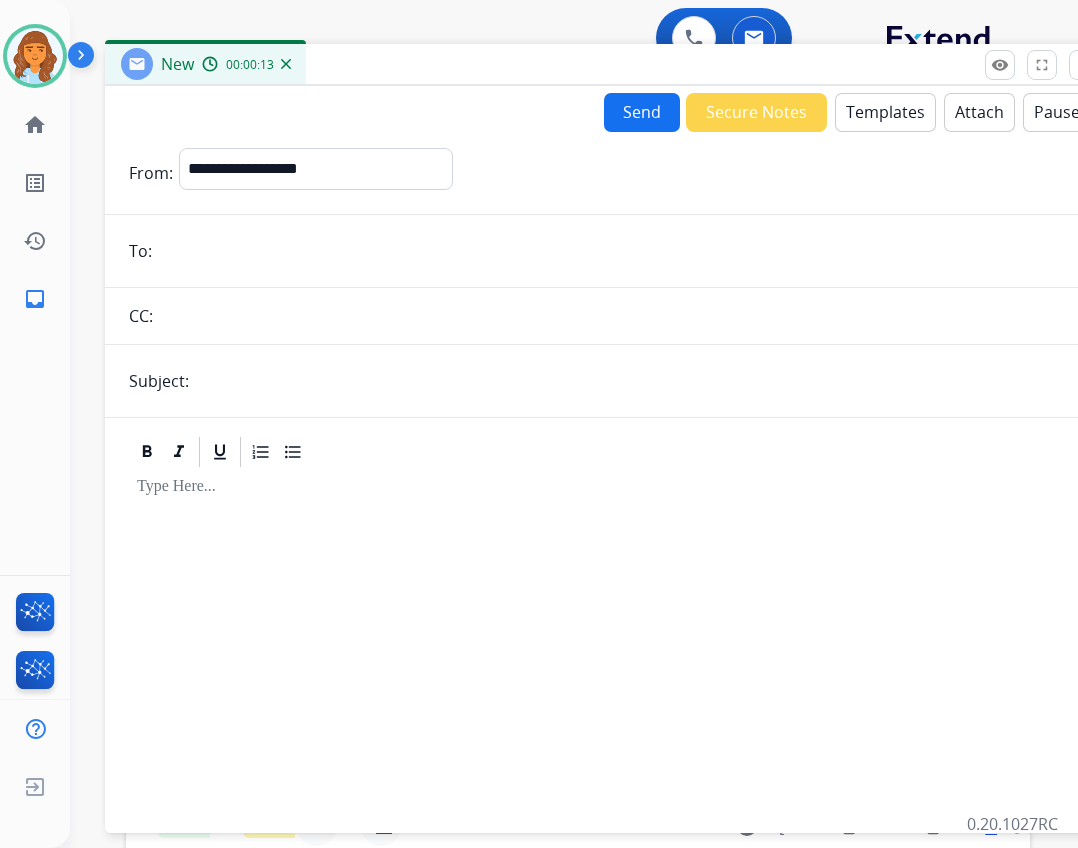 drag, startPoint x: 327, startPoint y: 144, endPoint x: 398, endPoint y: 69, distance: 103.27633 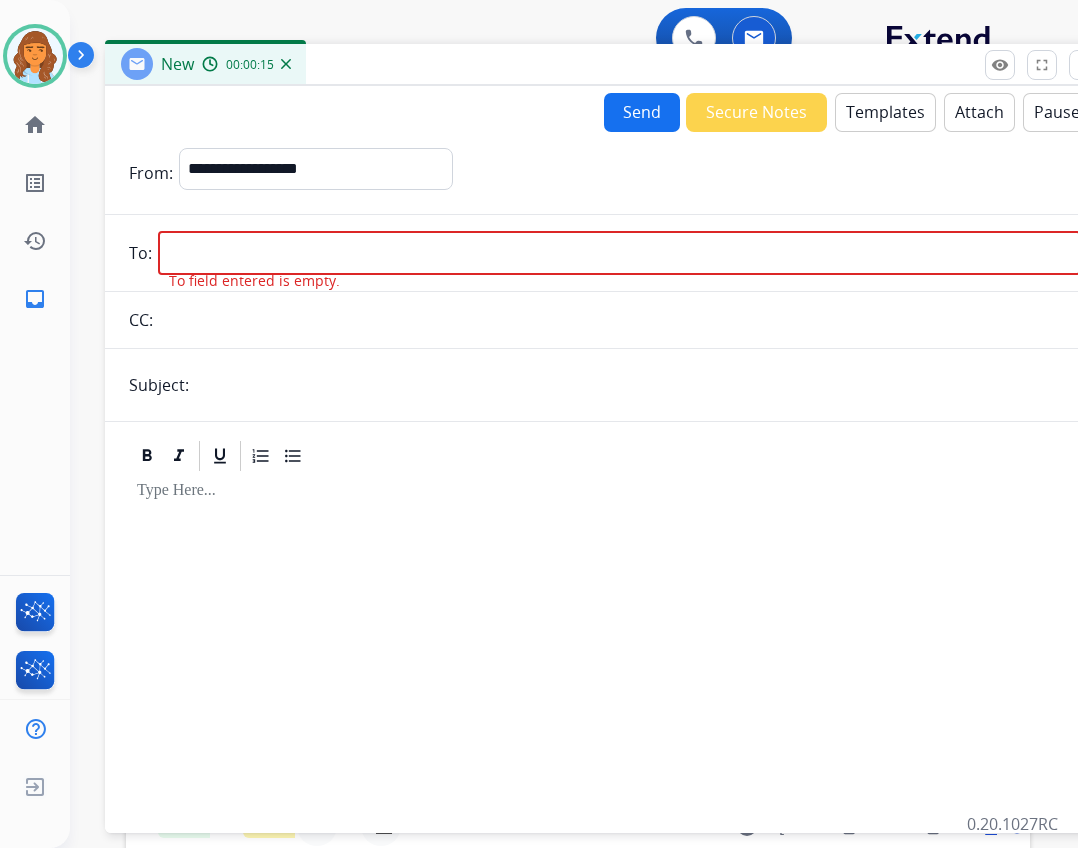 drag, startPoint x: 287, startPoint y: 226, endPoint x: 262, endPoint y: 240, distance: 28.653097 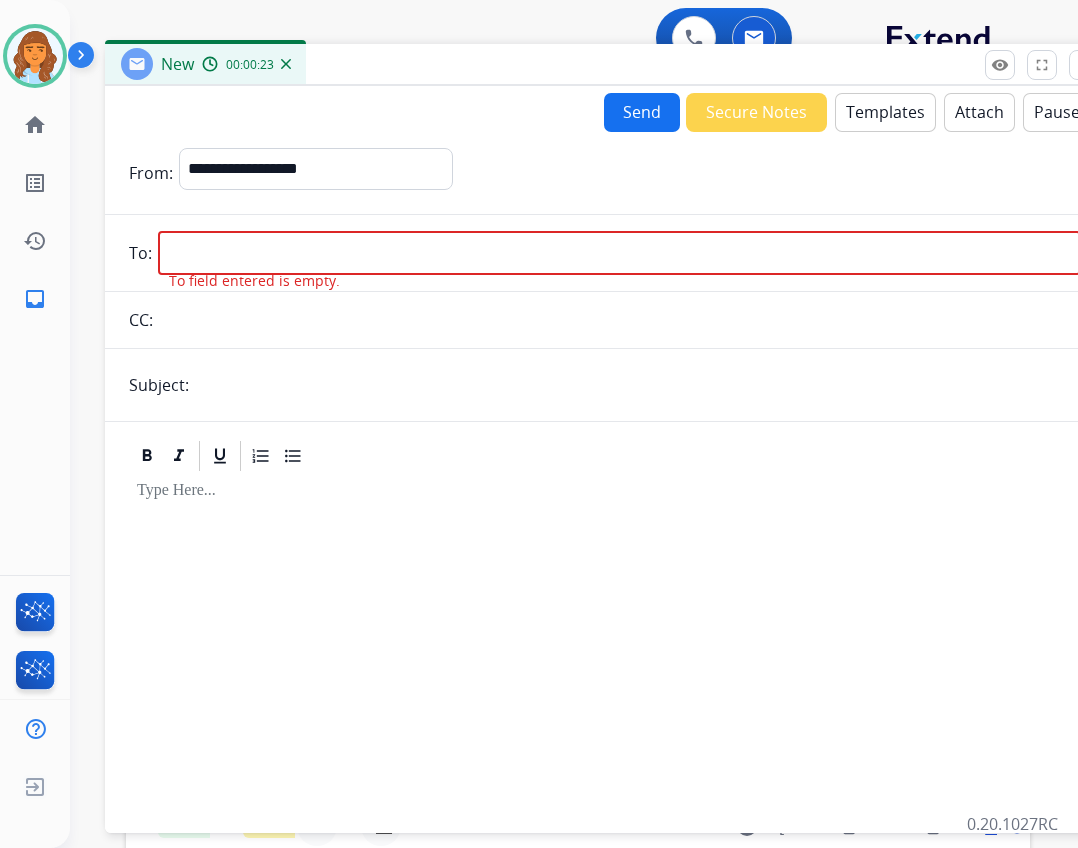 click at bounding box center (619, 253) 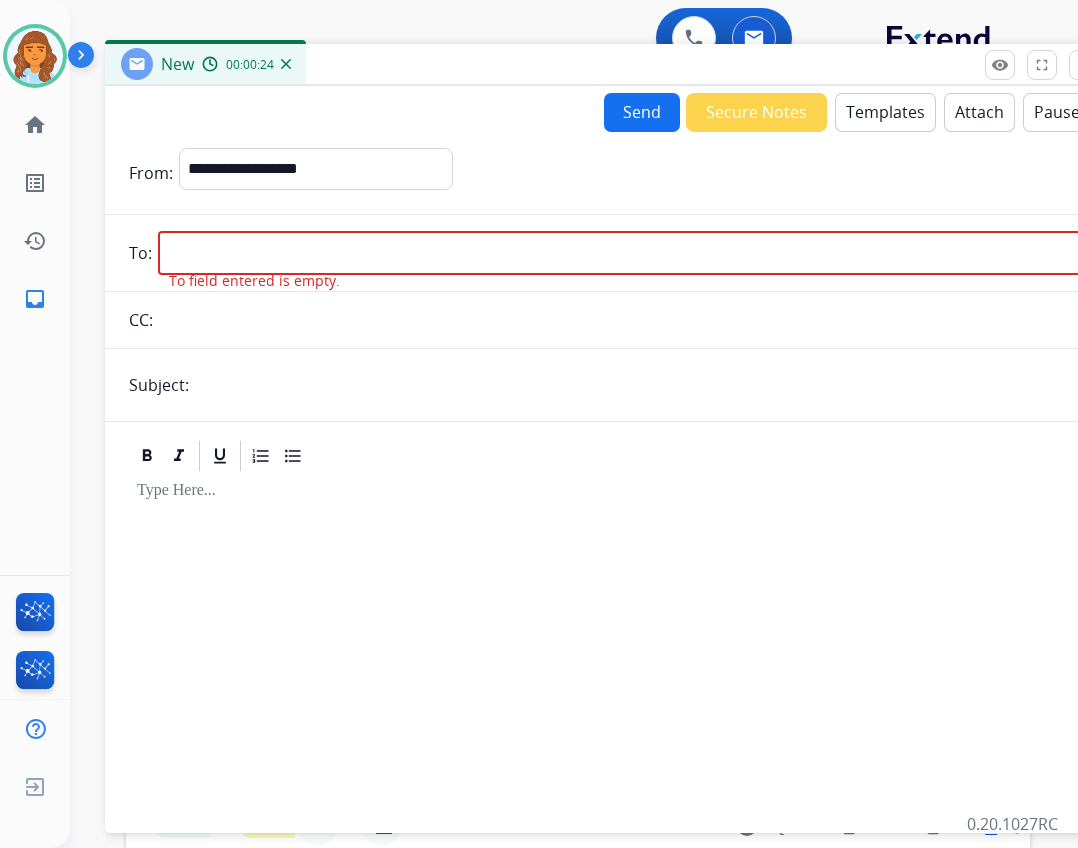 paste on "**********" 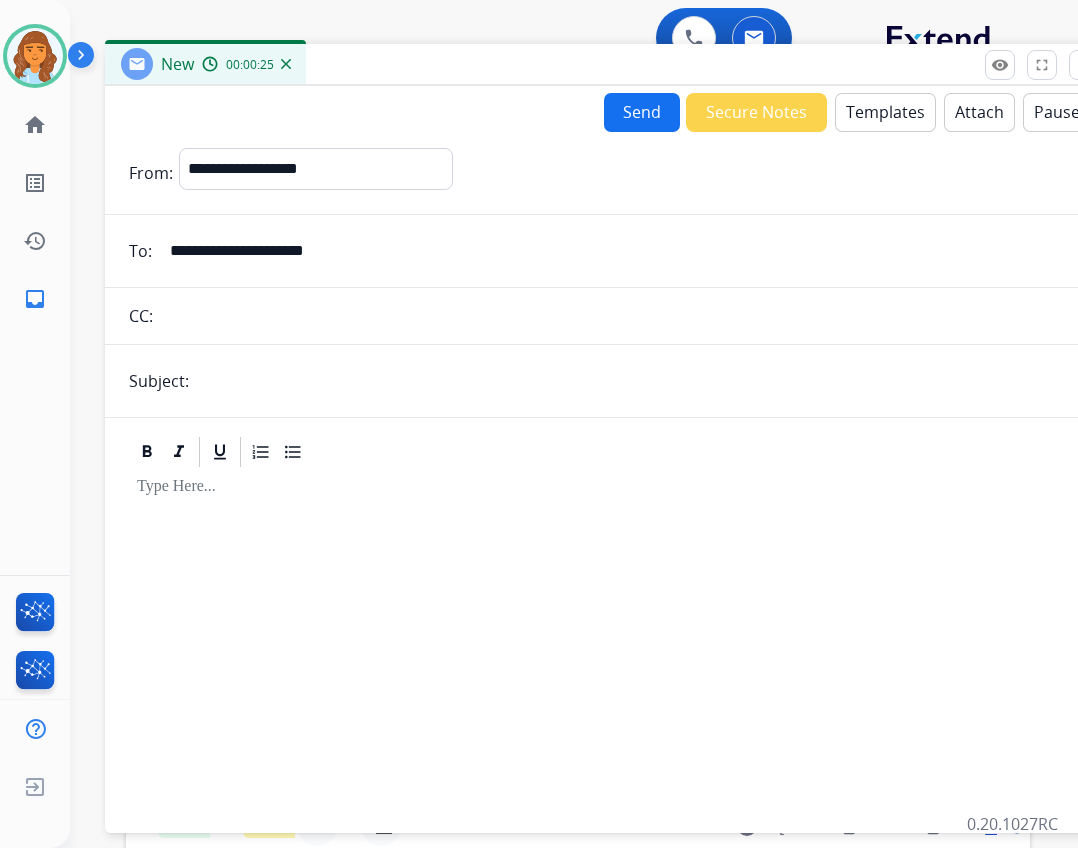 type on "**********" 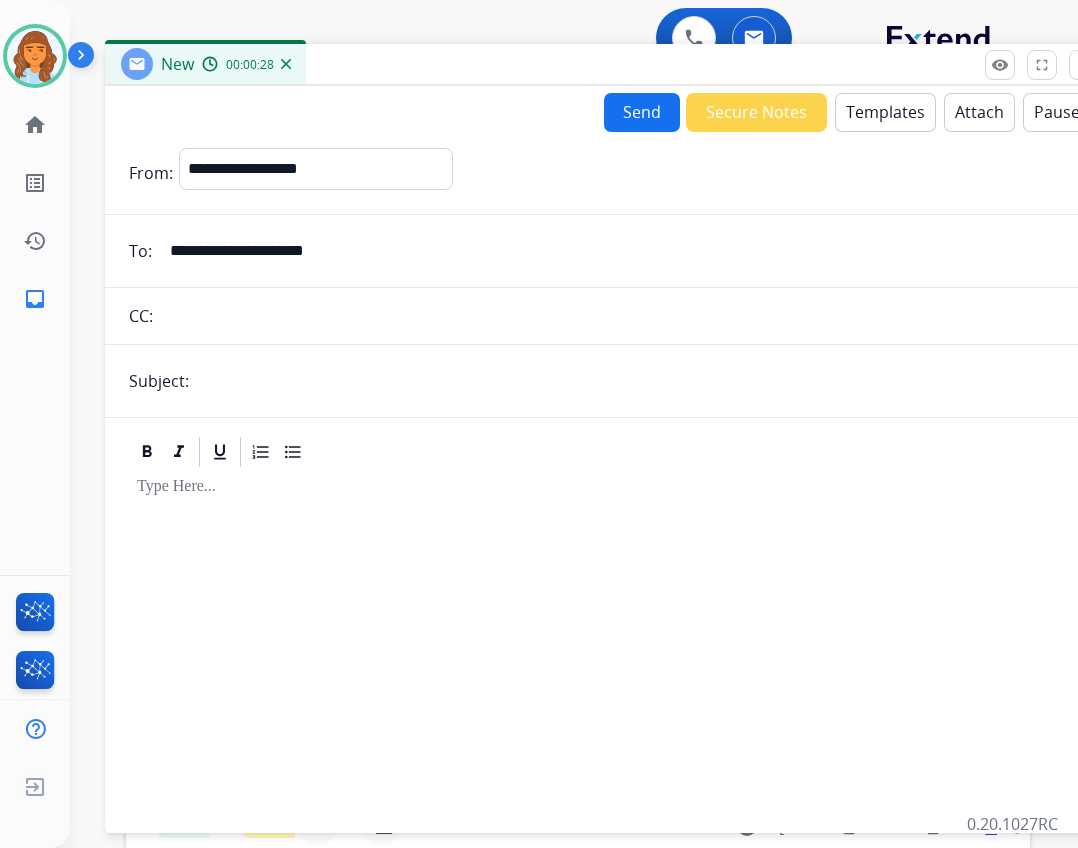 type on "**********" 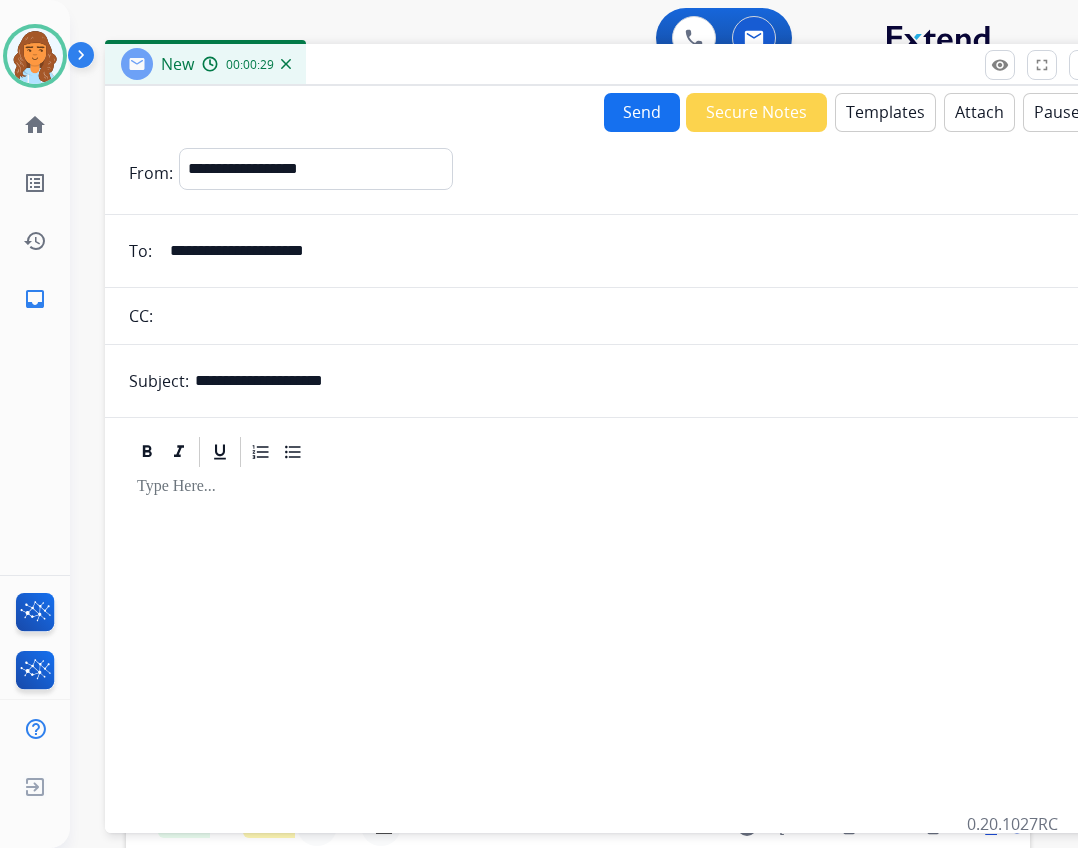 drag, startPoint x: 364, startPoint y: 527, endPoint x: 478, endPoint y: 471, distance: 127.01181 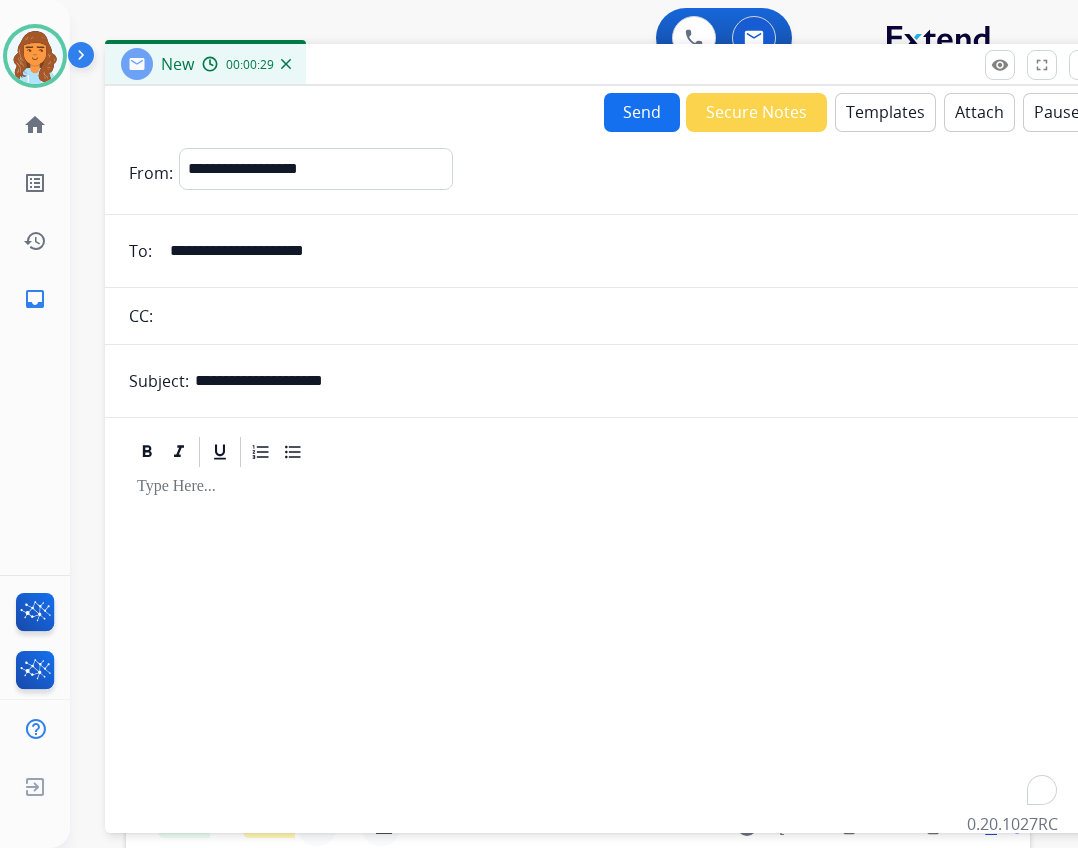 click on "Templates" at bounding box center (885, 112) 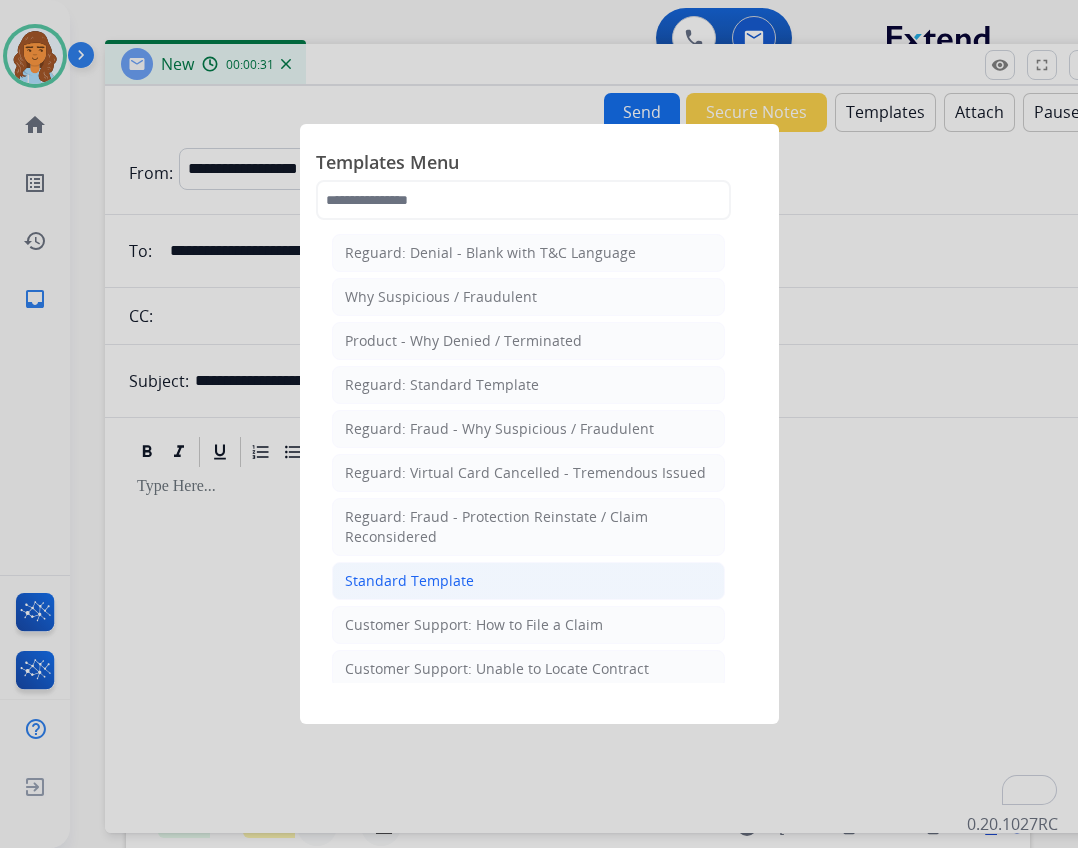 click on "Standard Template" 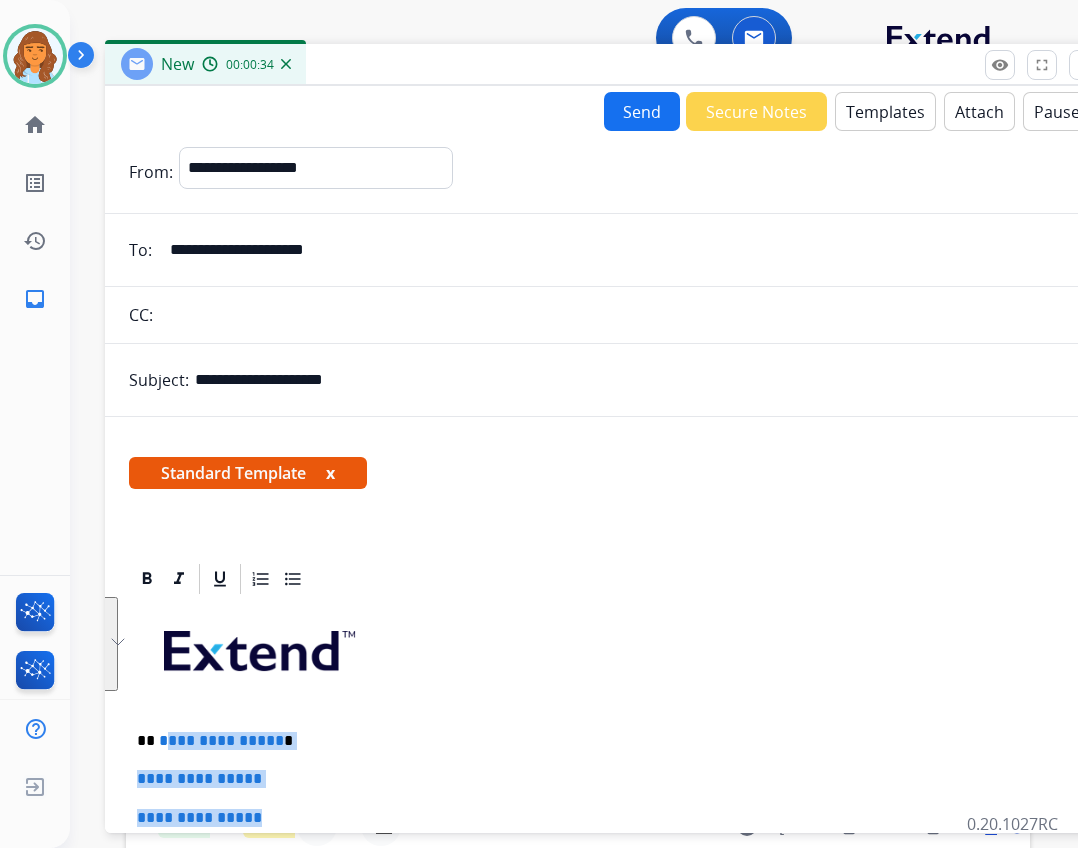 drag, startPoint x: 160, startPoint y: 734, endPoint x: 292, endPoint y: 811, distance: 152.81688 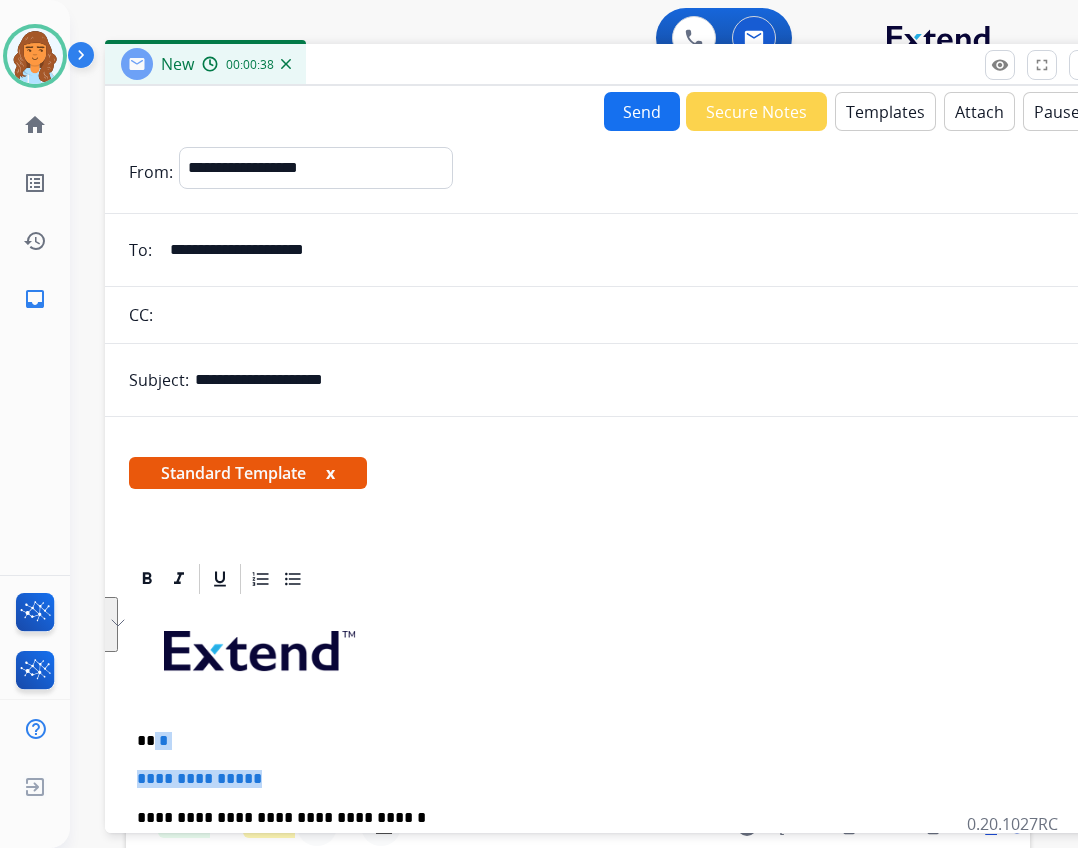 drag, startPoint x: 151, startPoint y: 731, endPoint x: 269, endPoint y: 778, distance: 127.01575 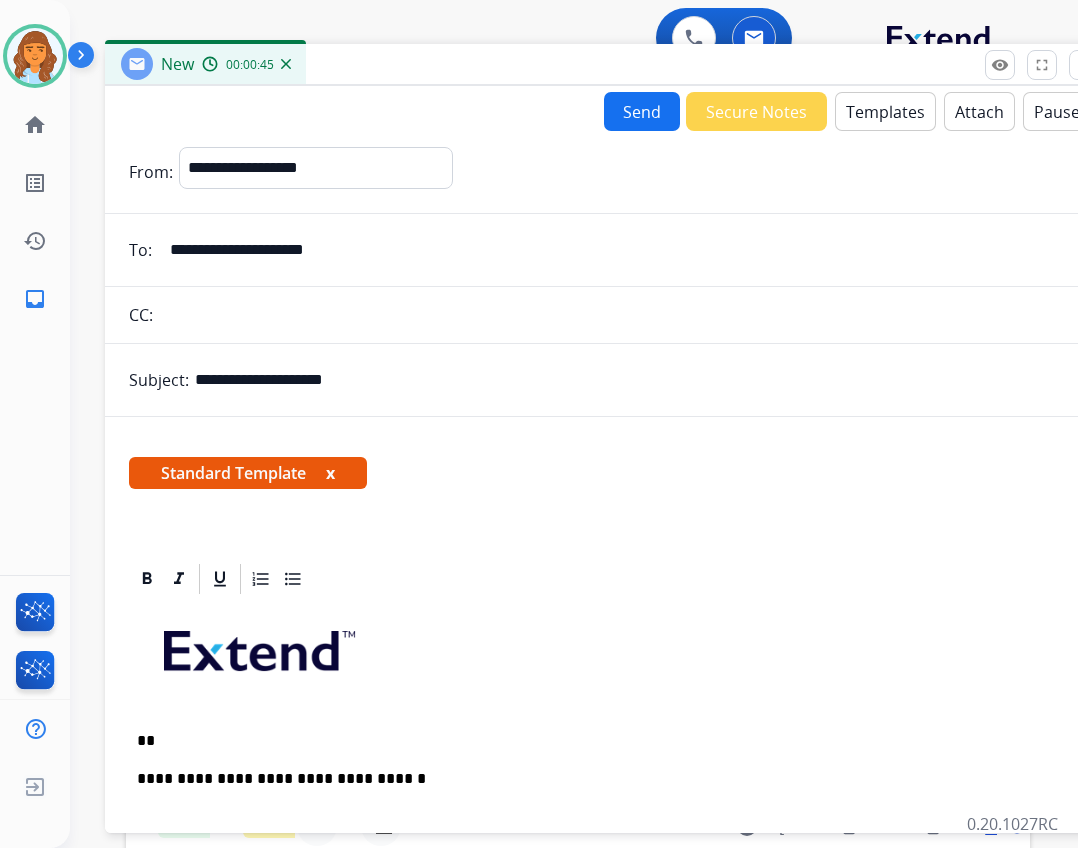 click on "**" at bounding box center [597, 741] 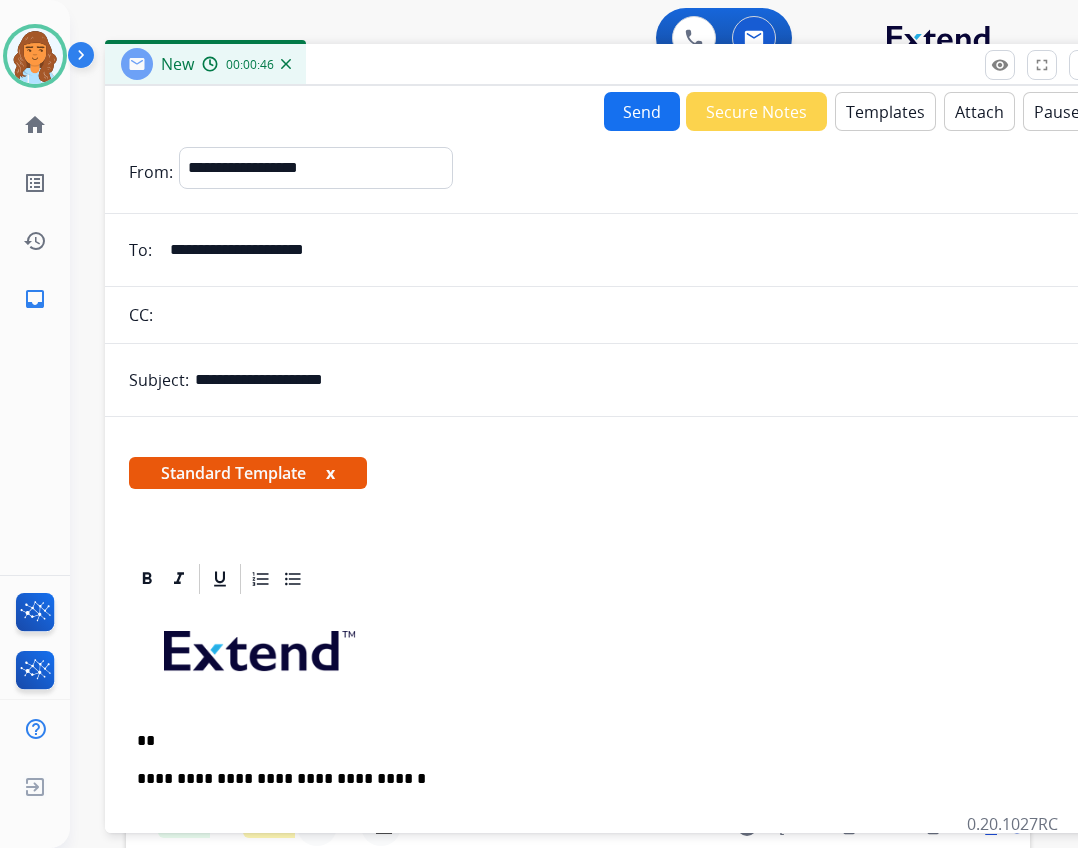 type 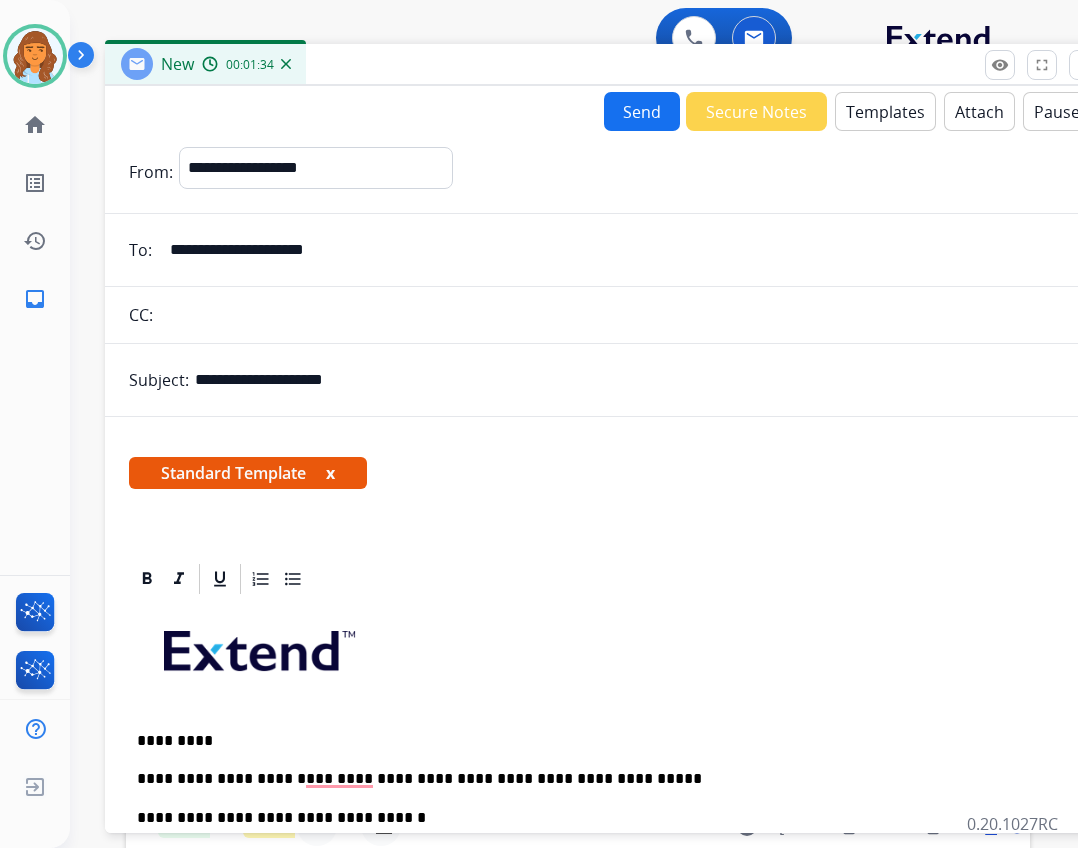 click on "**********" at bounding box center (605, 902) 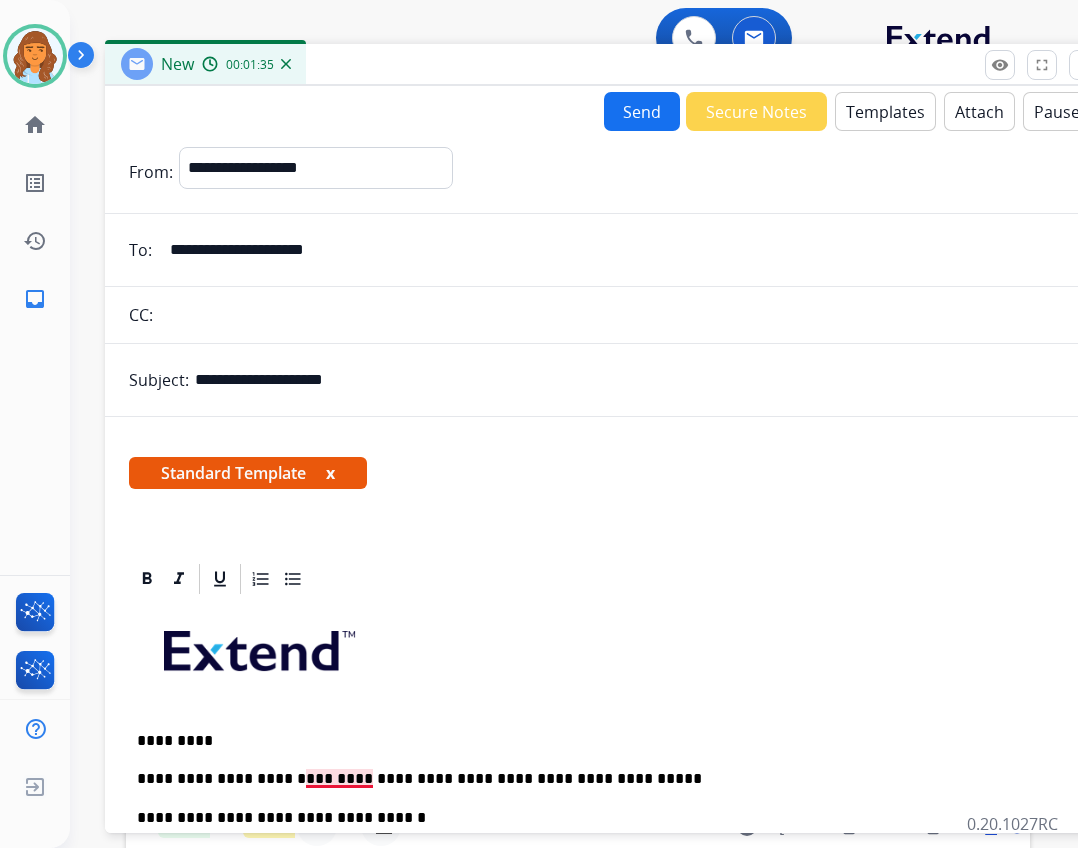 click on "**********" at bounding box center [597, 779] 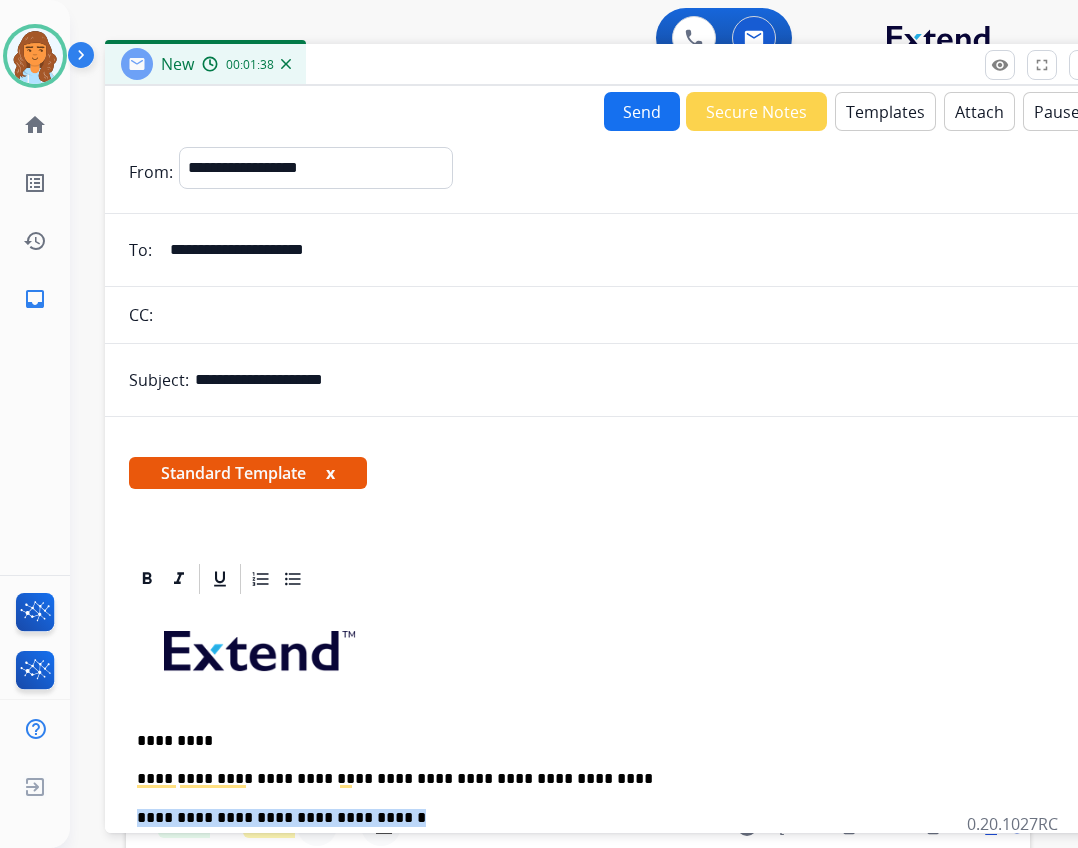 click on "**********" at bounding box center [605, 902] 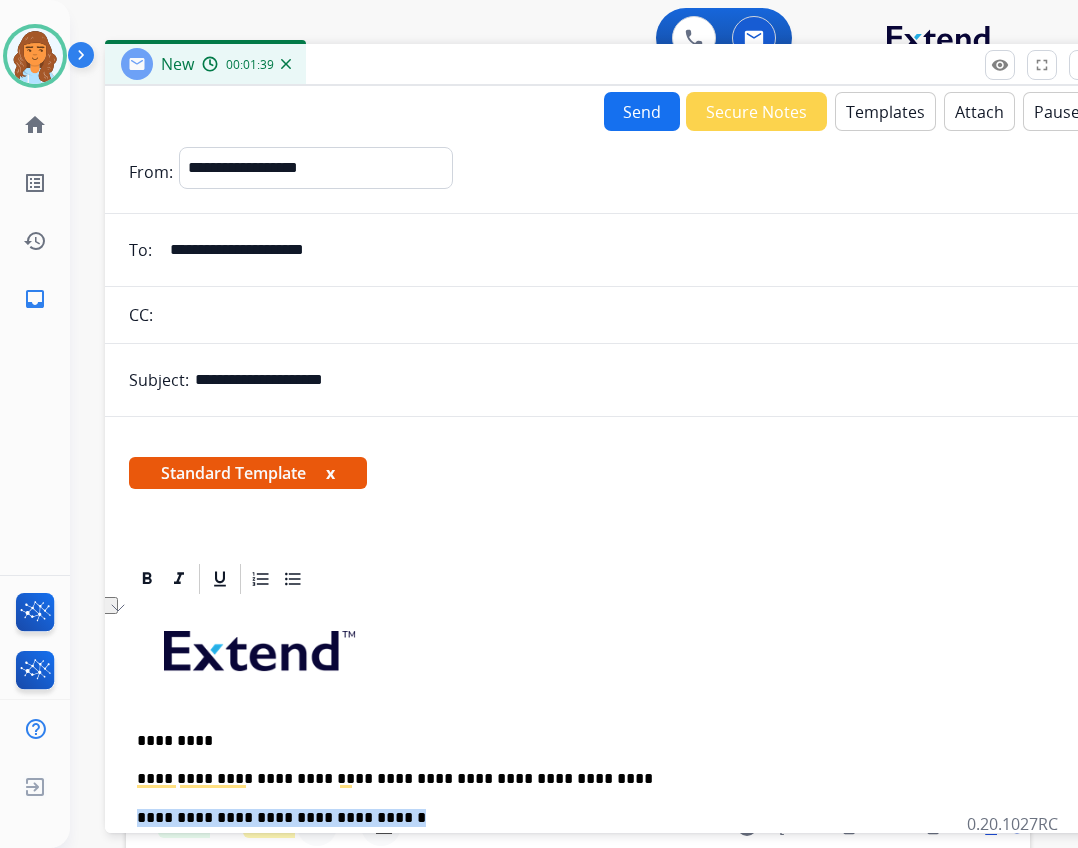 click on "**********" at bounding box center [597, 779] 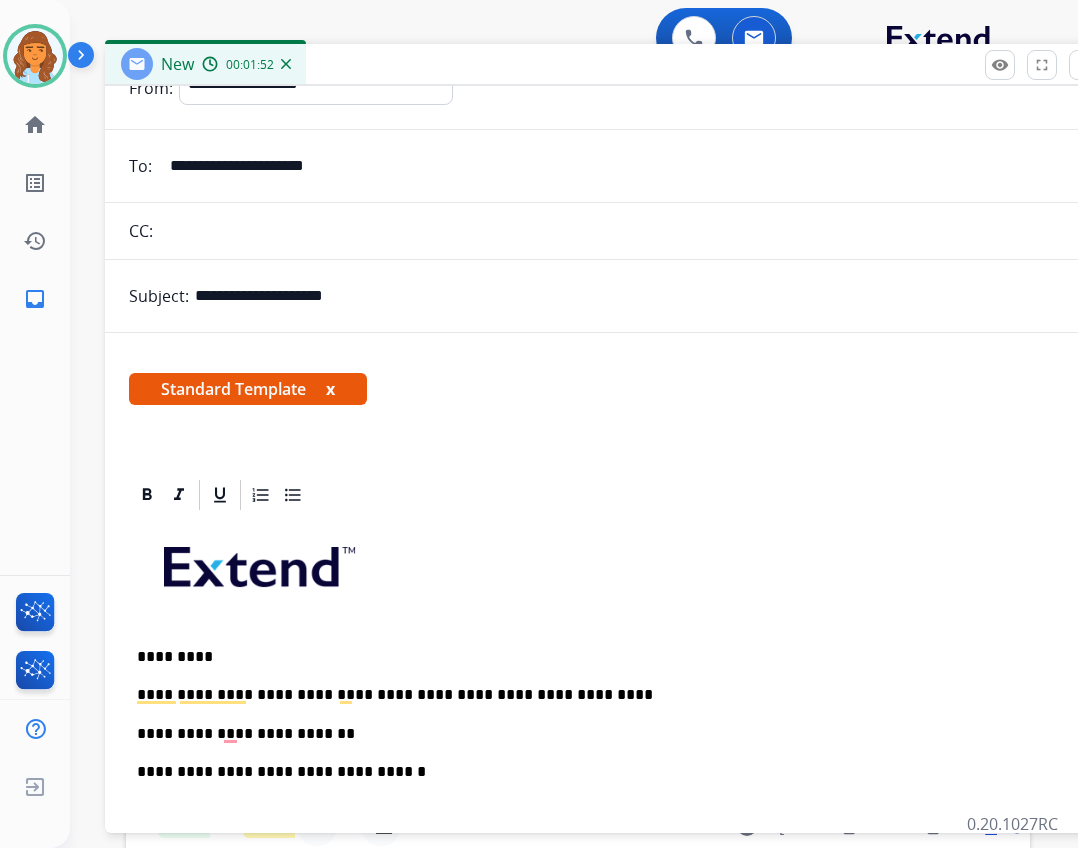 scroll, scrollTop: 100, scrollLeft: 0, axis: vertical 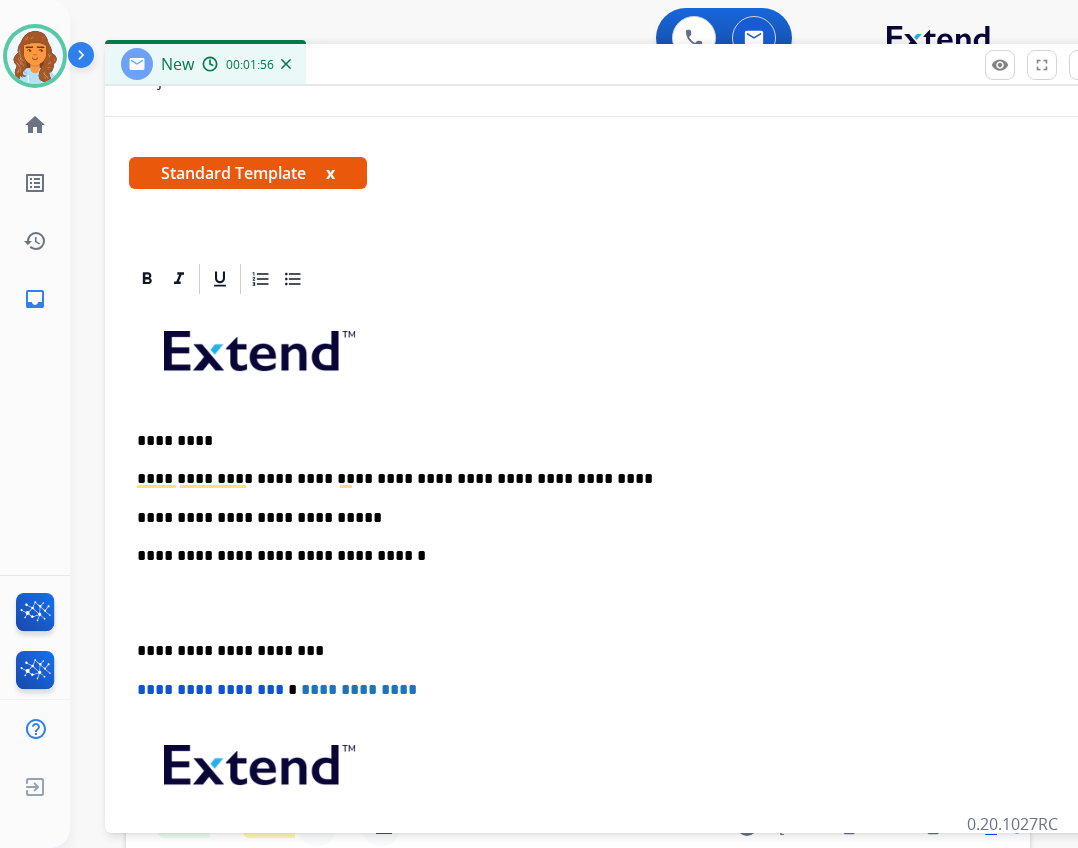 click on "**********" at bounding box center (597, 651) 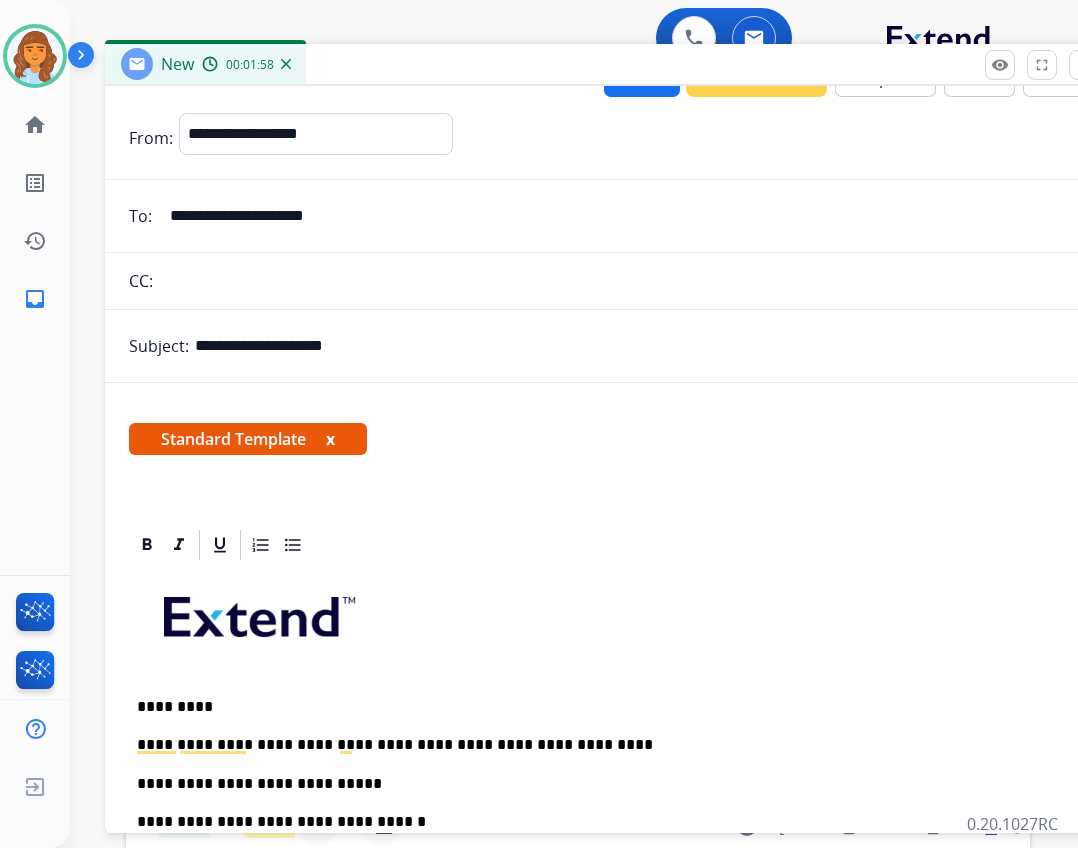 scroll, scrollTop: 0, scrollLeft: 0, axis: both 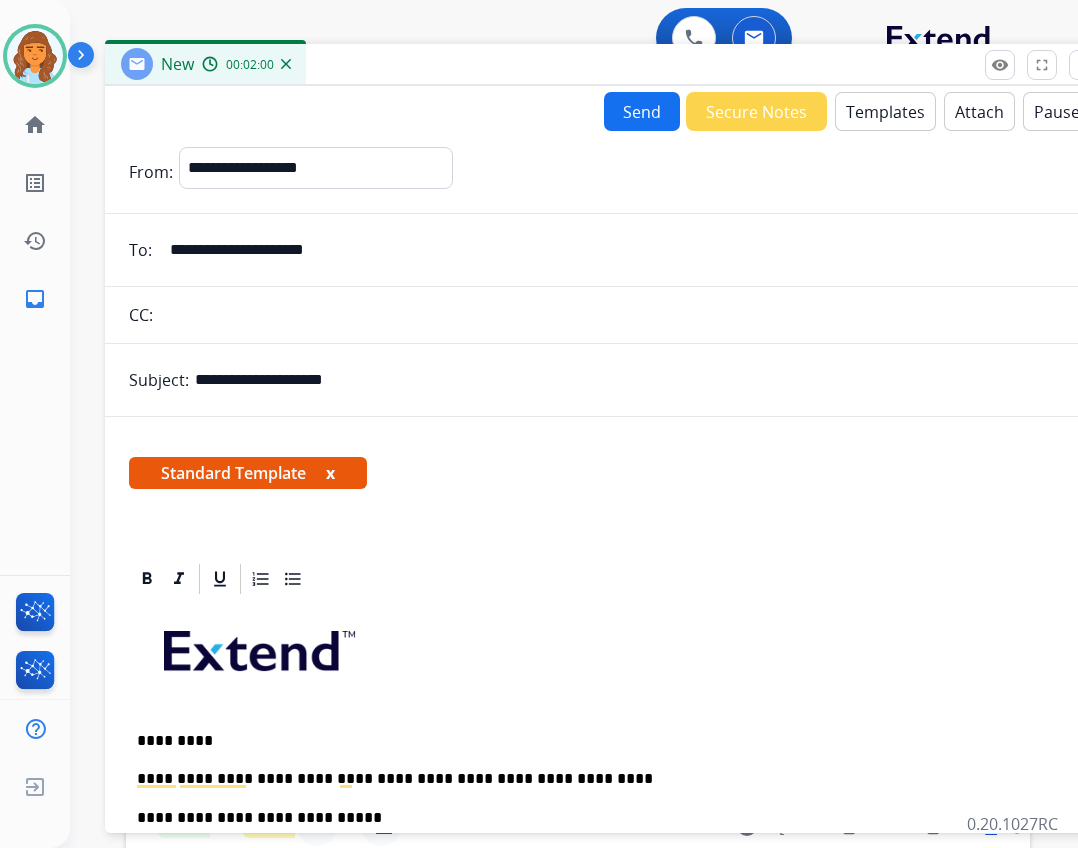 click on "Send" at bounding box center [642, 111] 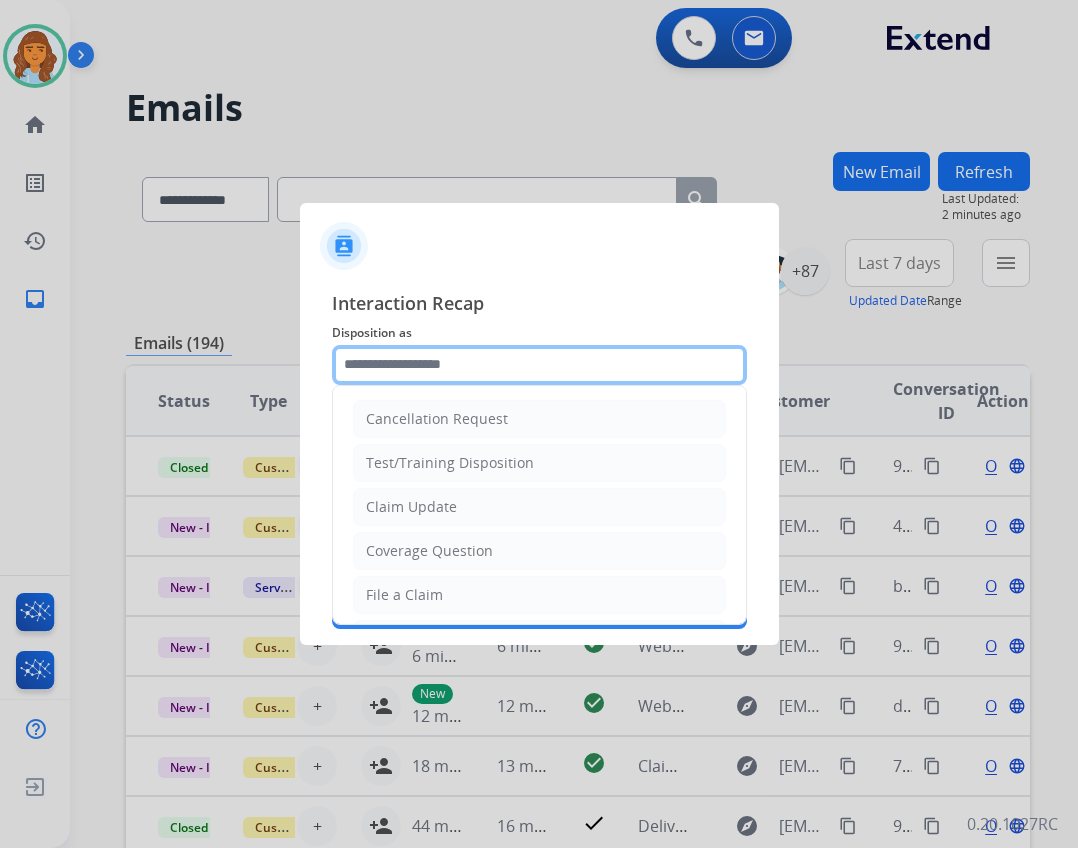click 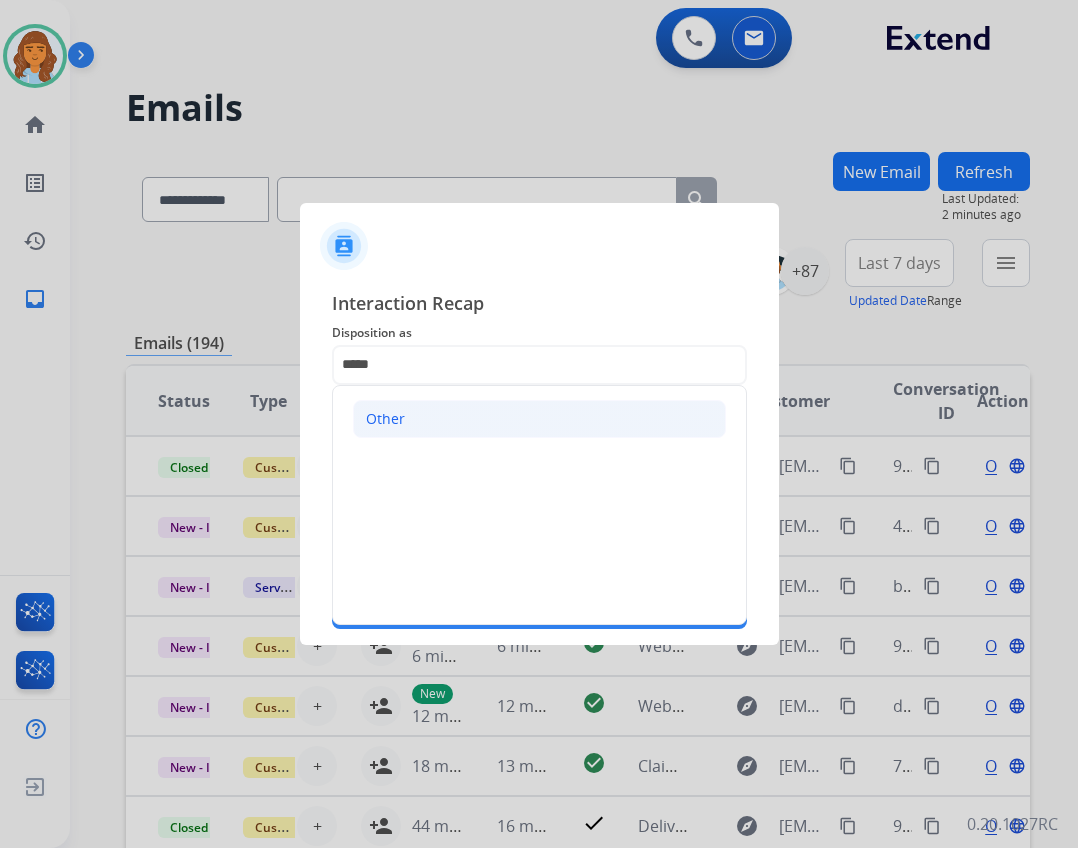 click on "Other" 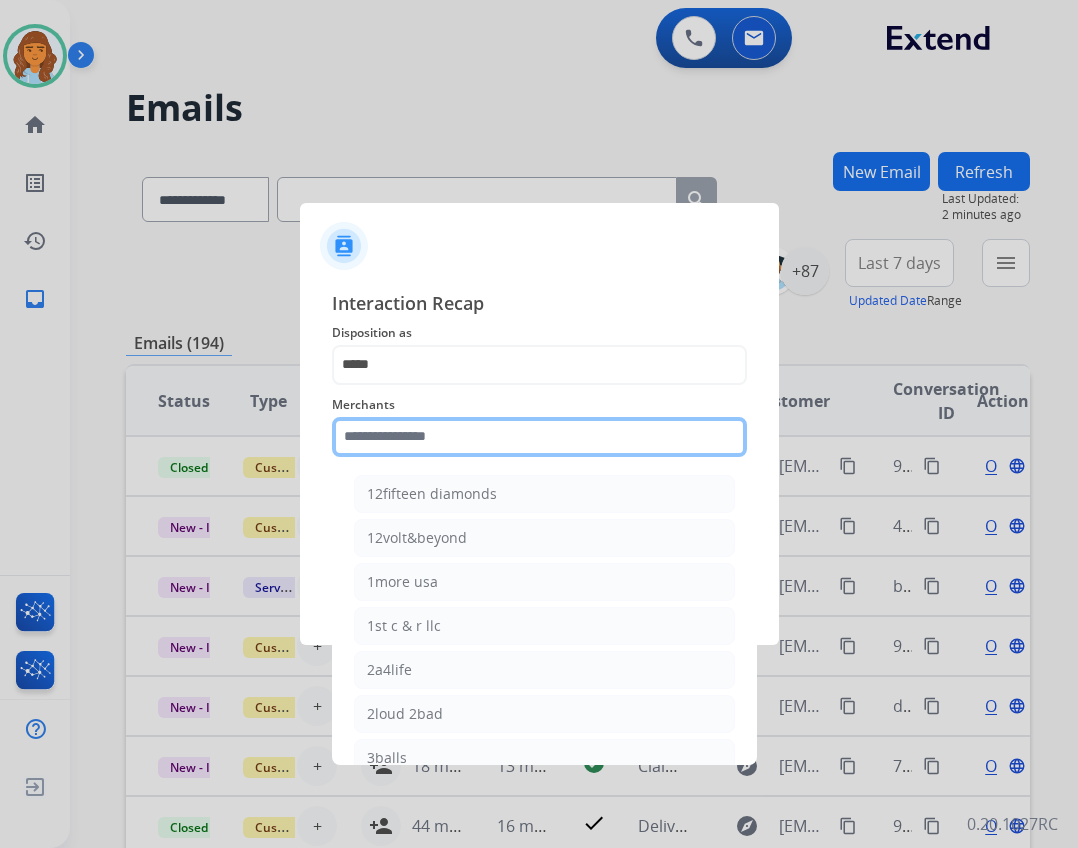click 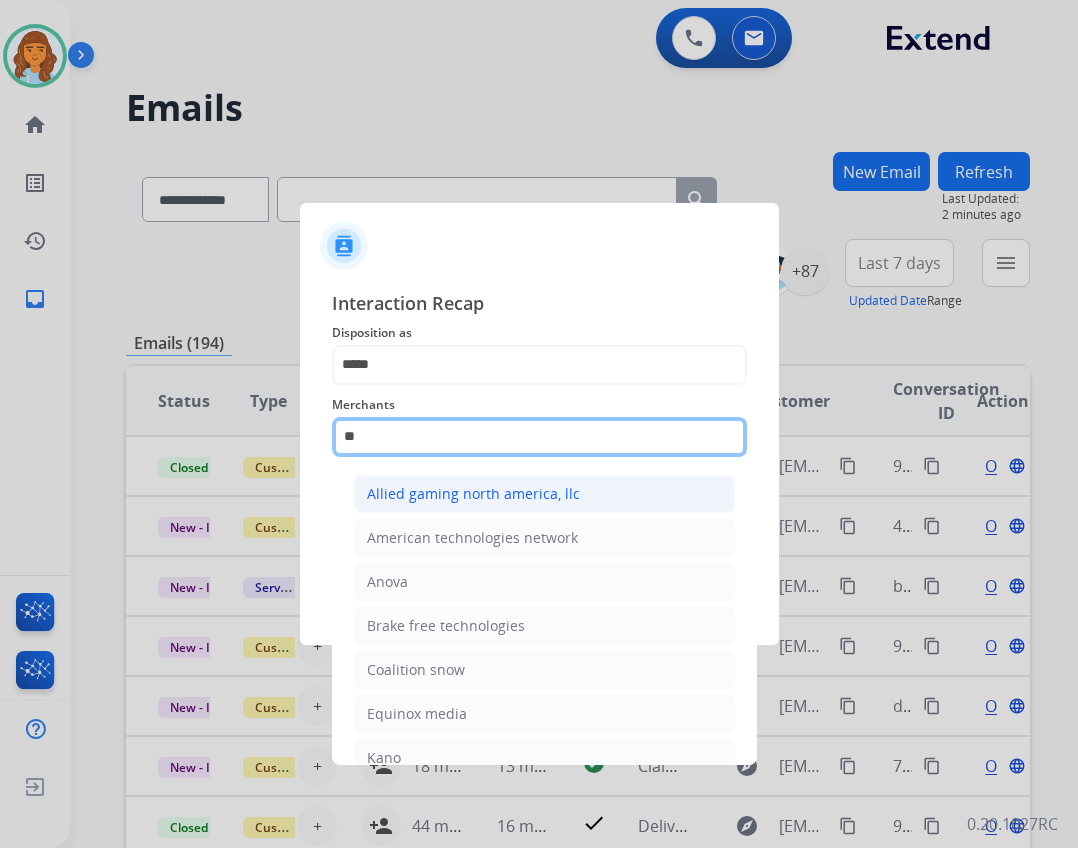 type on "*" 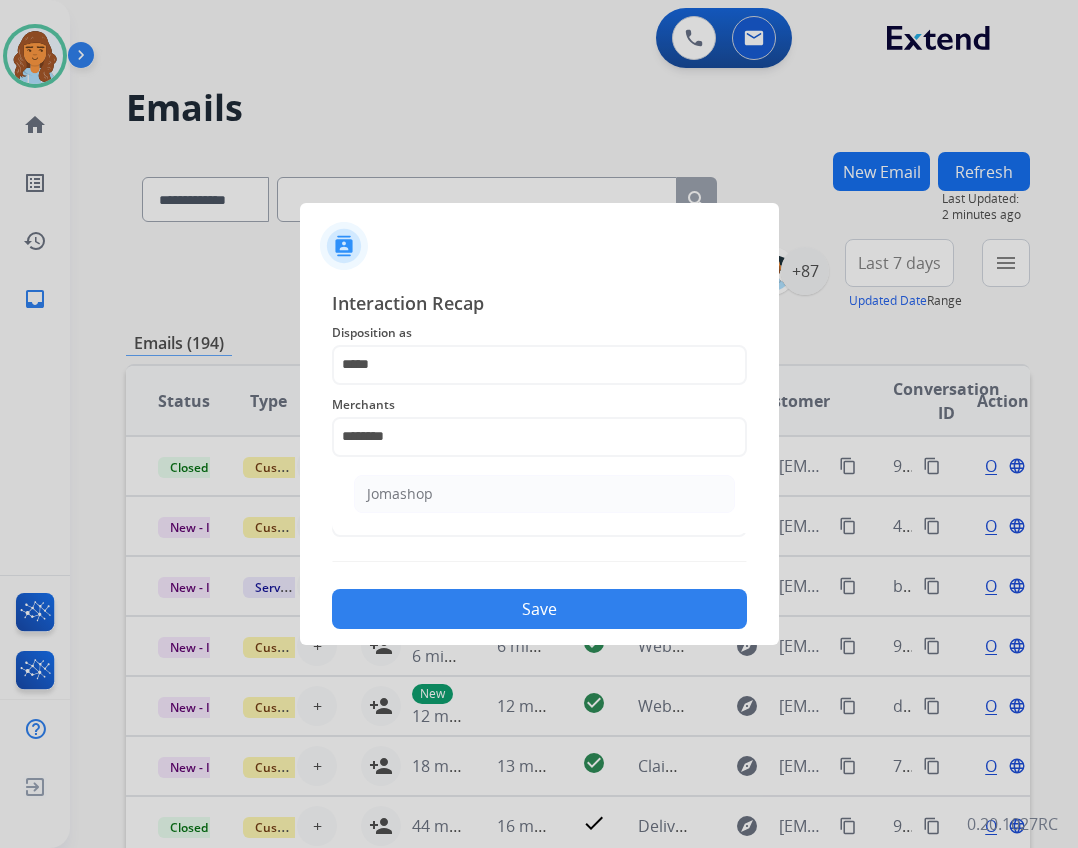 drag, startPoint x: 546, startPoint y: 489, endPoint x: 553, endPoint y: 501, distance: 13.892444 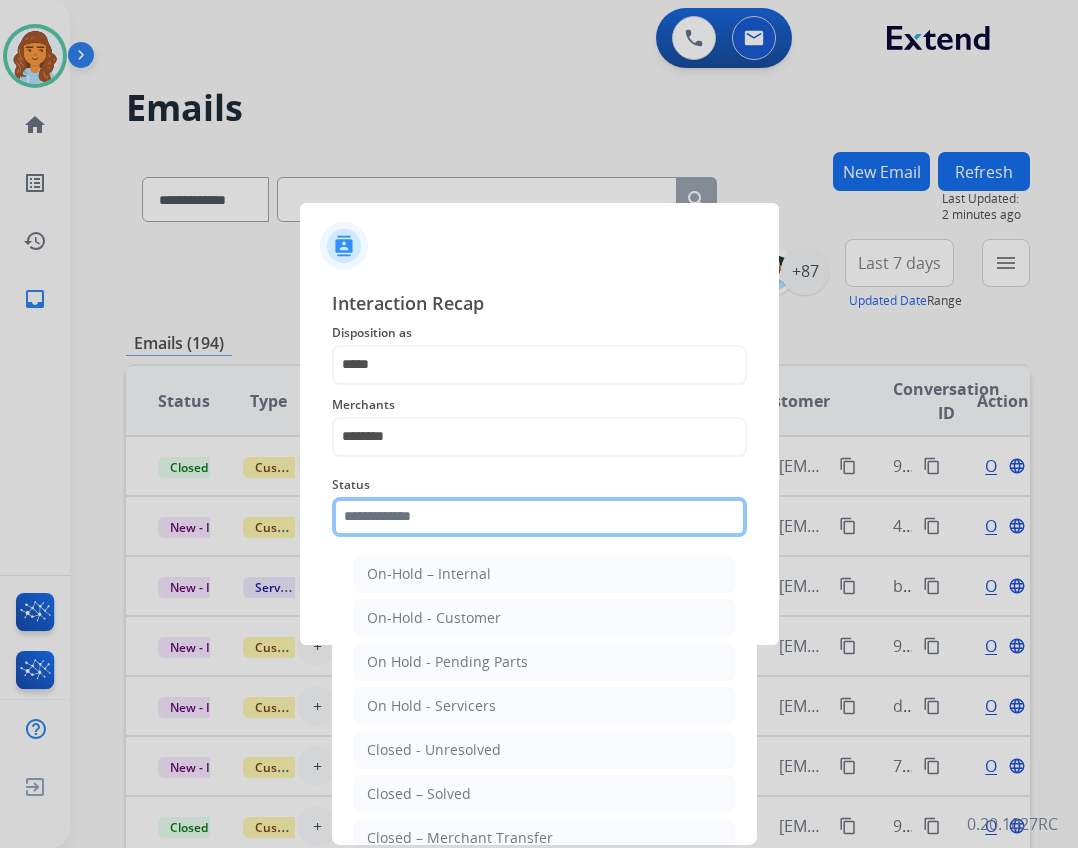 click 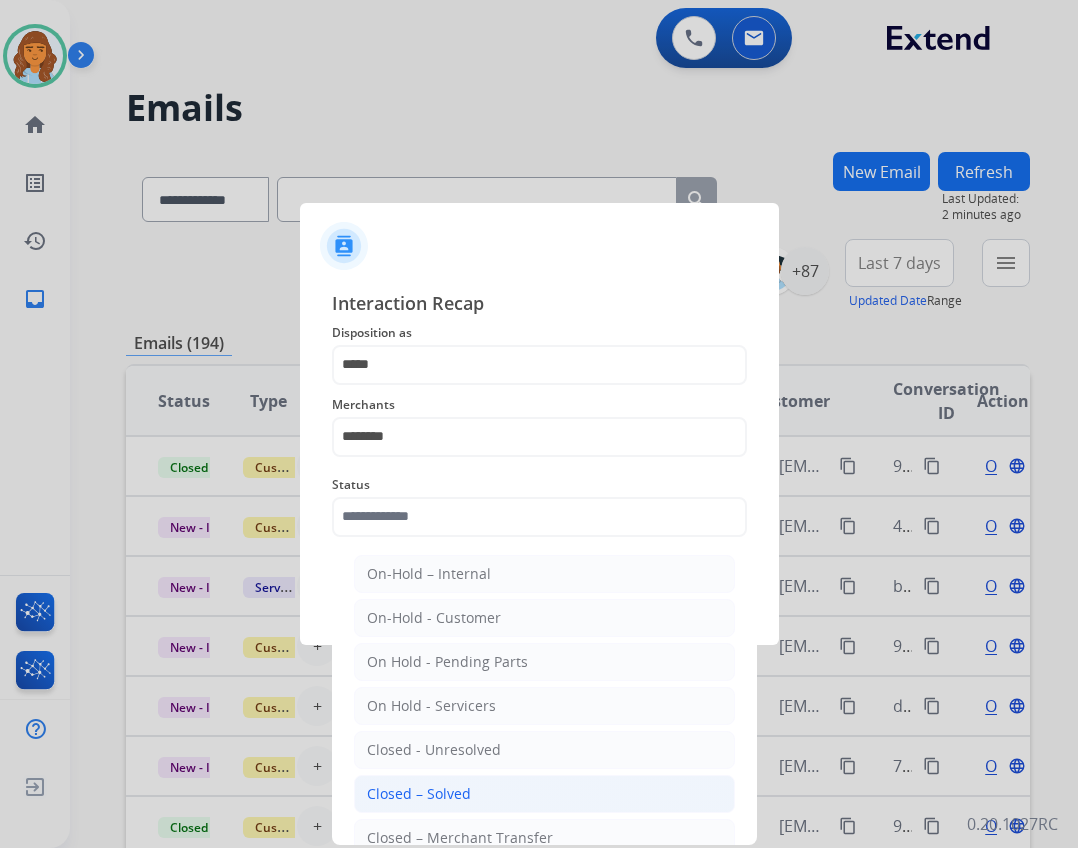 click on "Closed – Solved" 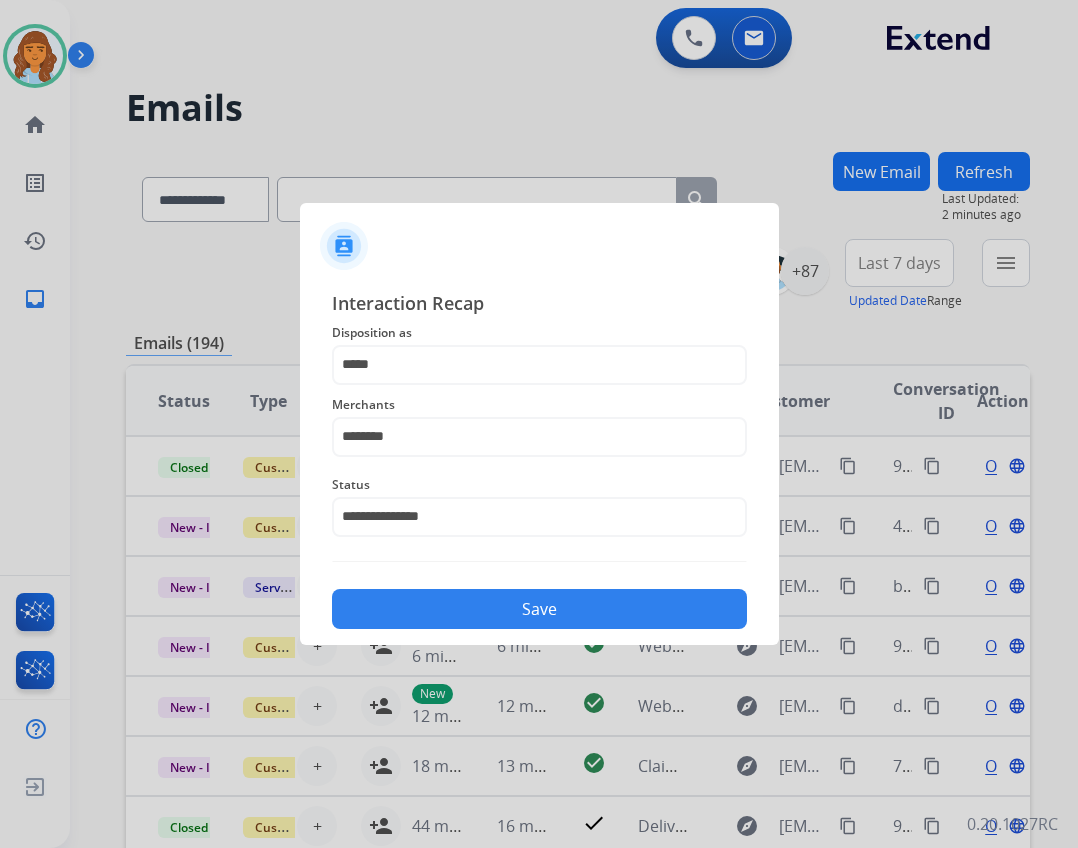 click on "Save" 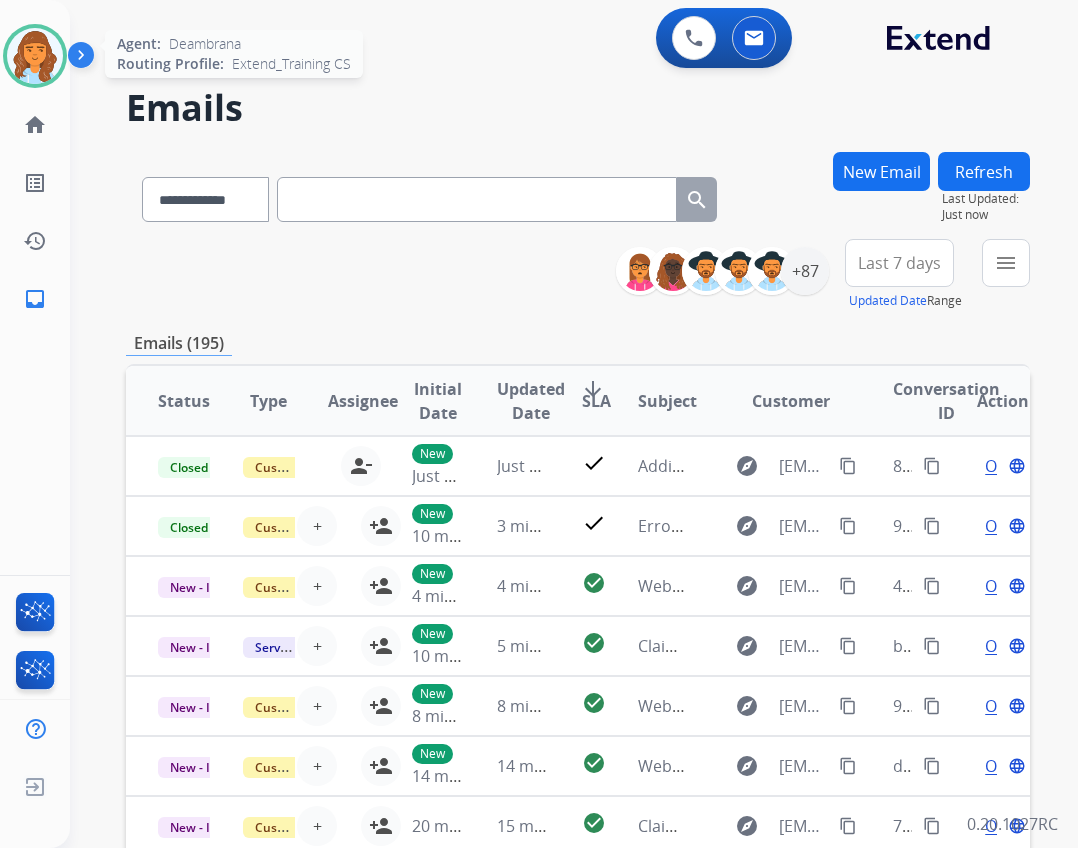 click at bounding box center (35, 56) 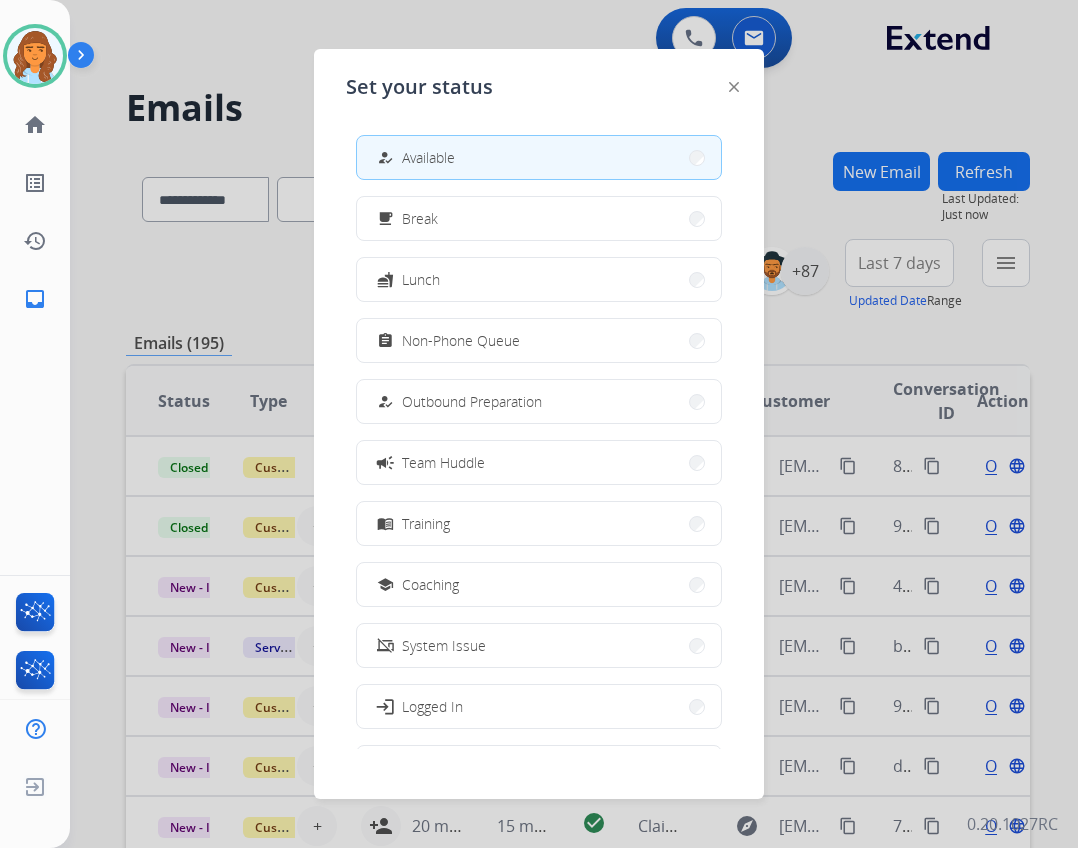 click at bounding box center [539, 424] 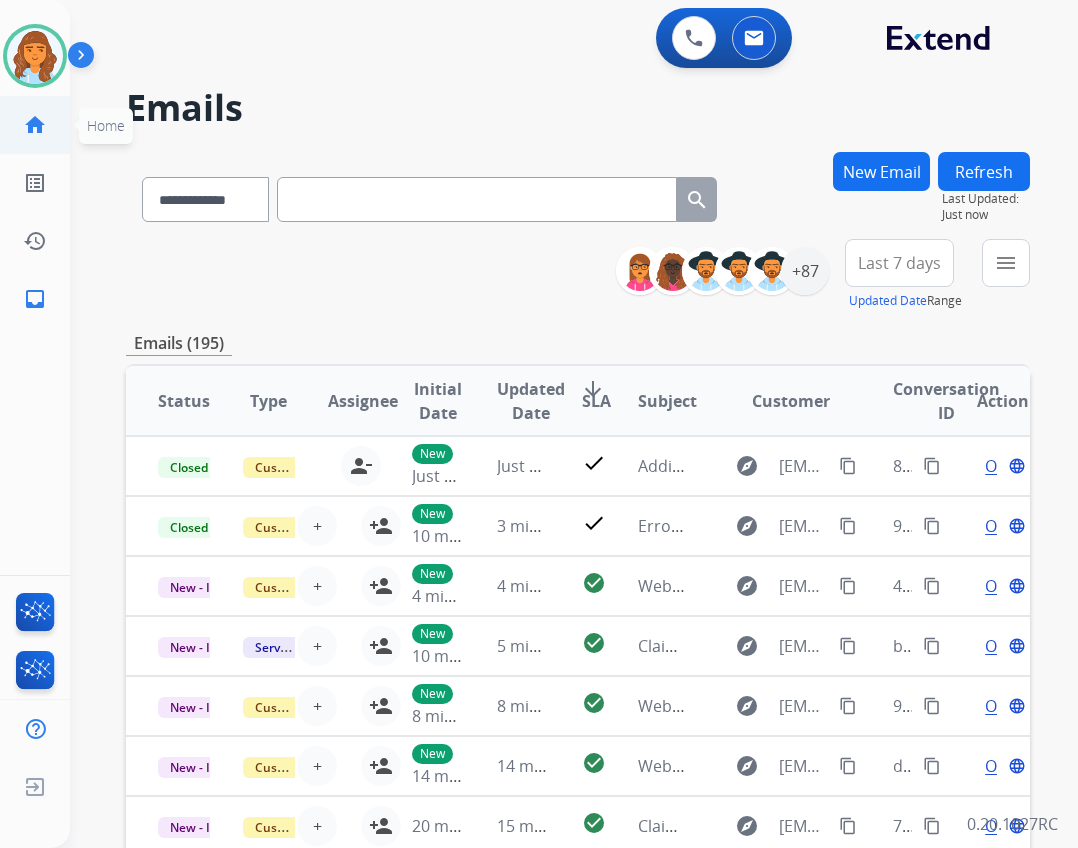 click on "home" 